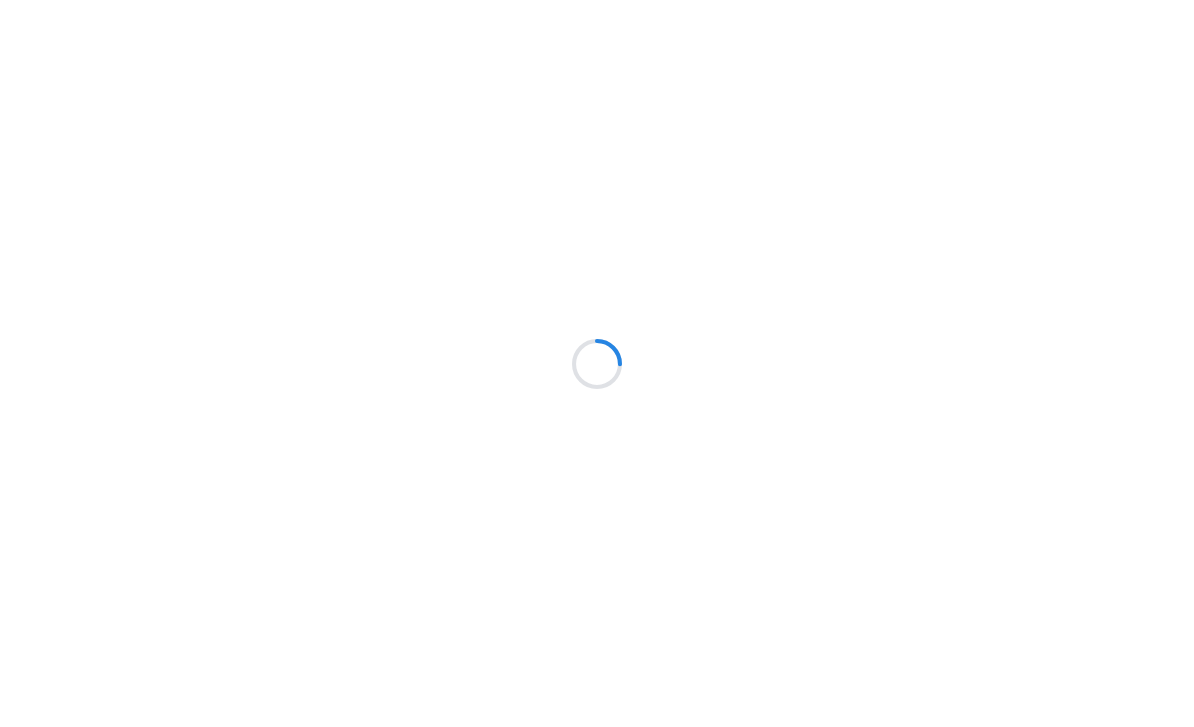 scroll, scrollTop: 0, scrollLeft: 0, axis: both 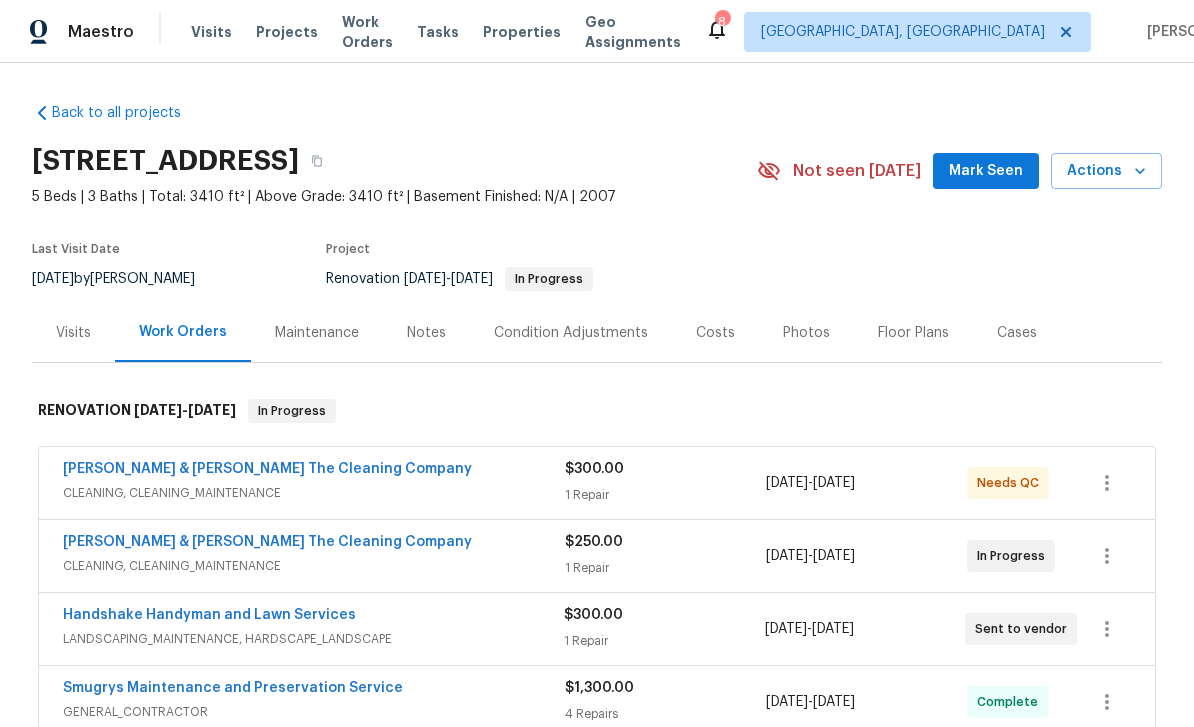 click on "Montalvo & Sangalang The Cleaning Company" at bounding box center [267, 469] 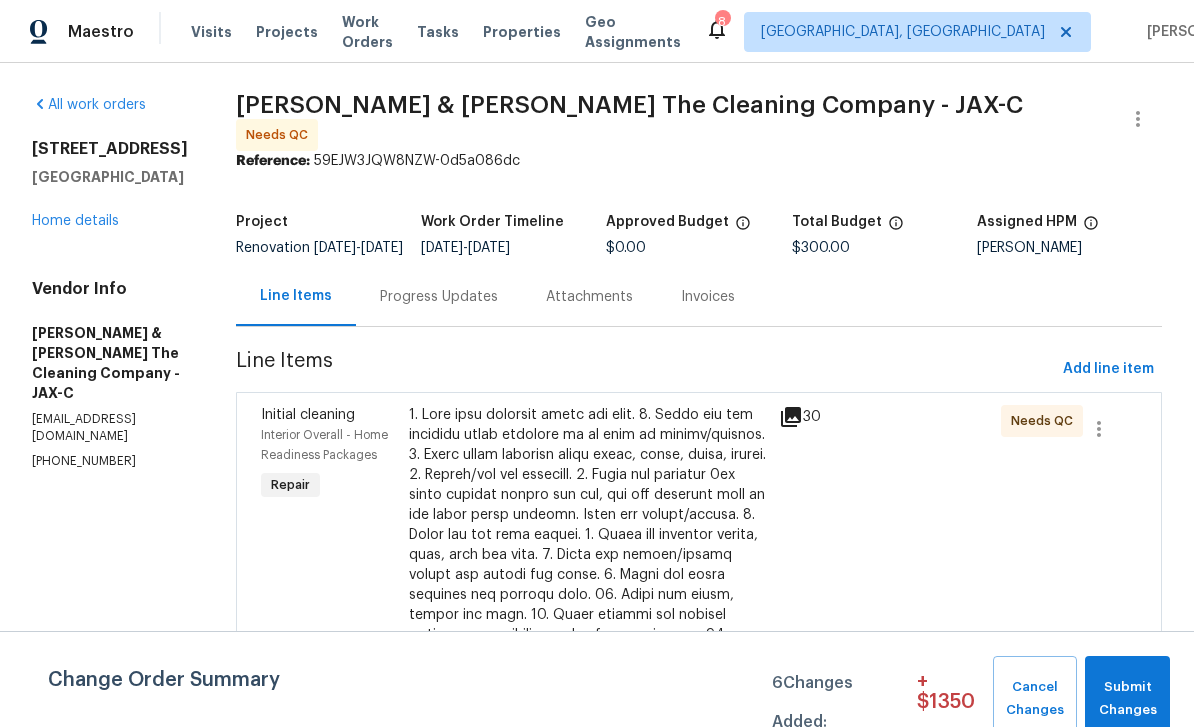 click on "Initial cleaning" at bounding box center (329, 415) 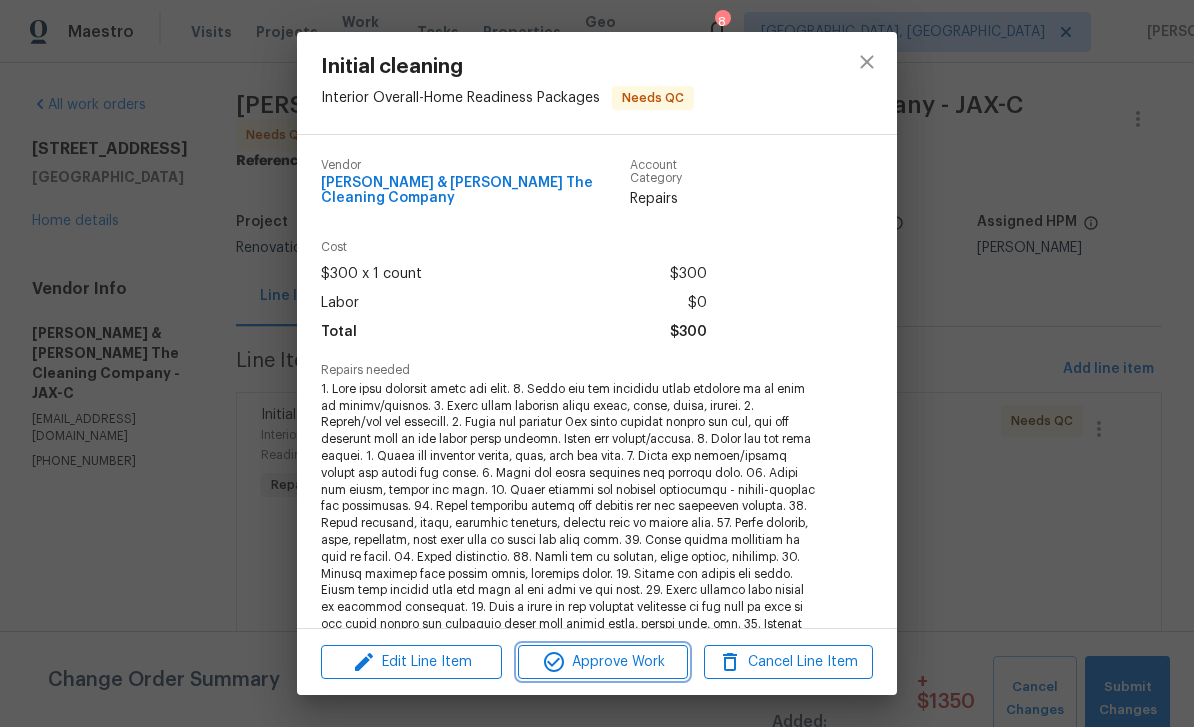 click on "Approve Work" at bounding box center [602, 662] 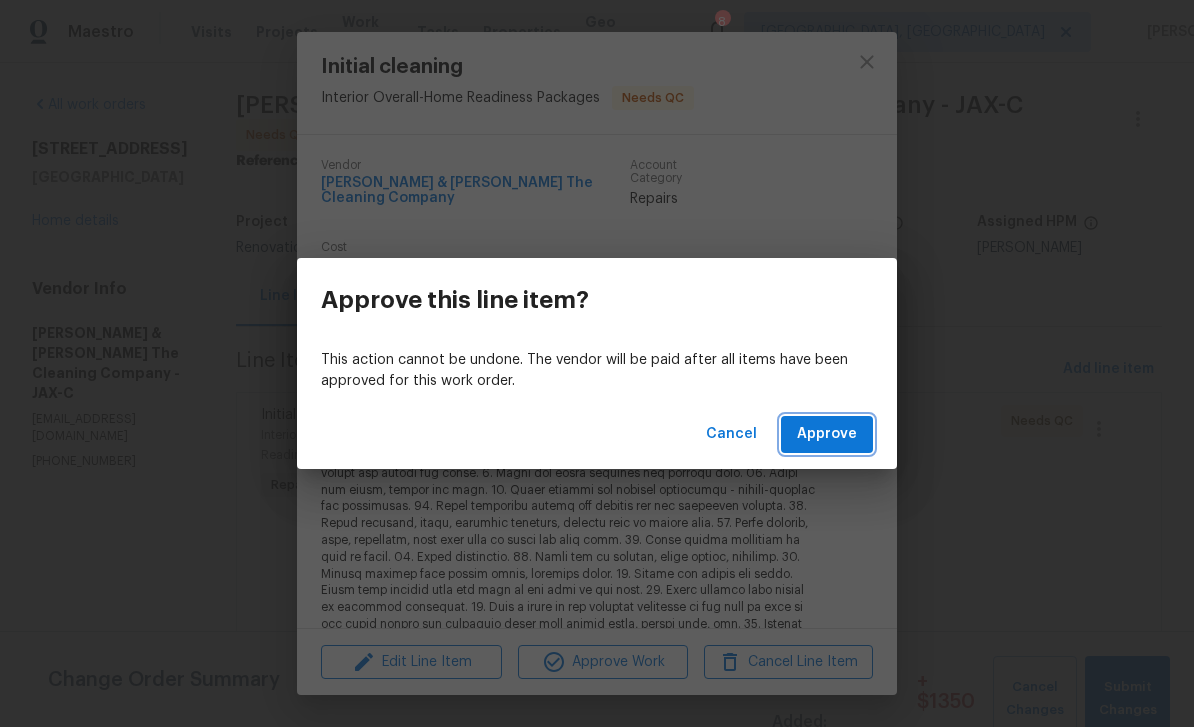 click on "Approve" at bounding box center (827, 434) 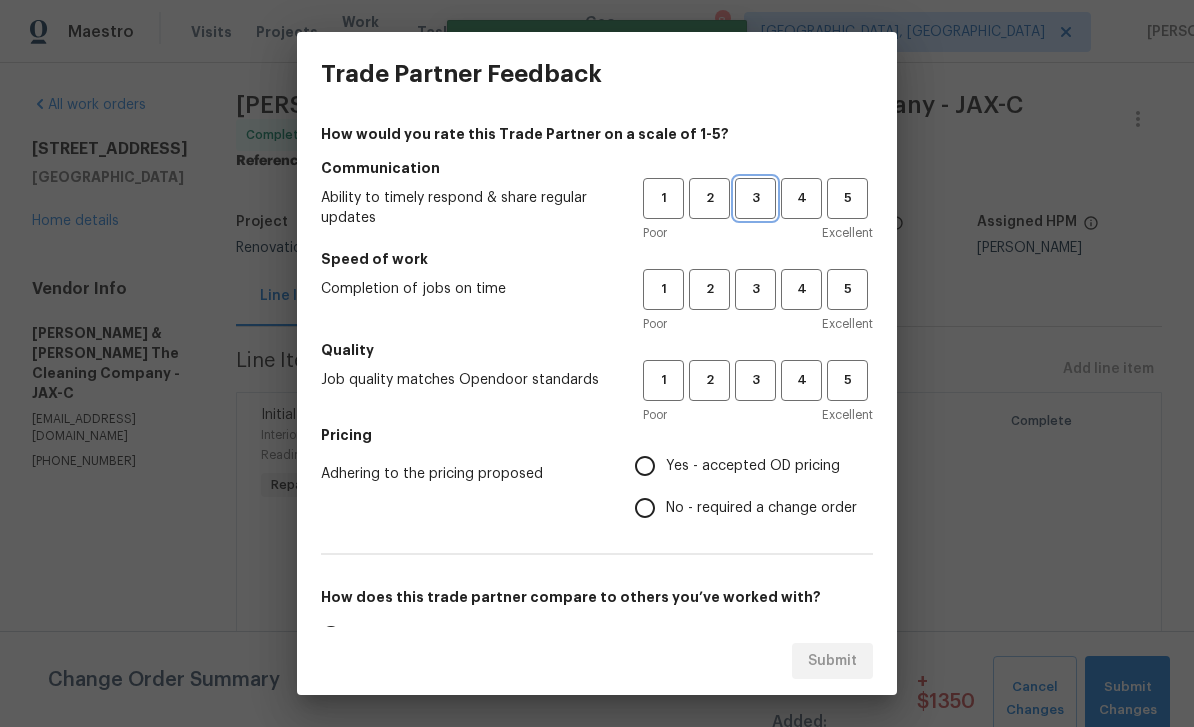 click on "3" at bounding box center (755, 198) 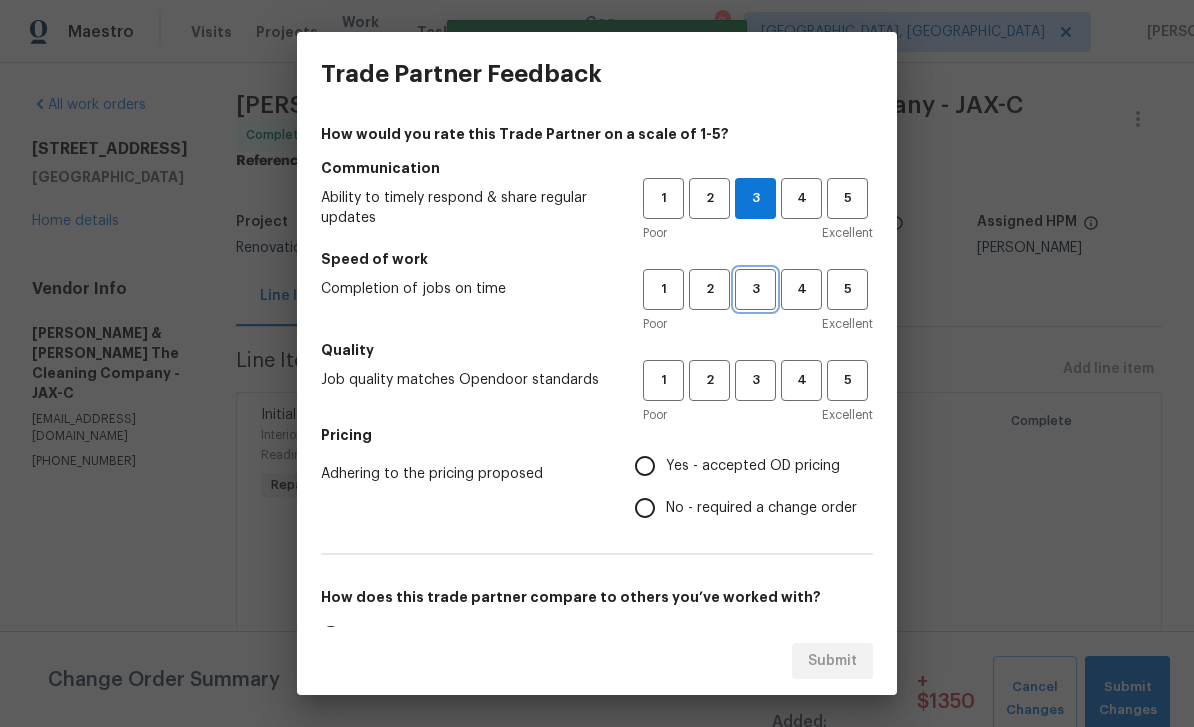 click on "3" at bounding box center (755, 289) 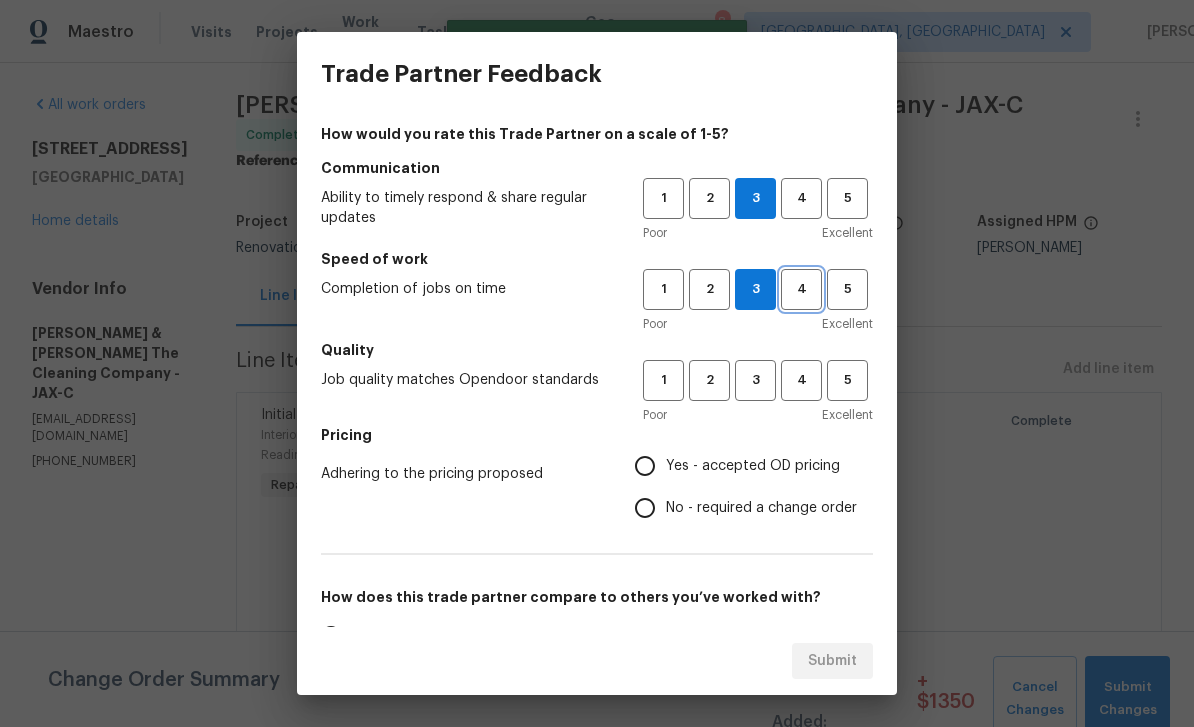 click on "4" at bounding box center [801, 289] 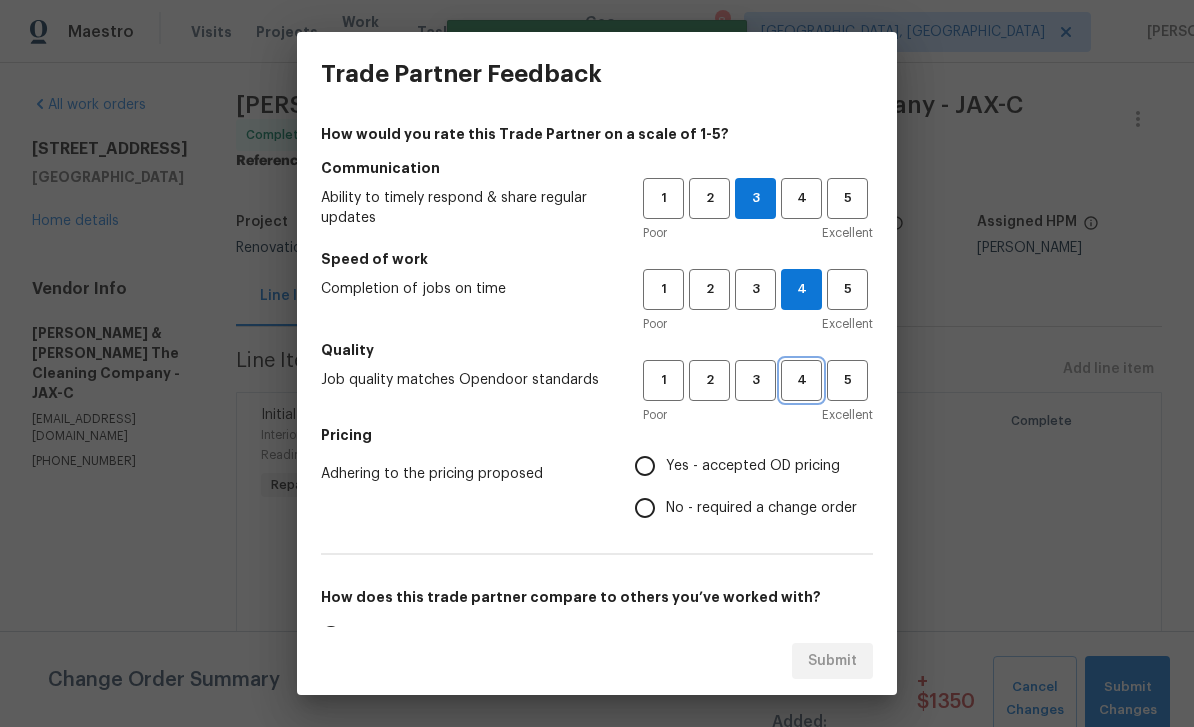 click on "4" at bounding box center [801, 380] 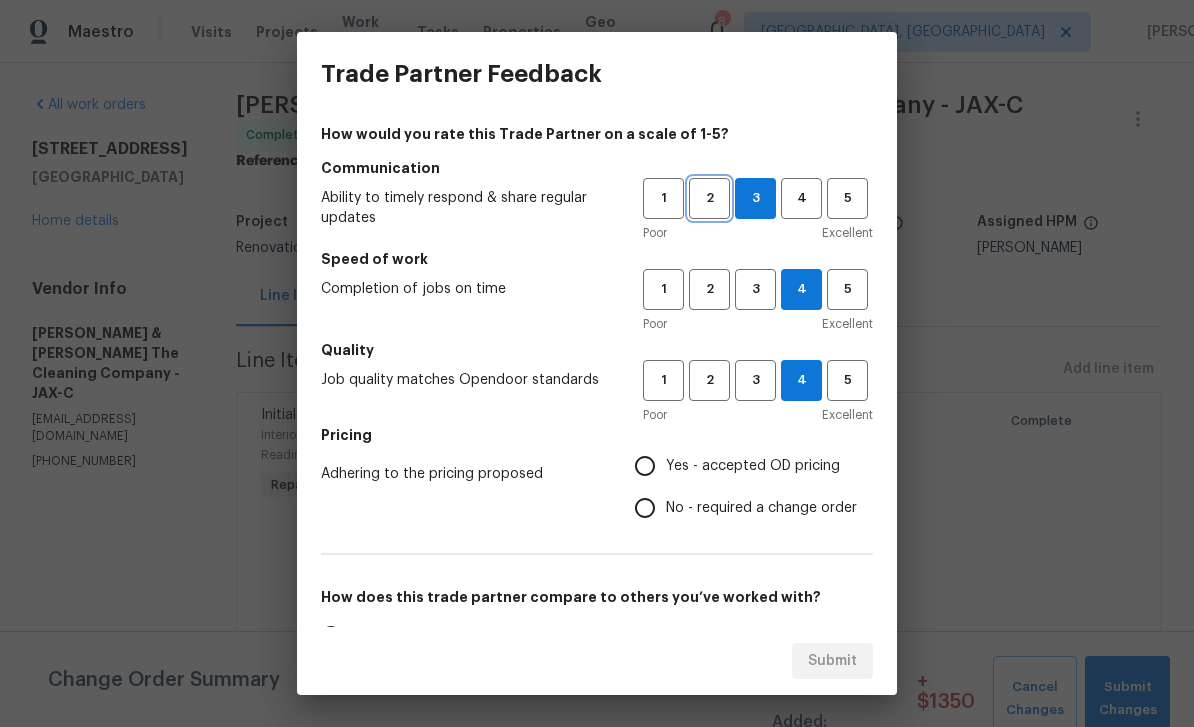 click on "2" at bounding box center (709, 198) 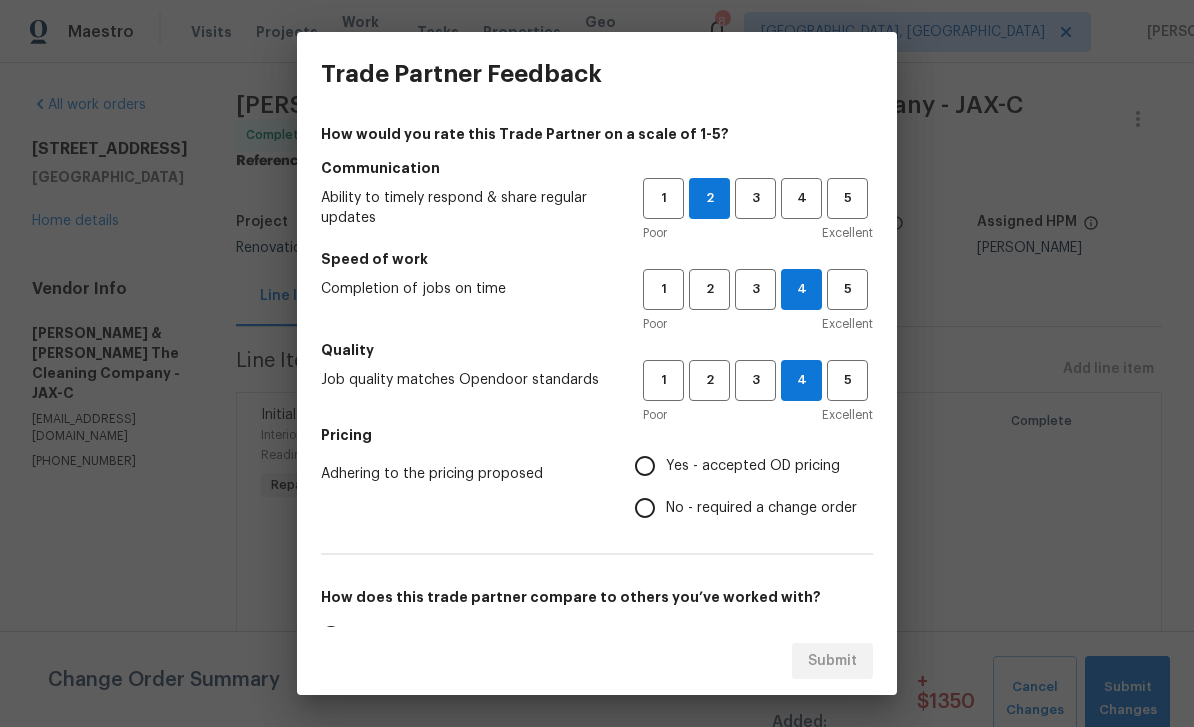 click on "Yes - accepted OD pricing" at bounding box center [753, 466] 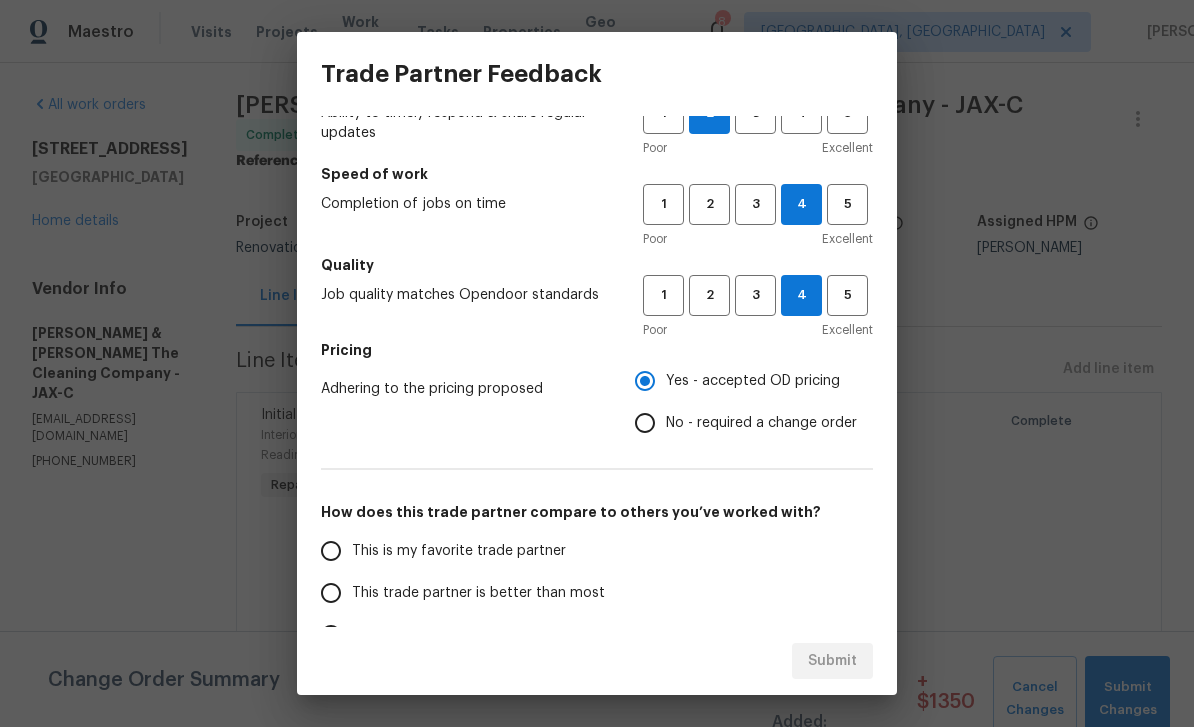 scroll, scrollTop: 125, scrollLeft: 0, axis: vertical 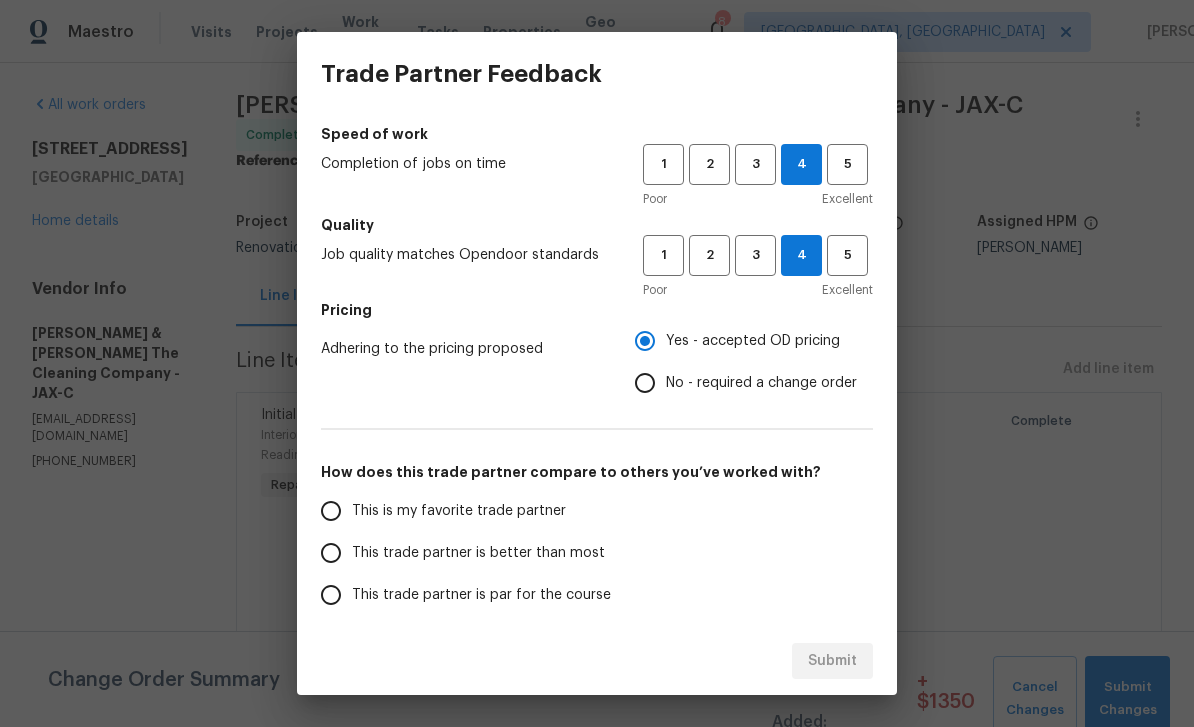 click on "This is my favorite trade partner" at bounding box center [459, 511] 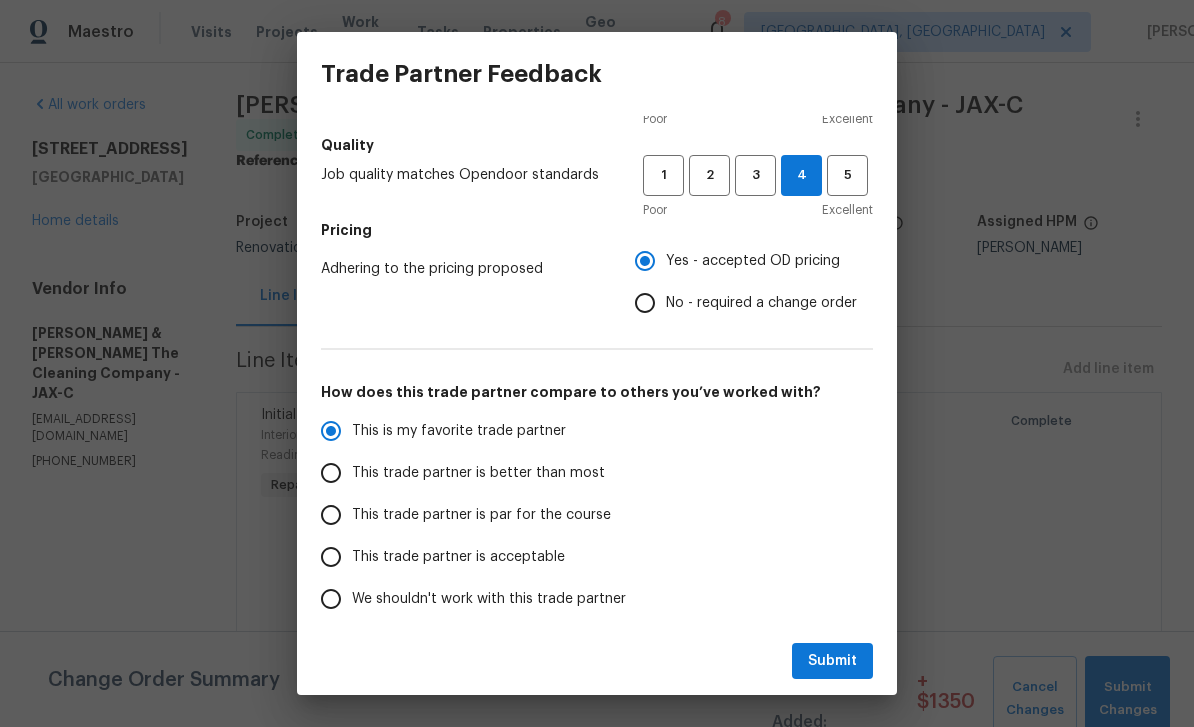 scroll, scrollTop: 249, scrollLeft: 0, axis: vertical 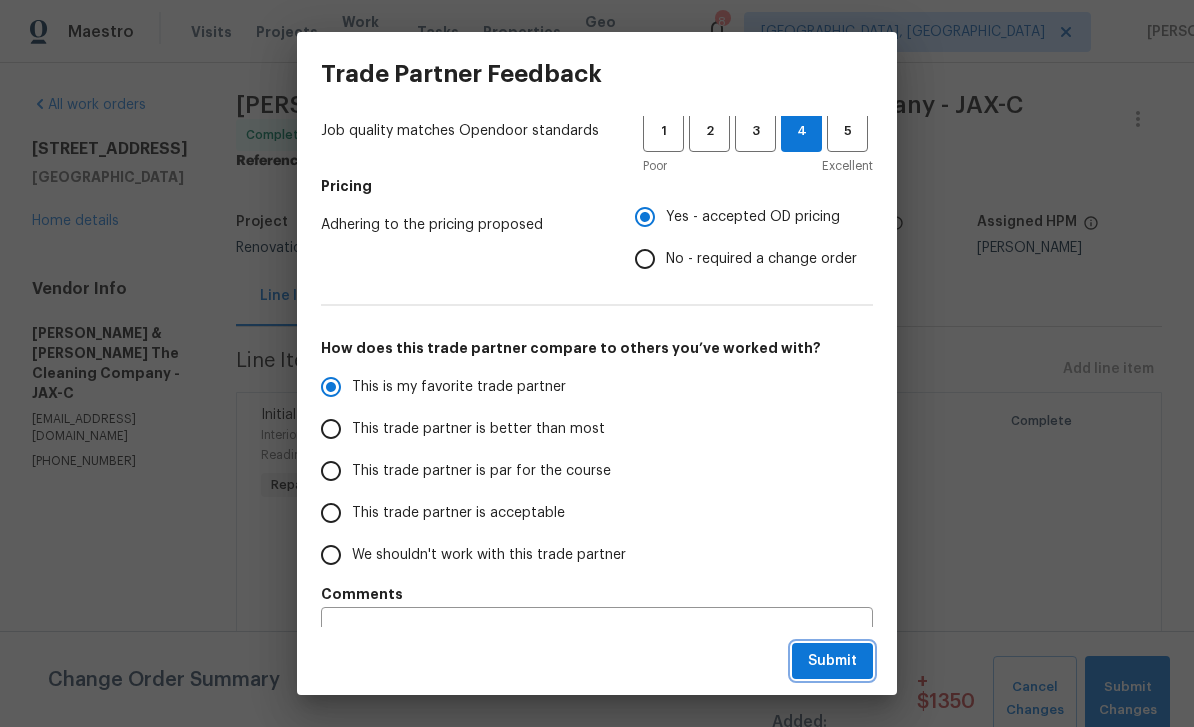 click on "Submit" at bounding box center (832, 661) 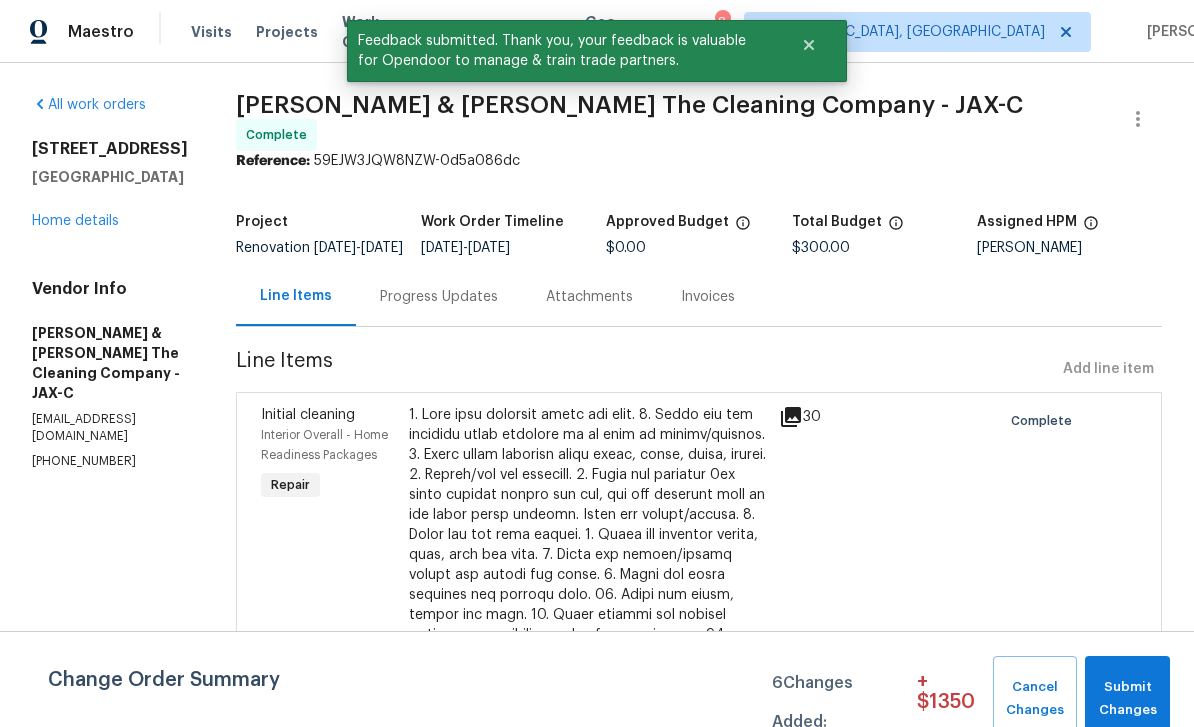 click on "Home details" at bounding box center (75, 221) 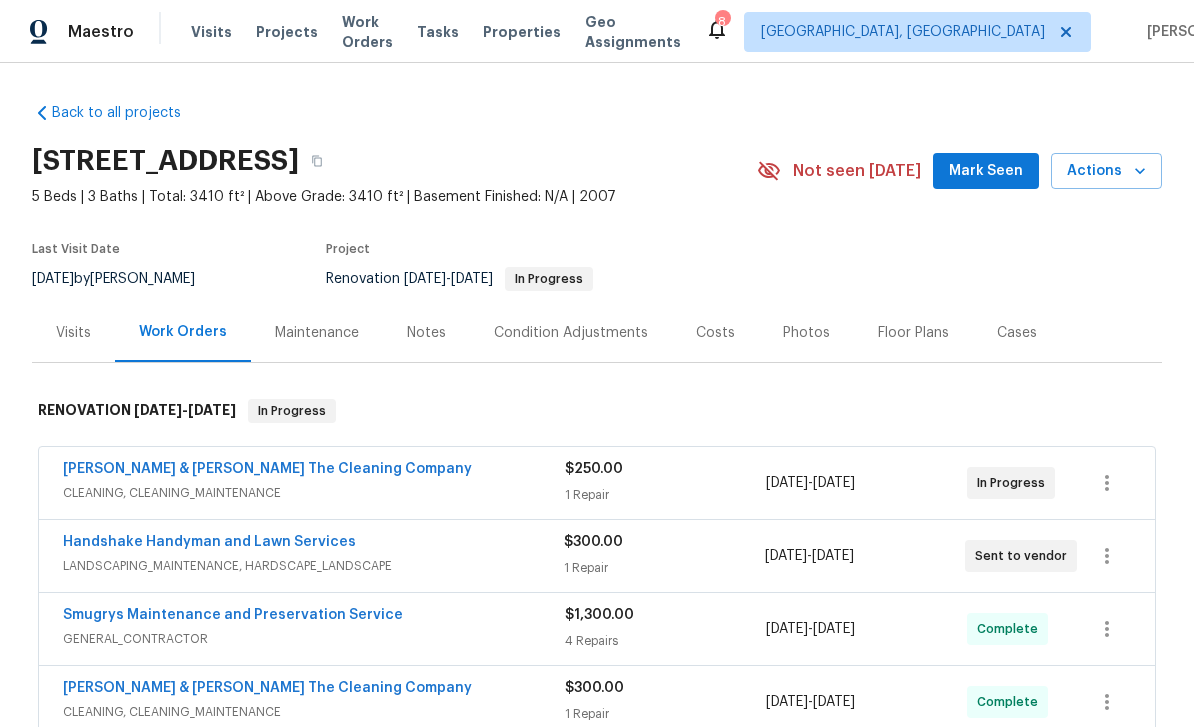 click on "Handshake Handyman and Lawn Services" at bounding box center (209, 542) 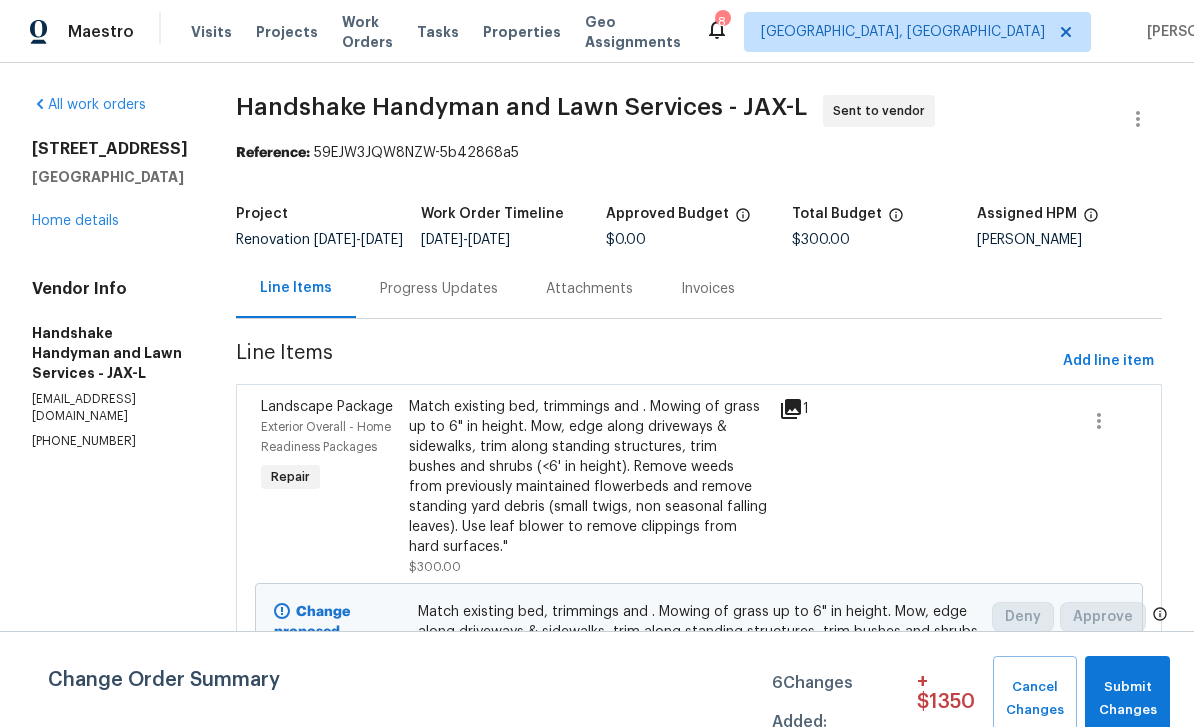 click on "Home details" at bounding box center [75, 221] 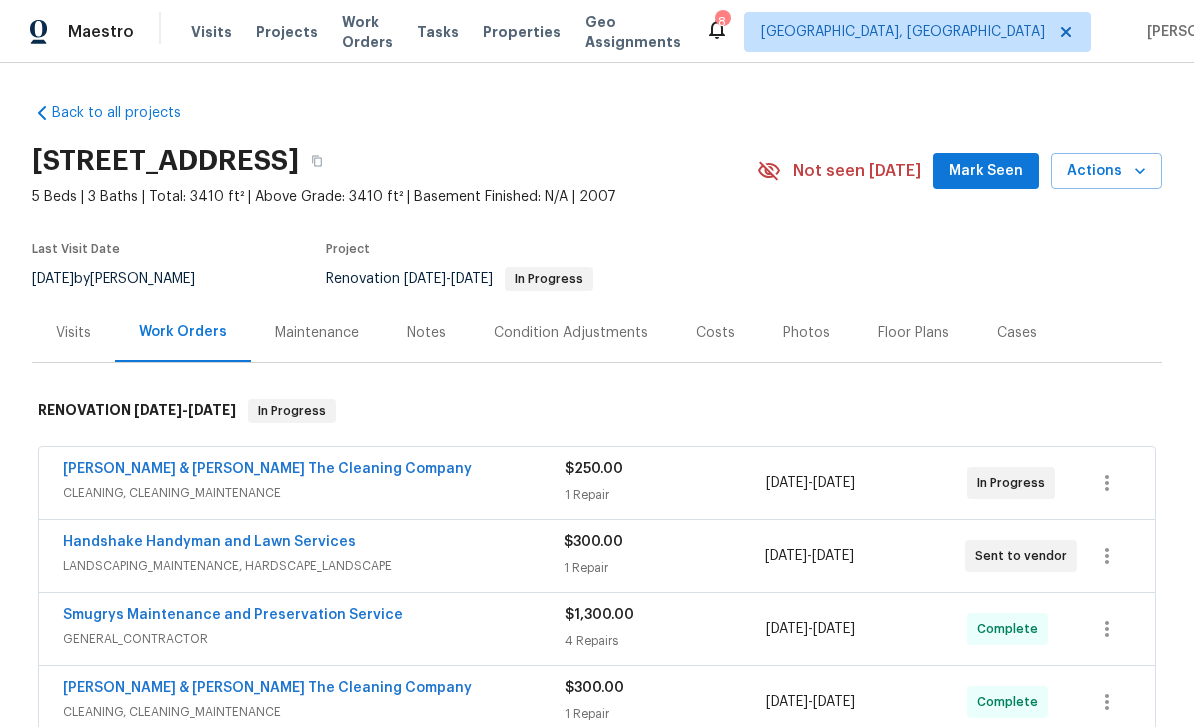 click on "Handshake Handyman and Lawn Services" at bounding box center [209, 542] 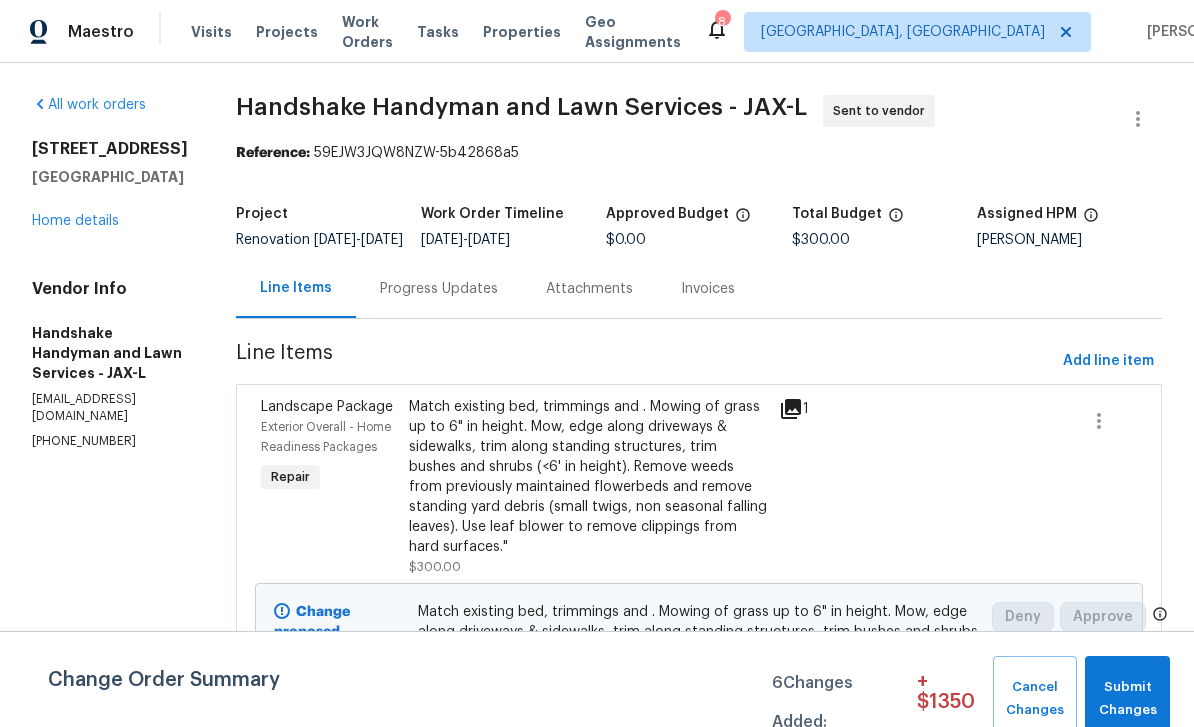 click on "Progress Updates" at bounding box center [439, 289] 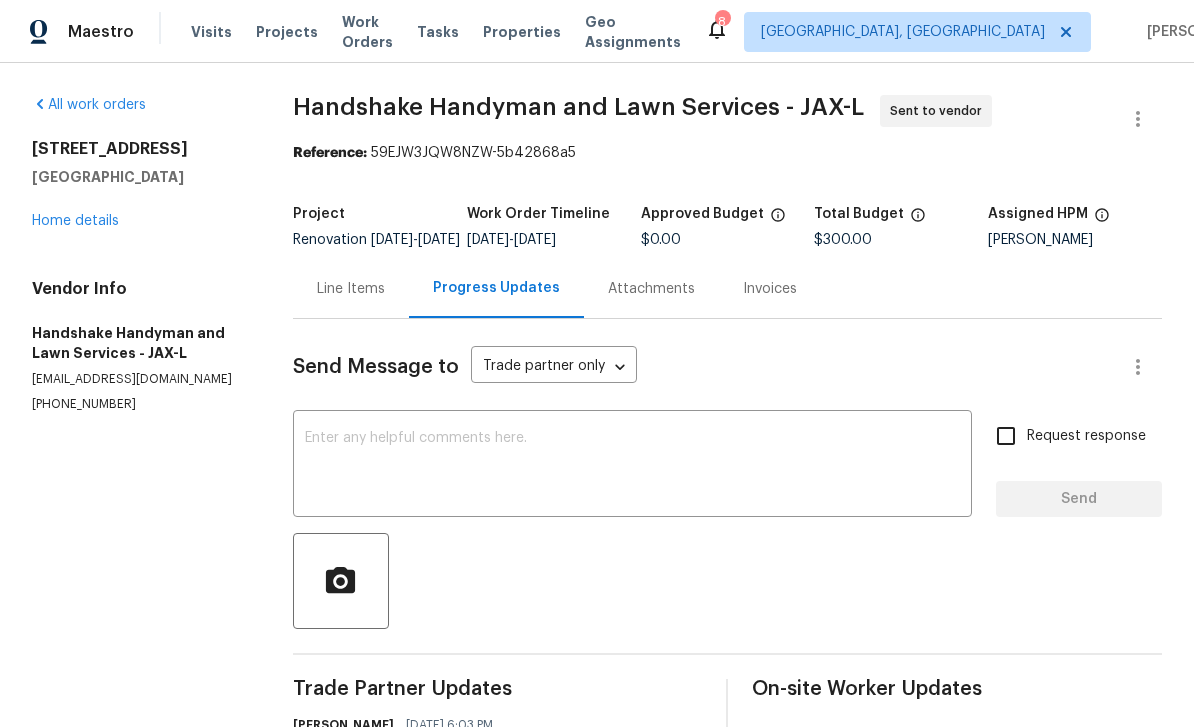 click on "Home details" at bounding box center (75, 221) 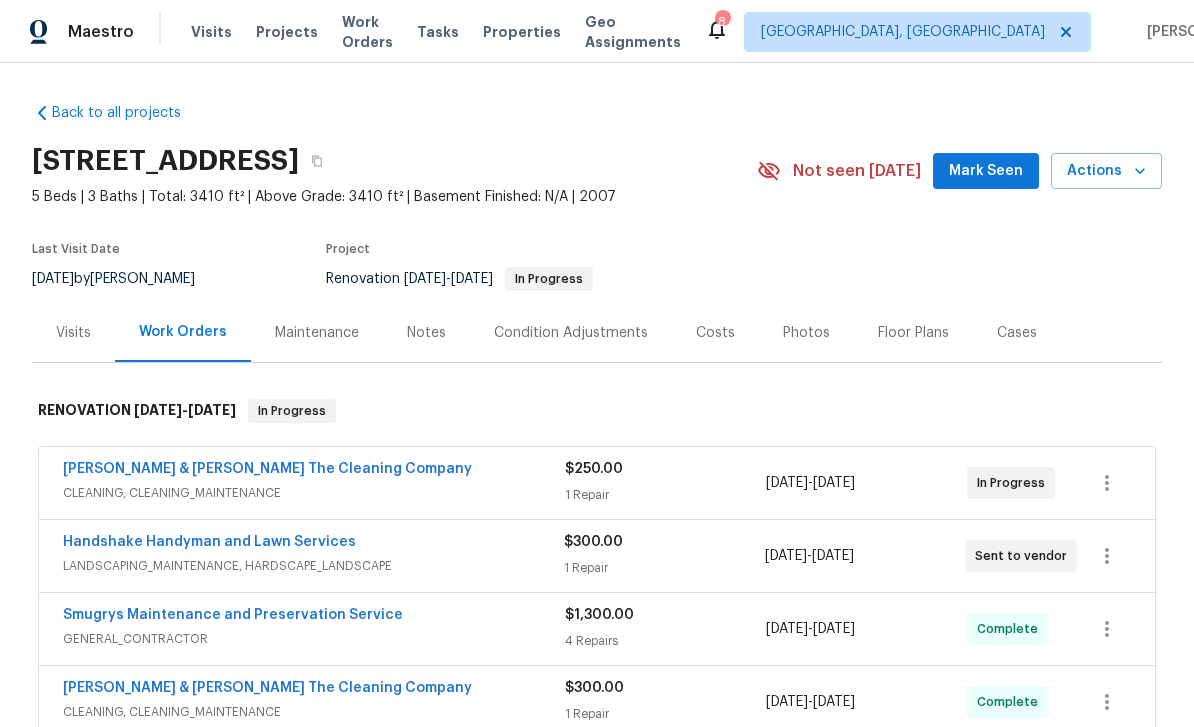 click on "Handshake Handyman and Lawn Services" at bounding box center (209, 542) 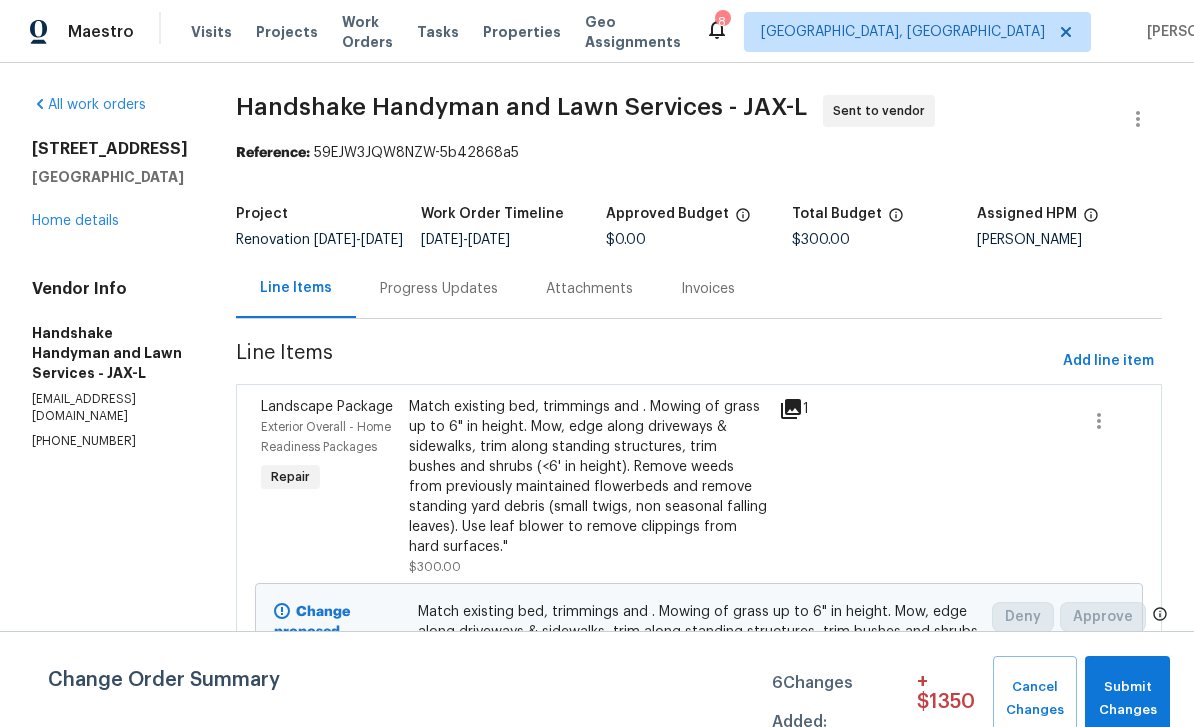 click on "Progress Updates" at bounding box center [439, 289] 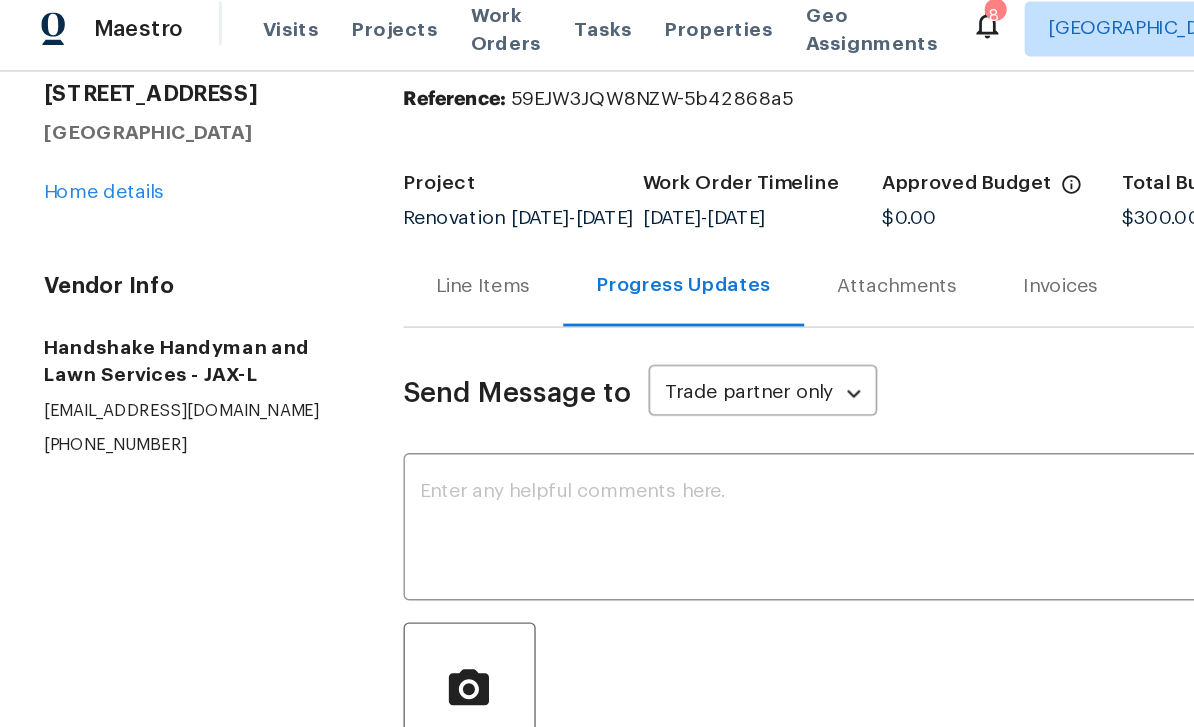 scroll, scrollTop: 14, scrollLeft: 0, axis: vertical 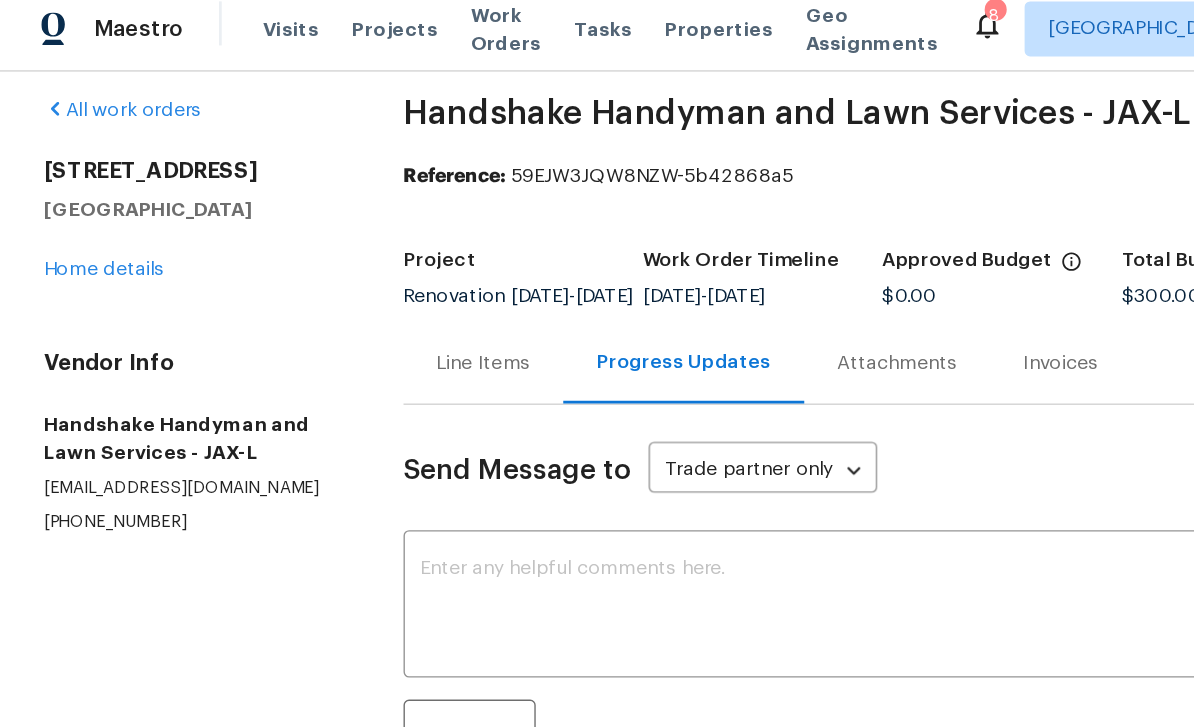 click on "Home details" at bounding box center [75, 207] 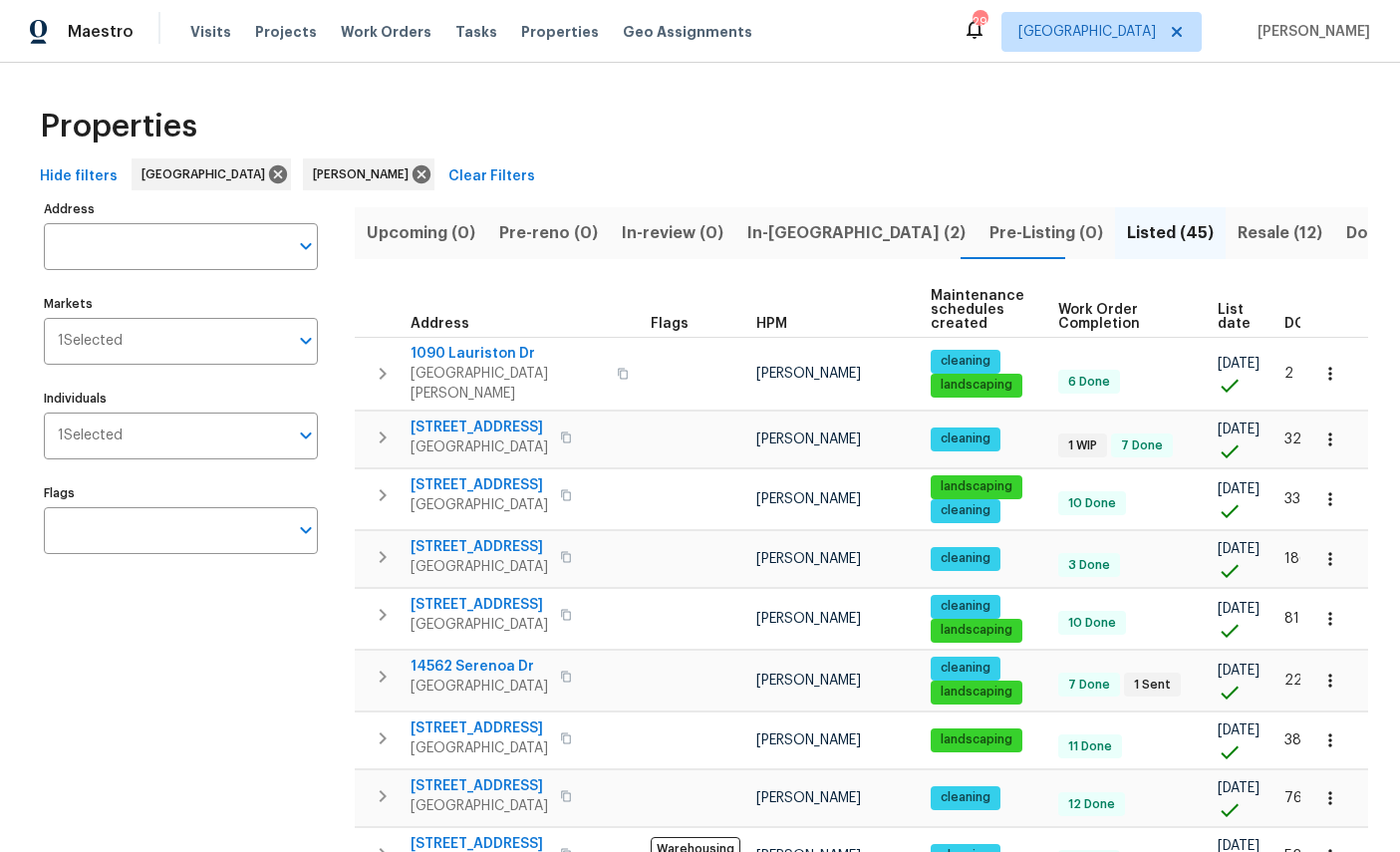 scroll, scrollTop: 3, scrollLeft: 5, axis: both 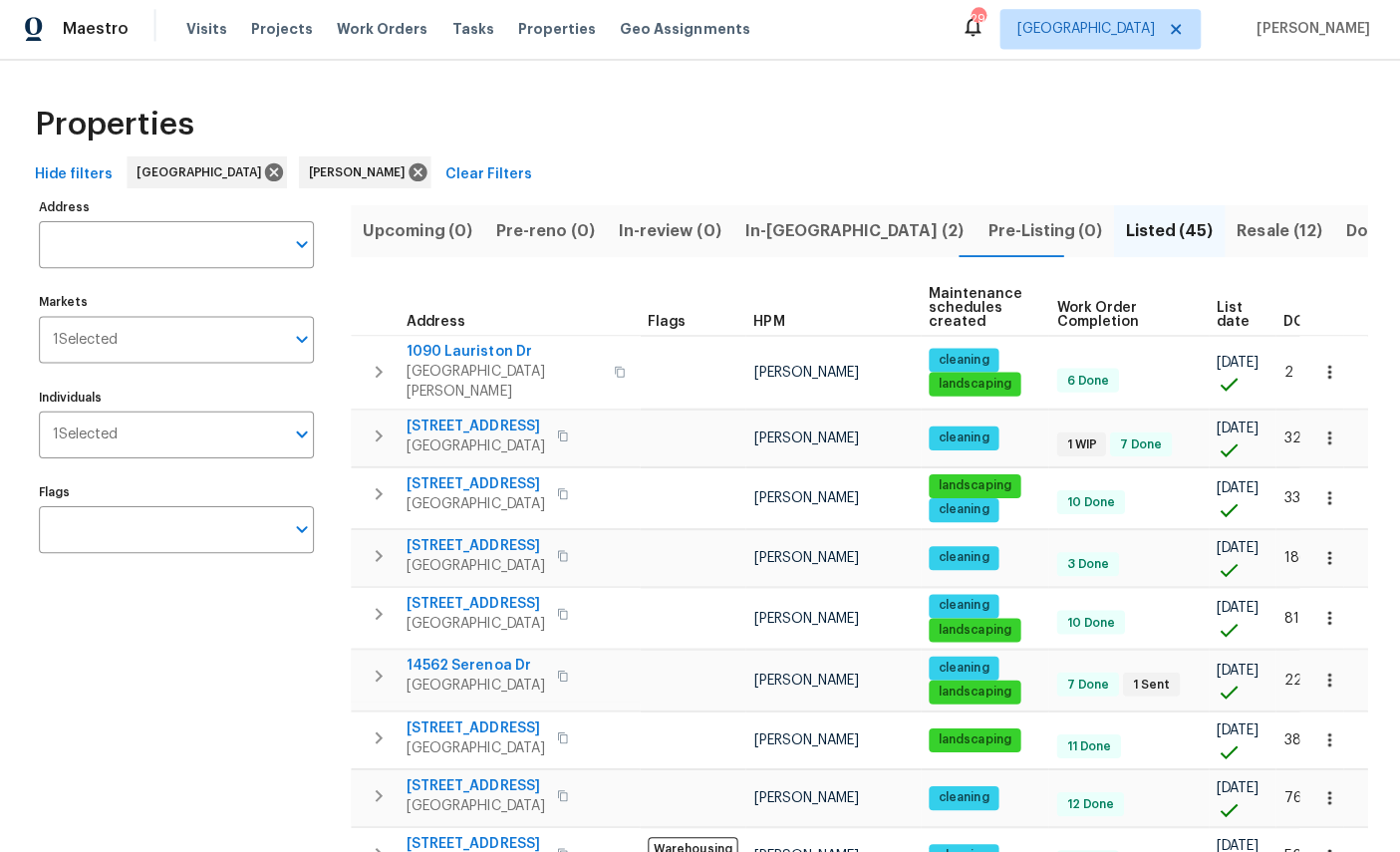 click on "In-[GEOGRAPHIC_DATA] (2)" at bounding box center [856, 233] 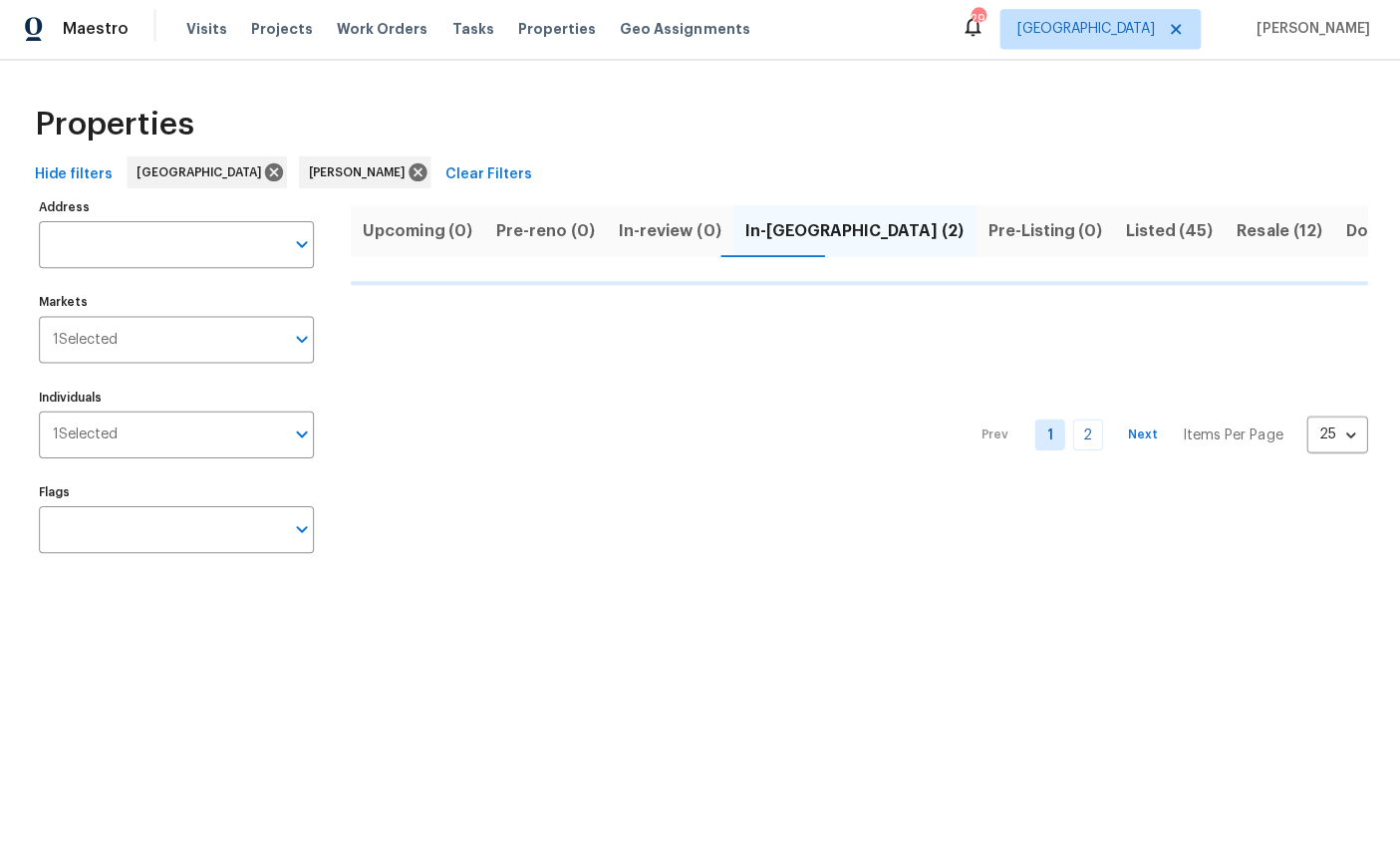 scroll, scrollTop: 0, scrollLeft: 0, axis: both 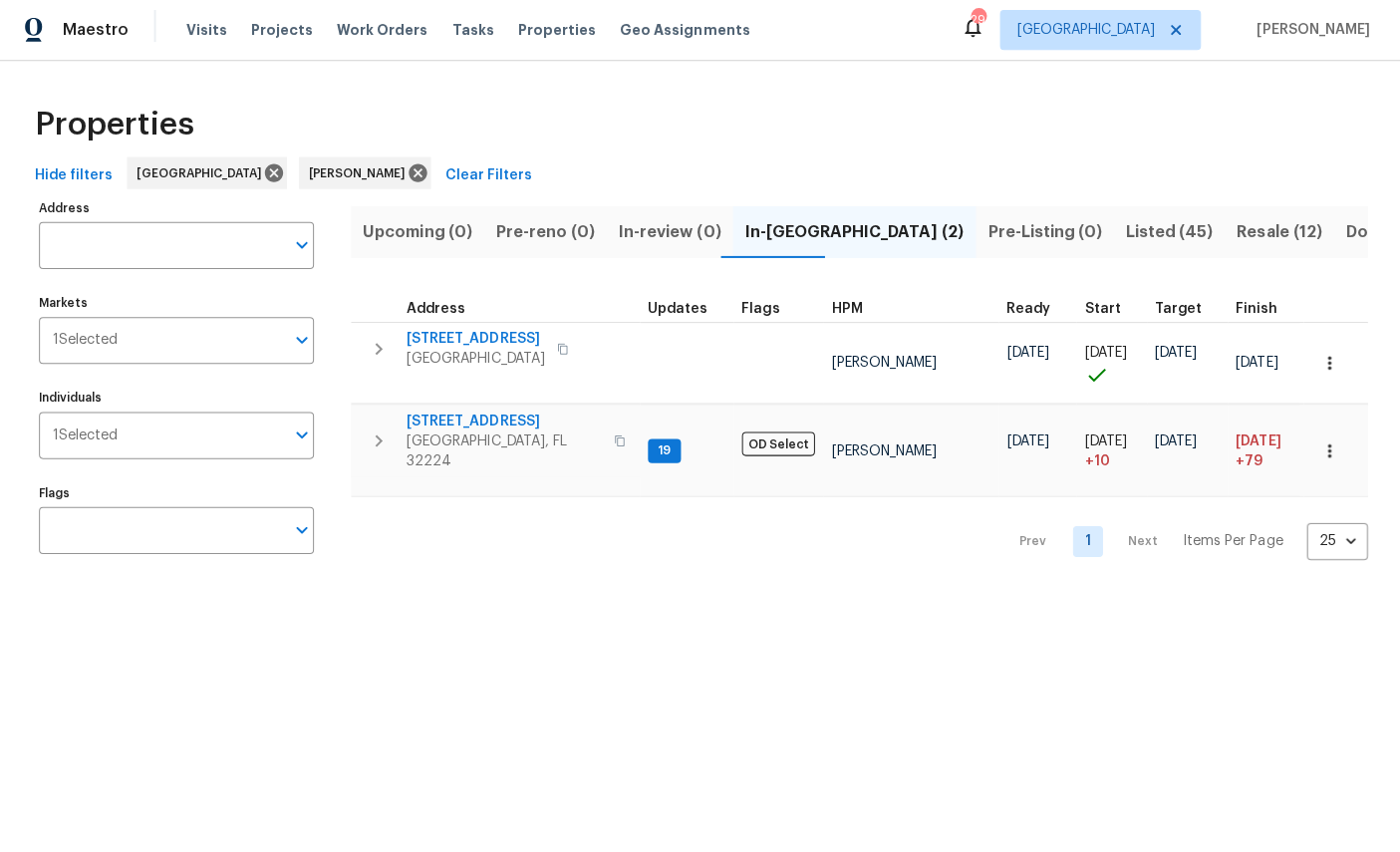 click on "[STREET_ADDRESS]" at bounding box center (479, 340) 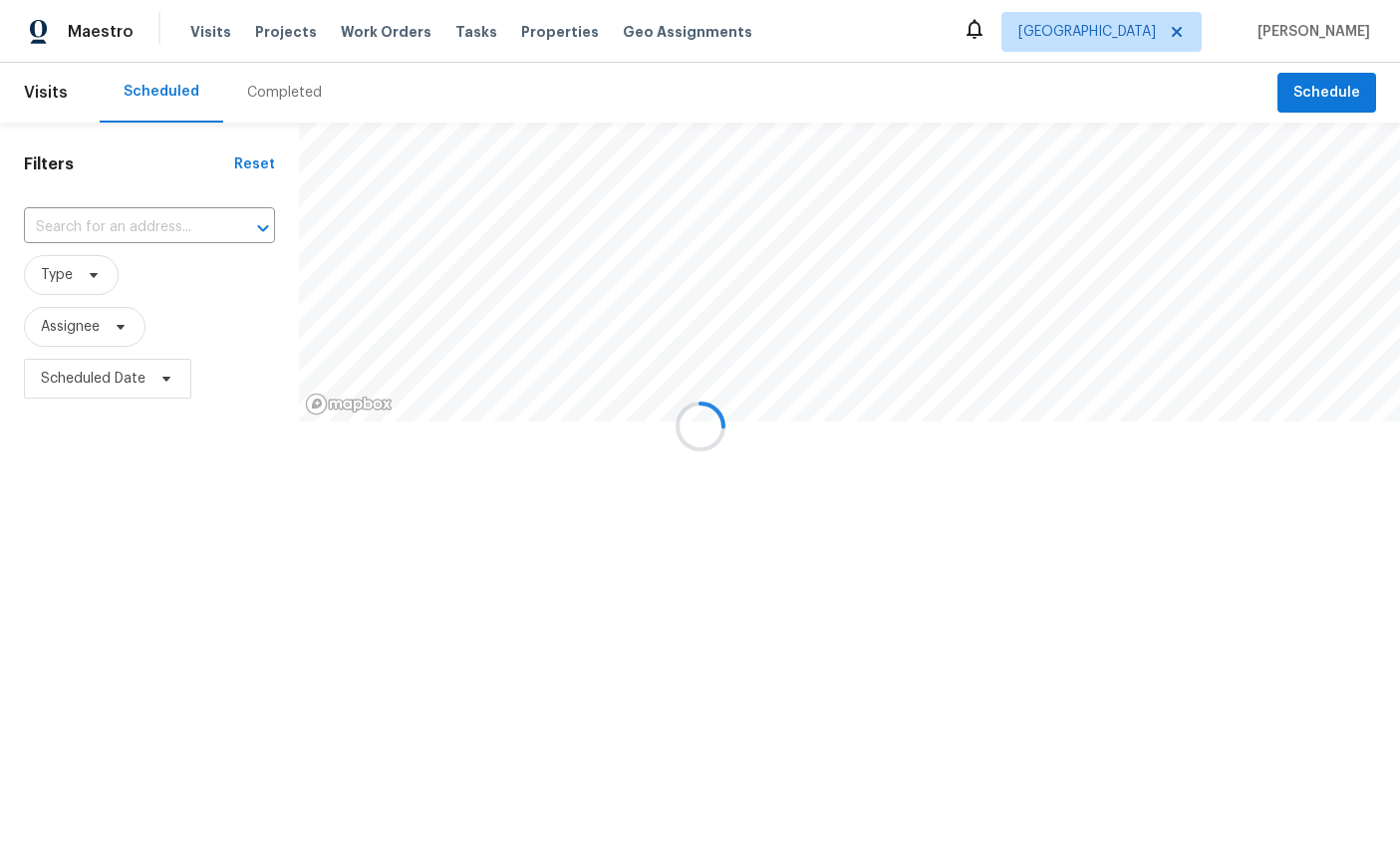 scroll, scrollTop: 0, scrollLeft: 0, axis: both 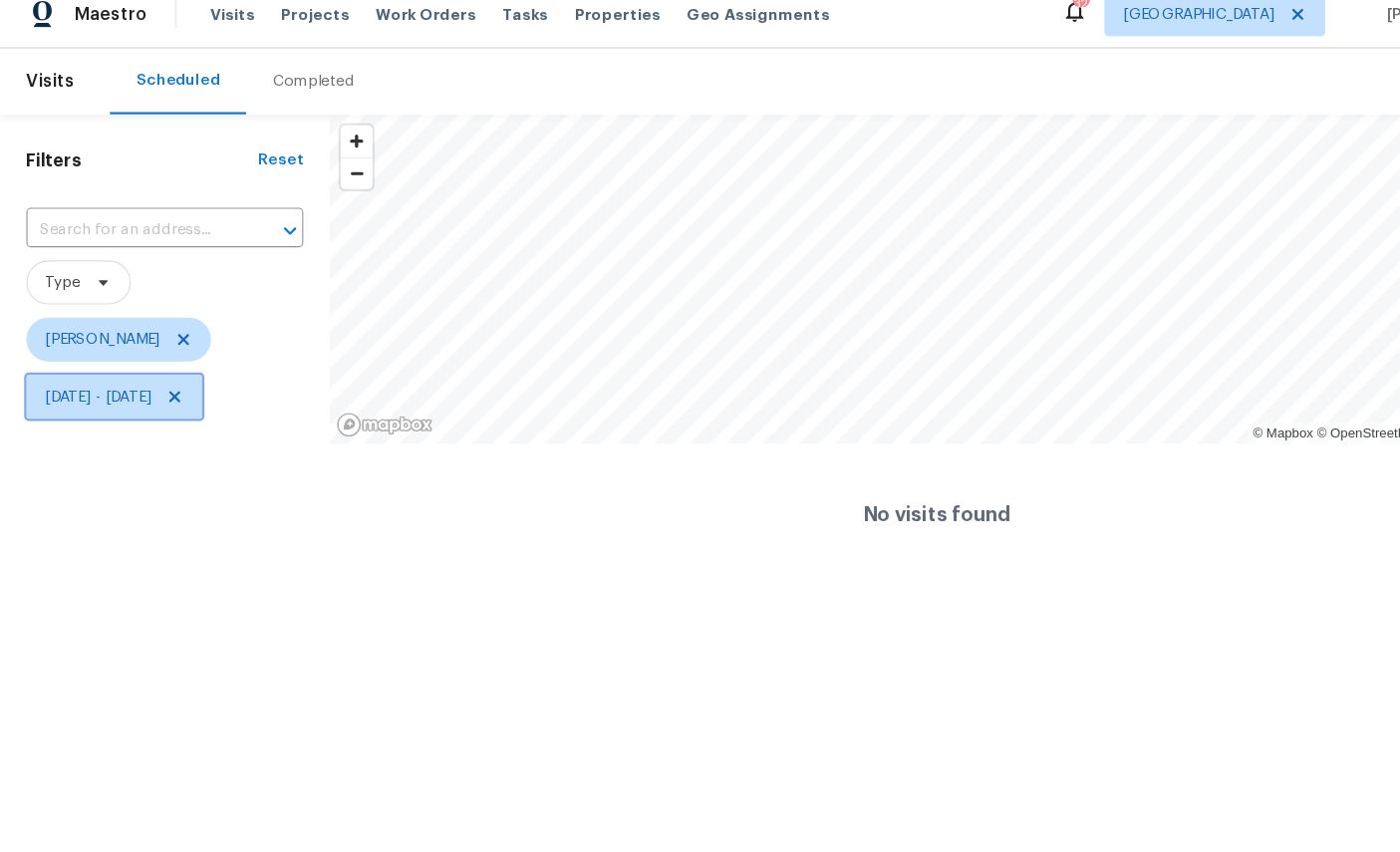 click on "Fri, Jul 11 - Fri, Jul 11" at bounding box center (89, 379) 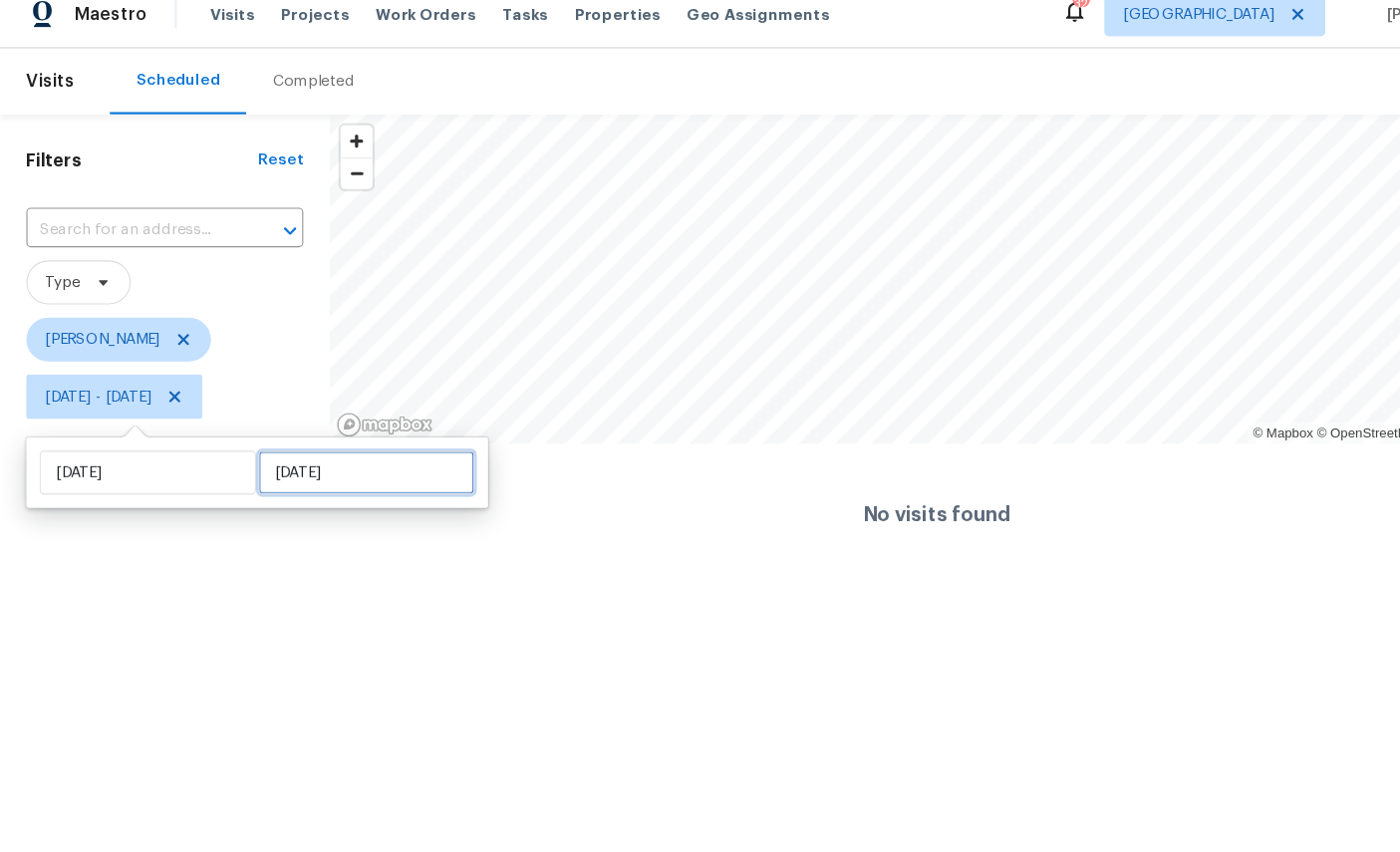 click on "Fri, Jul 11" at bounding box center [332, 447] 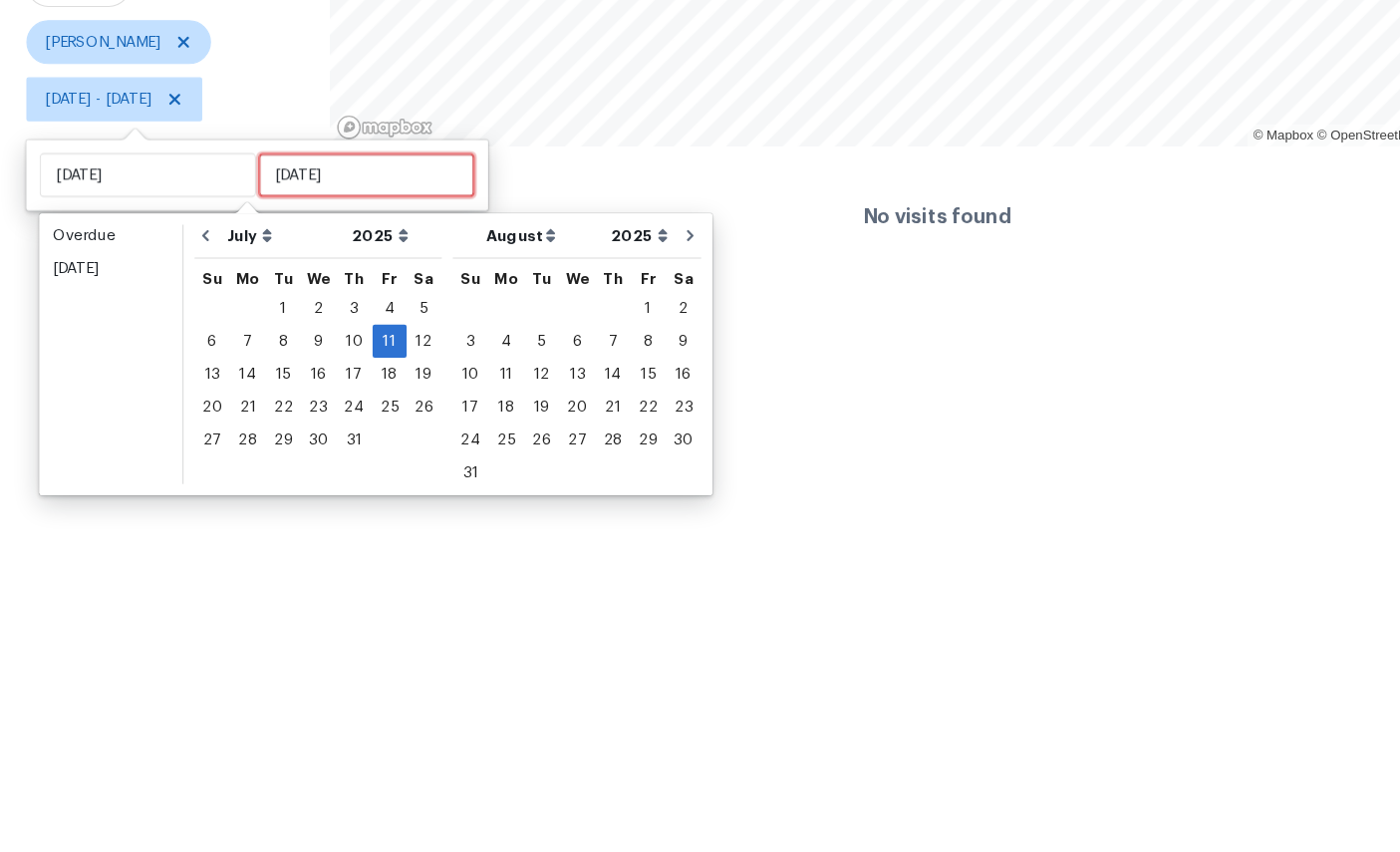 type 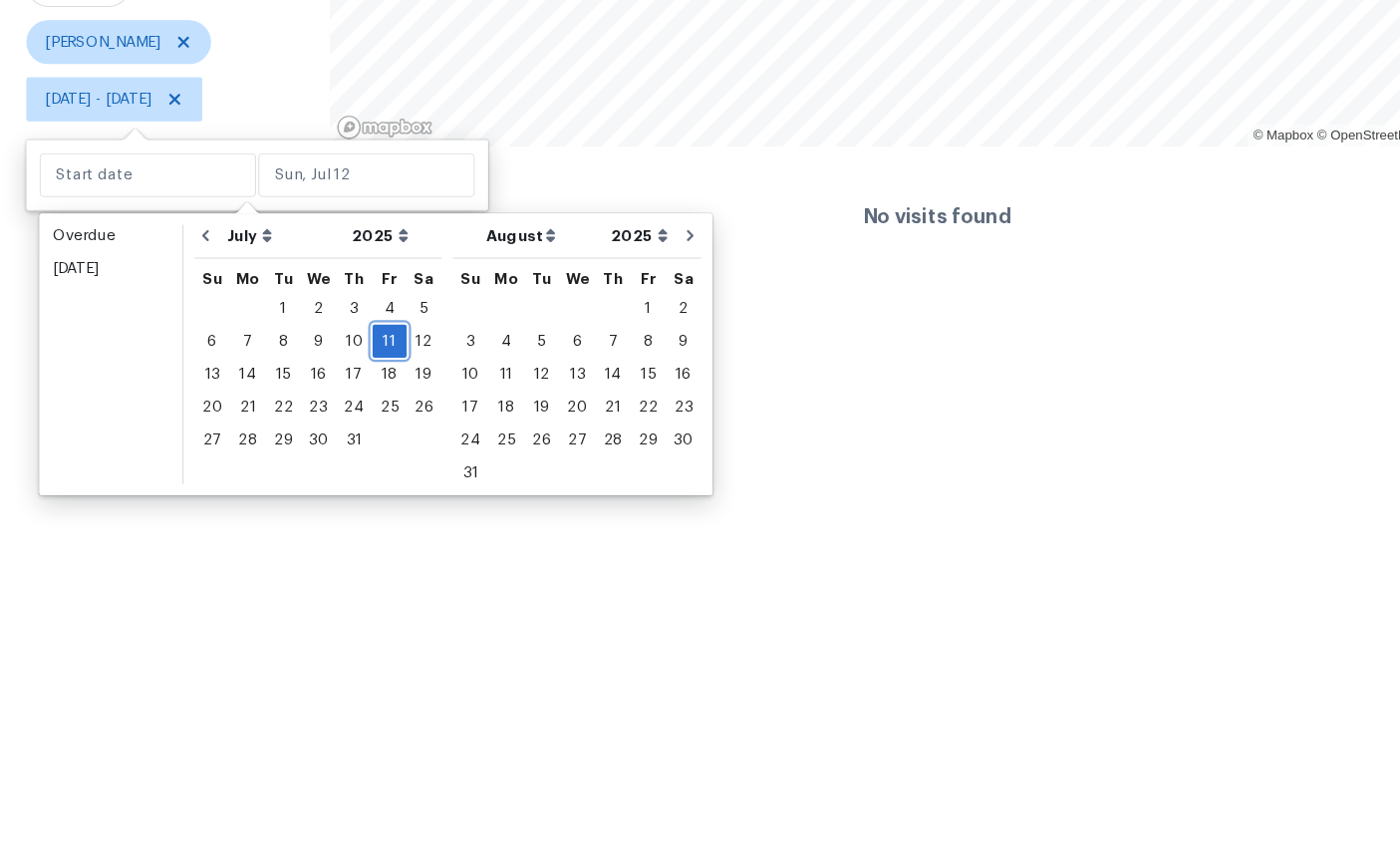 click on "6 7 8 9 10 11 12" at bounding box center [288, 598] 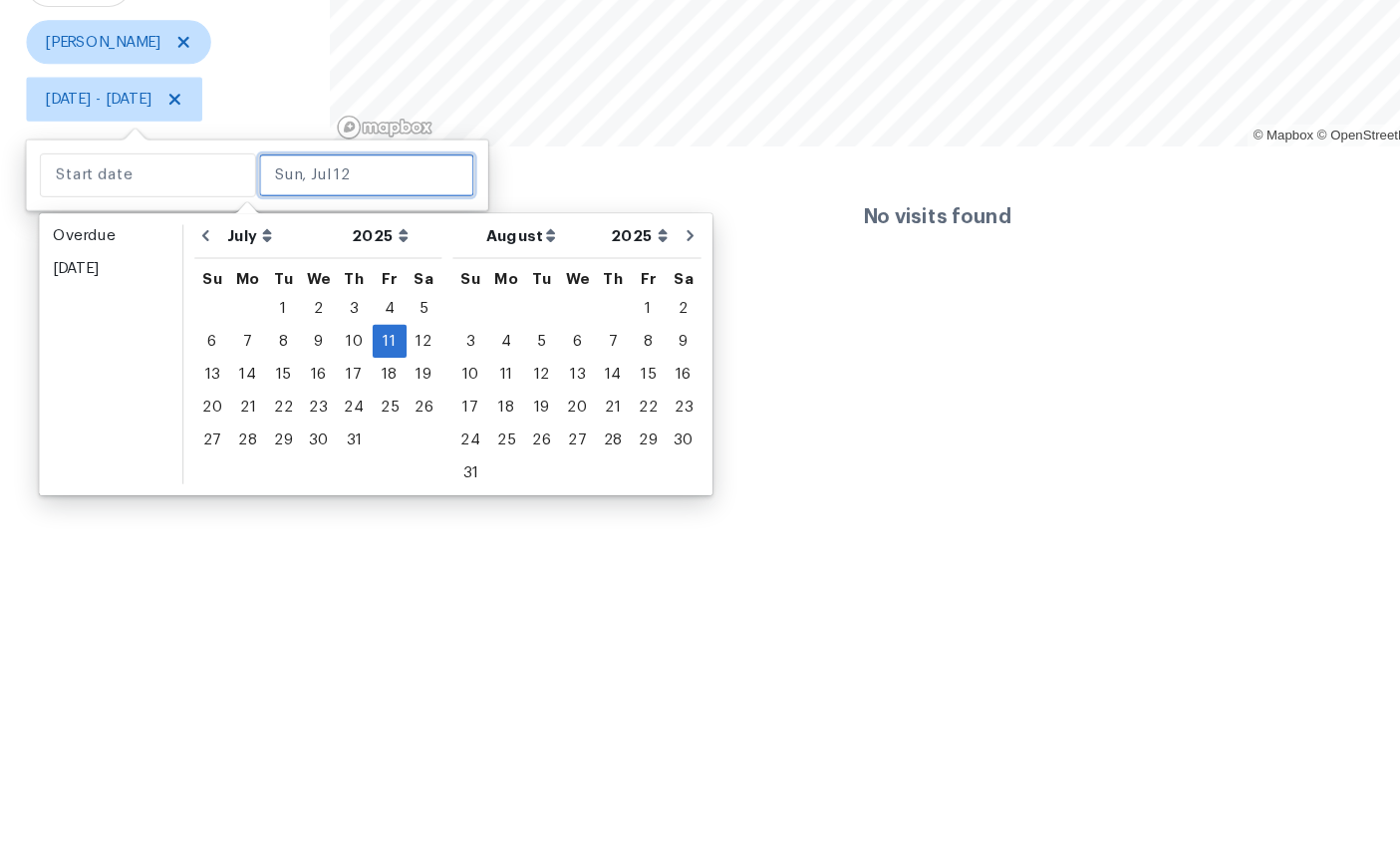 type on "Fri, Jul 11" 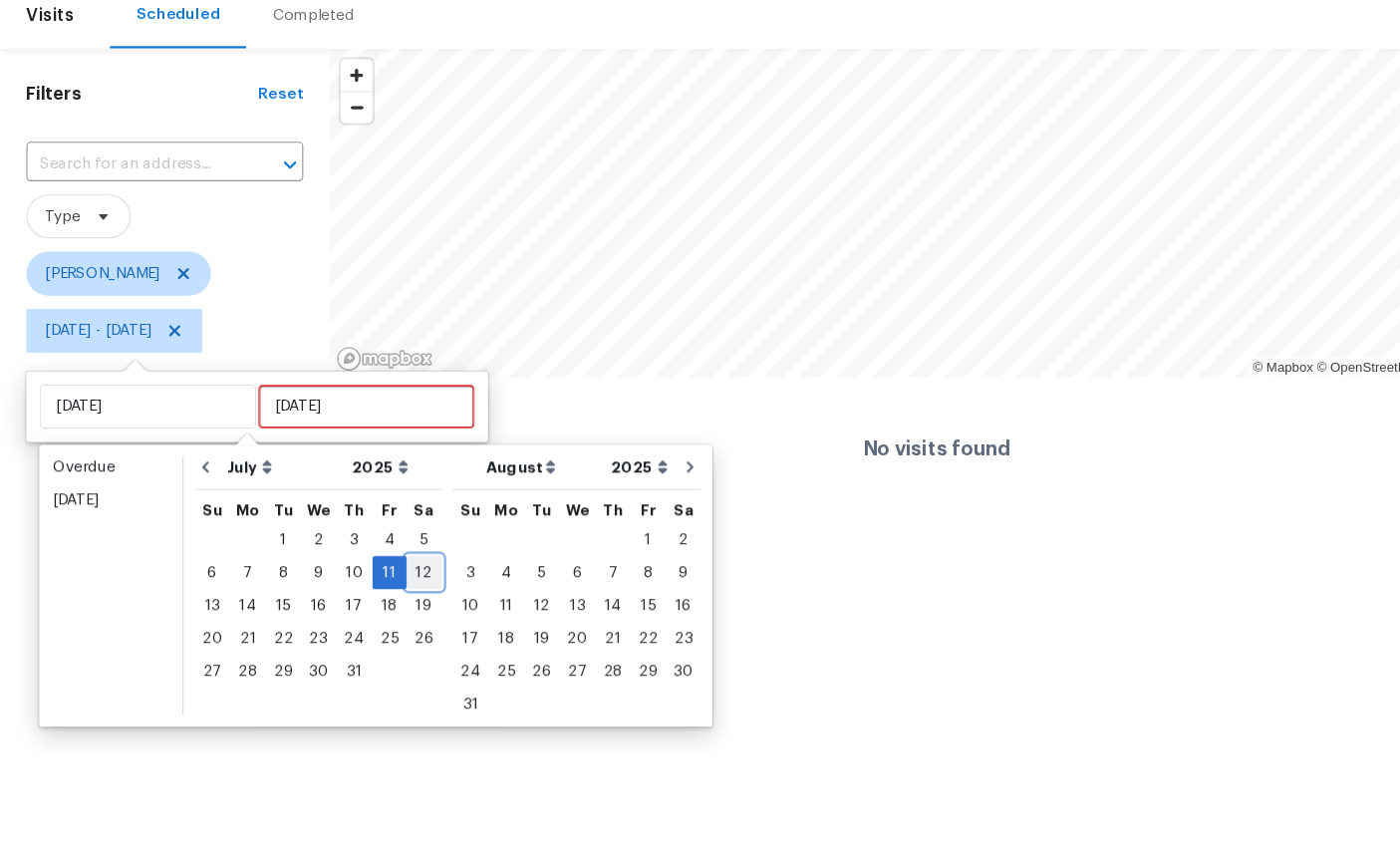 click on "12" at bounding box center [385, 598] 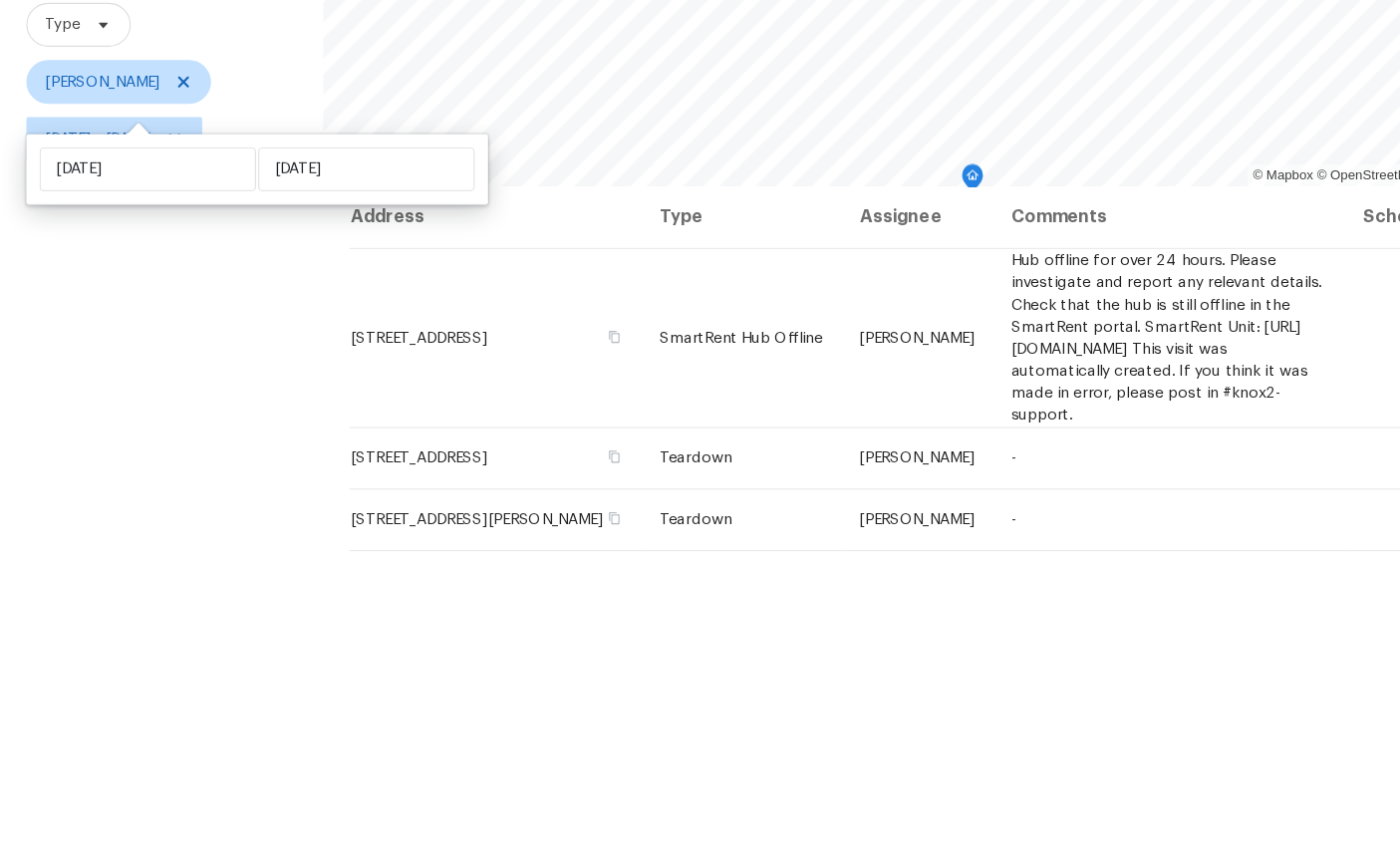 scroll, scrollTop: 155, scrollLeft: 0, axis: vertical 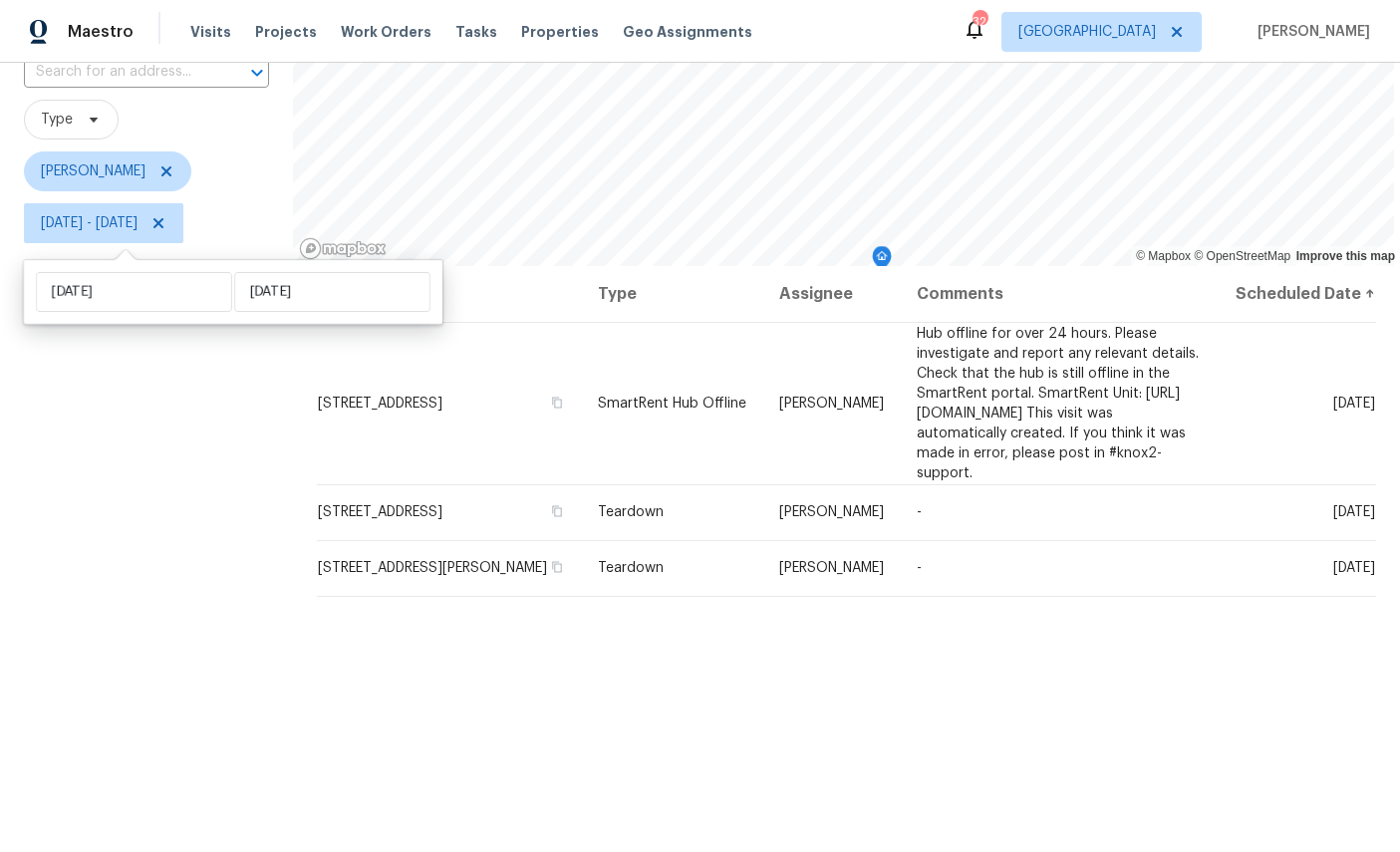 click at bounding box center (0, 0) 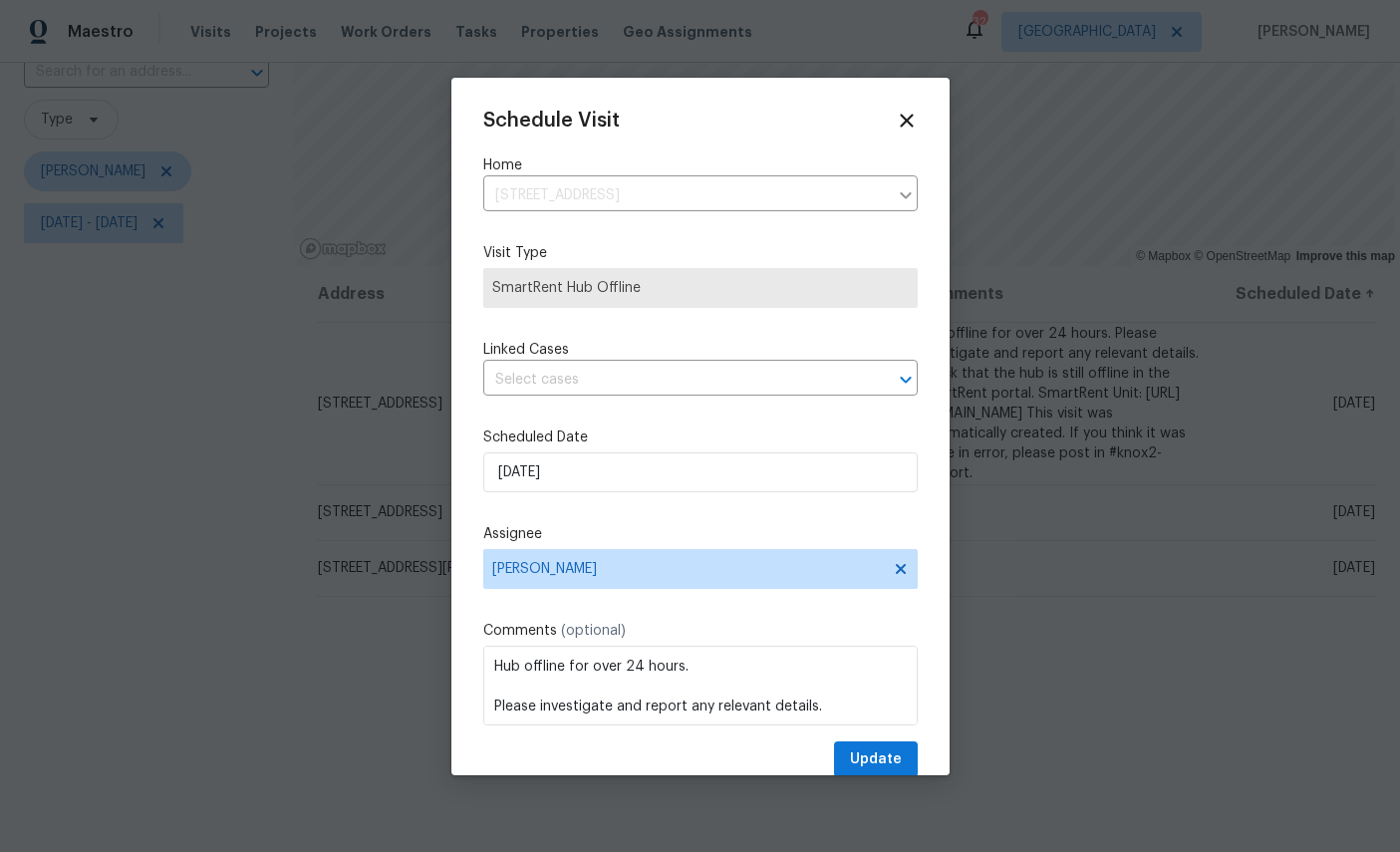click at bounding box center (700, 426) 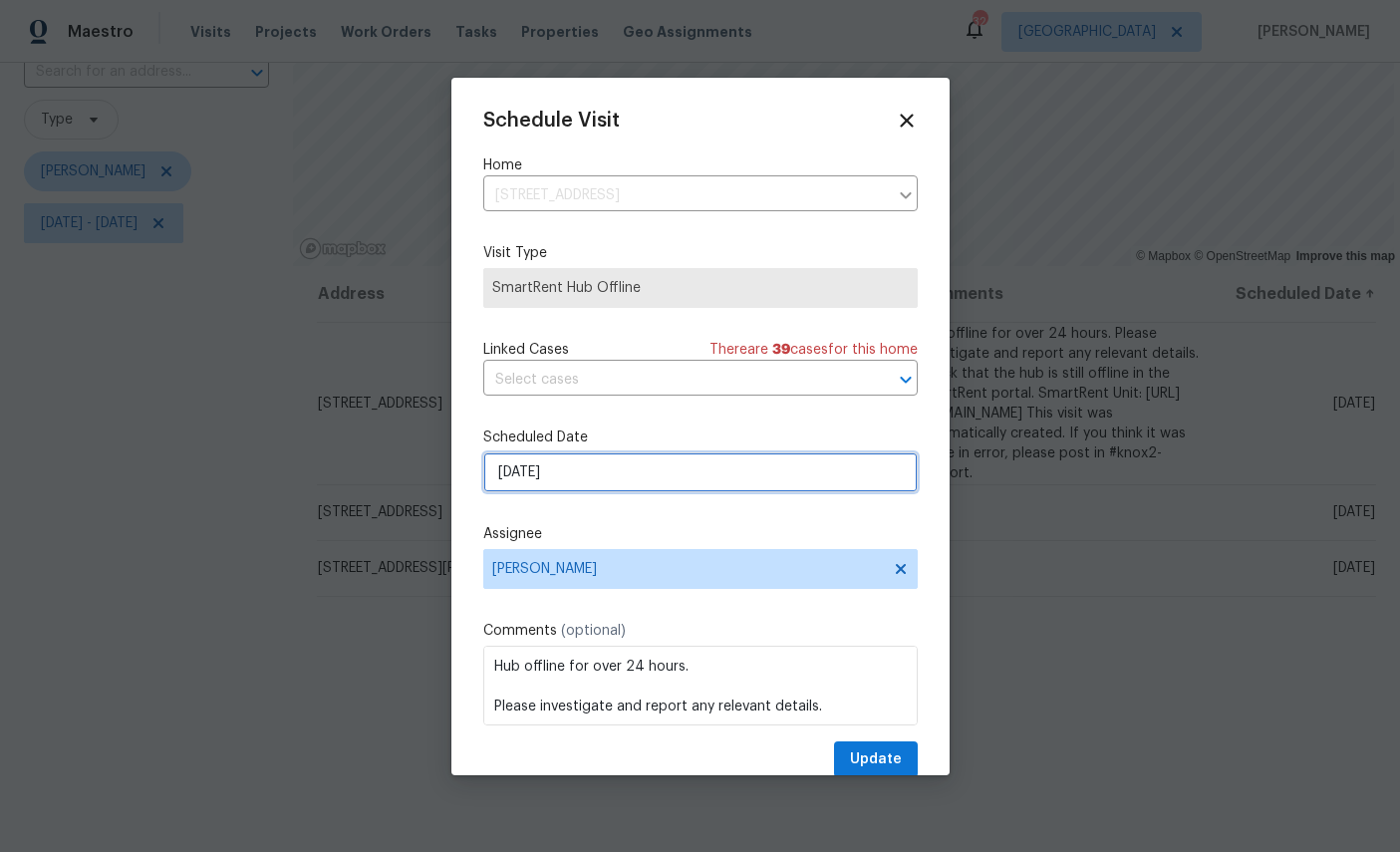 click on "7/12/2025" at bounding box center (700, 472) 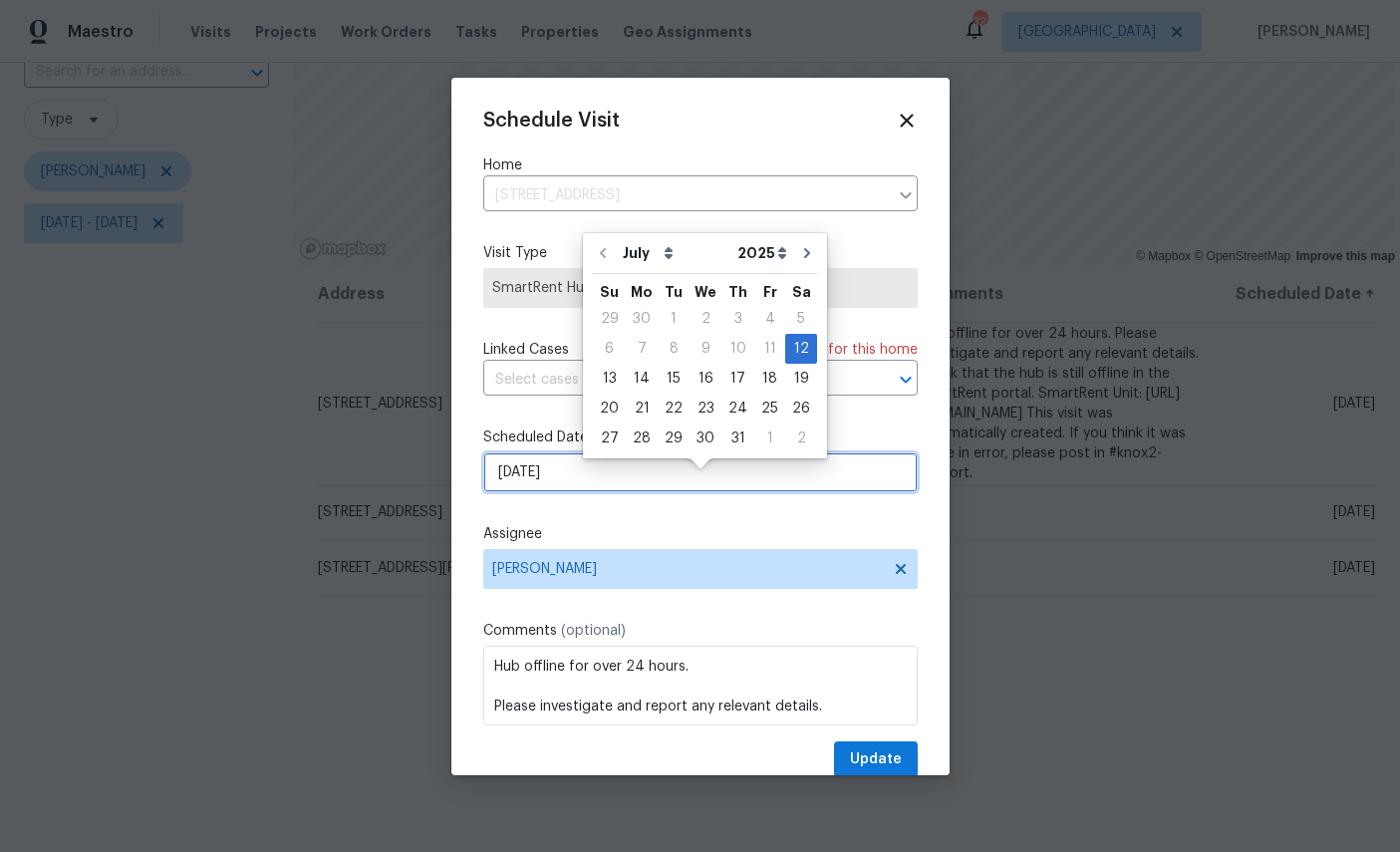 scroll, scrollTop: 17, scrollLeft: 0, axis: vertical 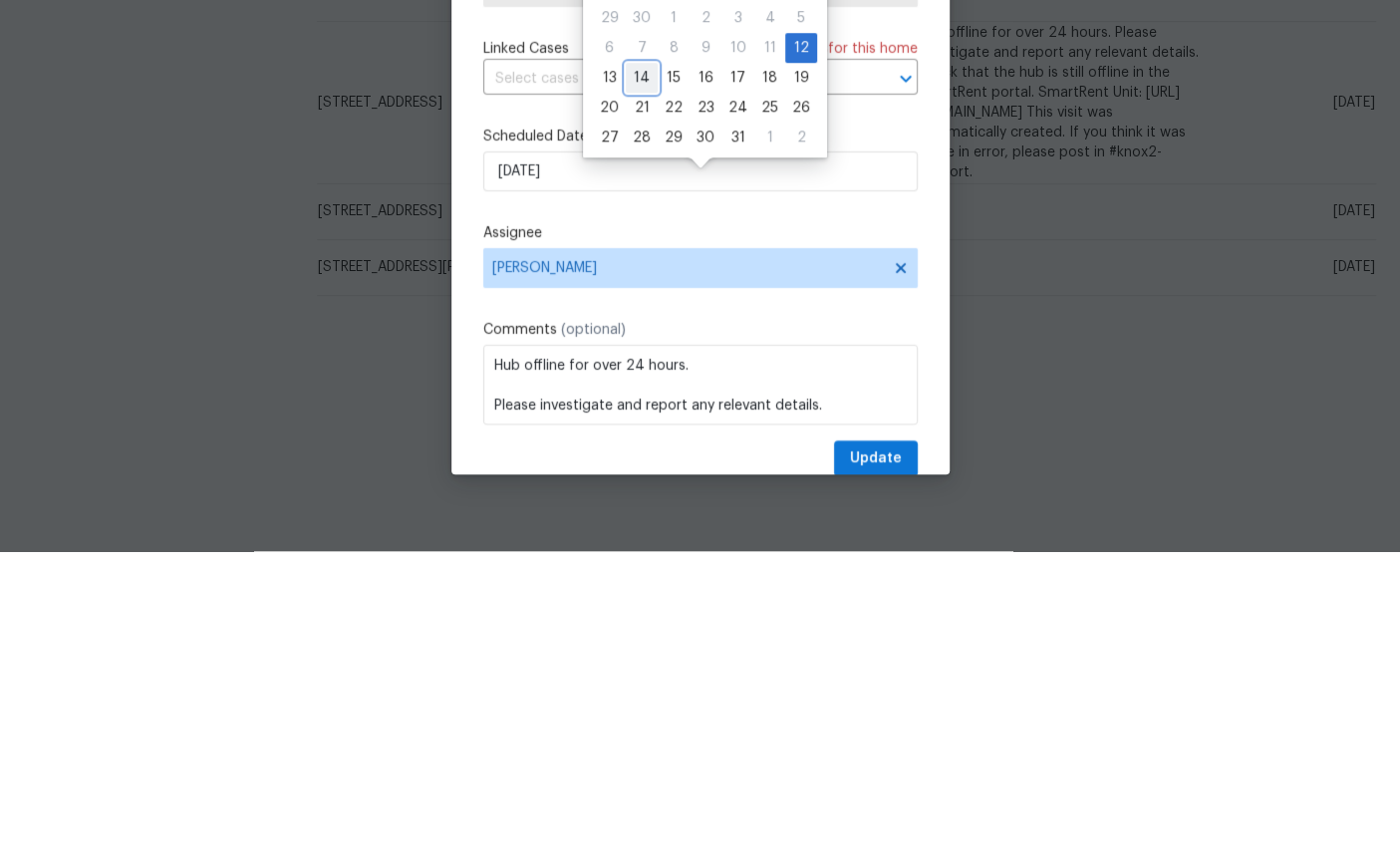 click on "14" at bounding box center (642, 379) 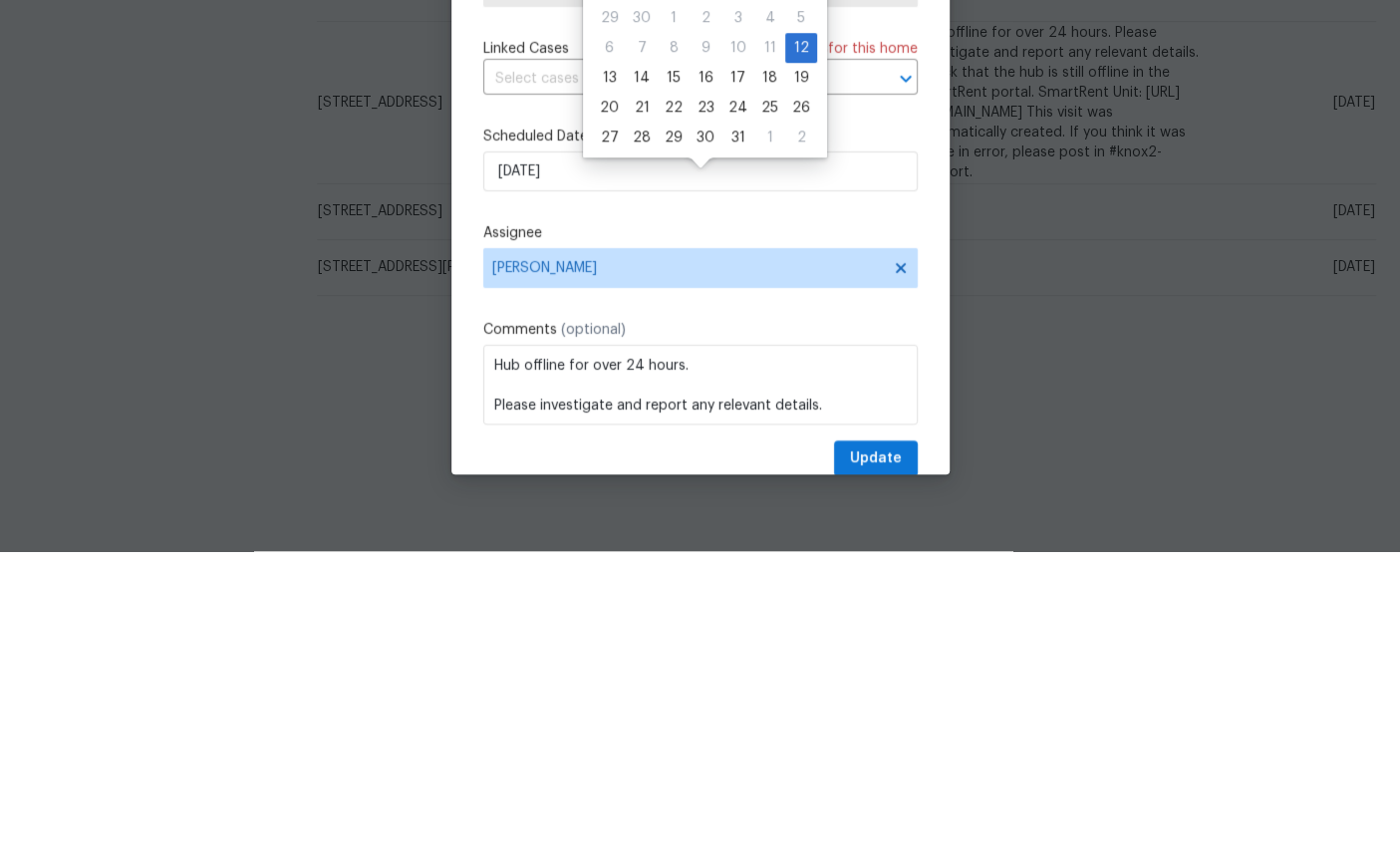 scroll, scrollTop: 75, scrollLeft: 0, axis: vertical 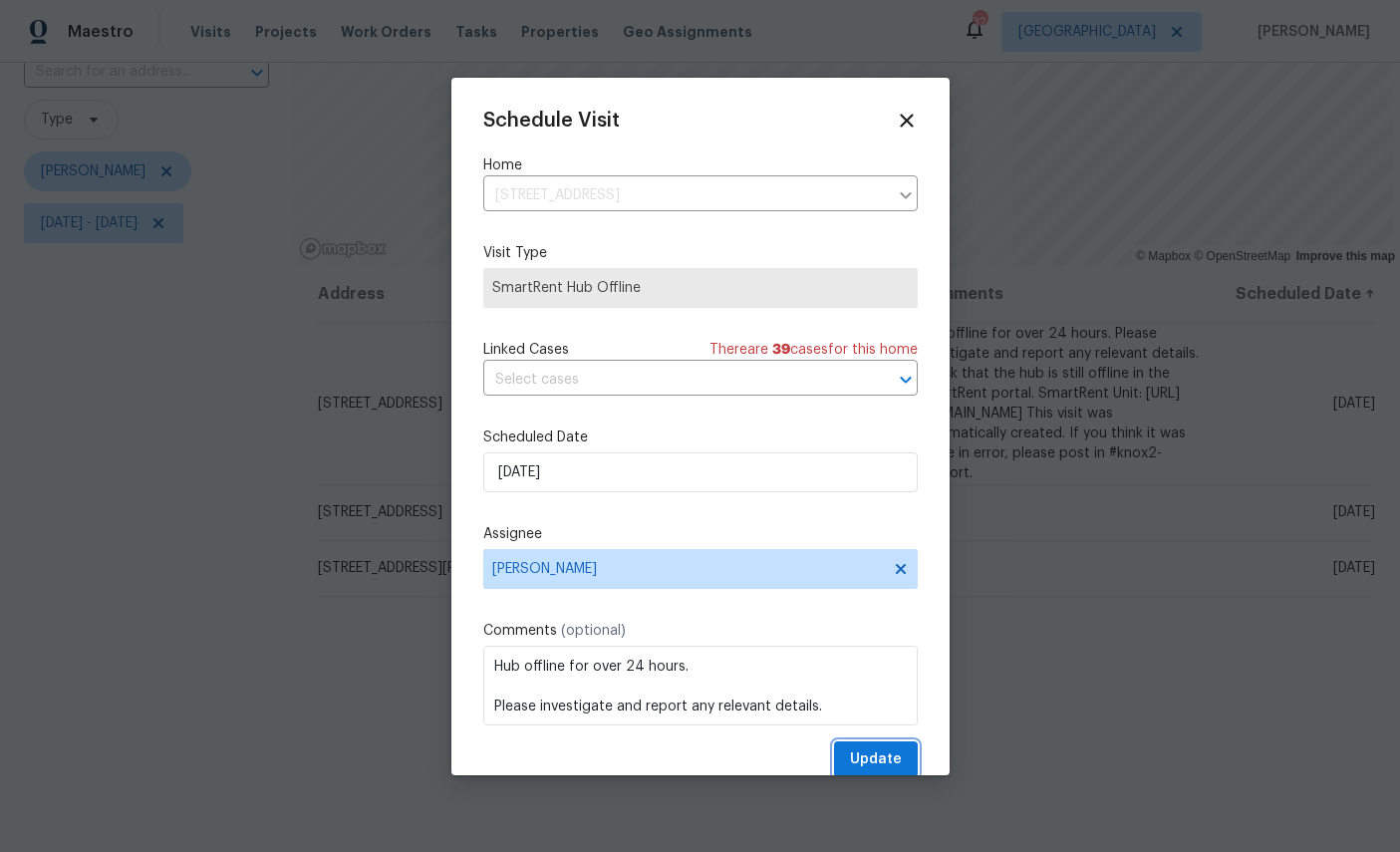 click on "Update" at bounding box center [876, 759] 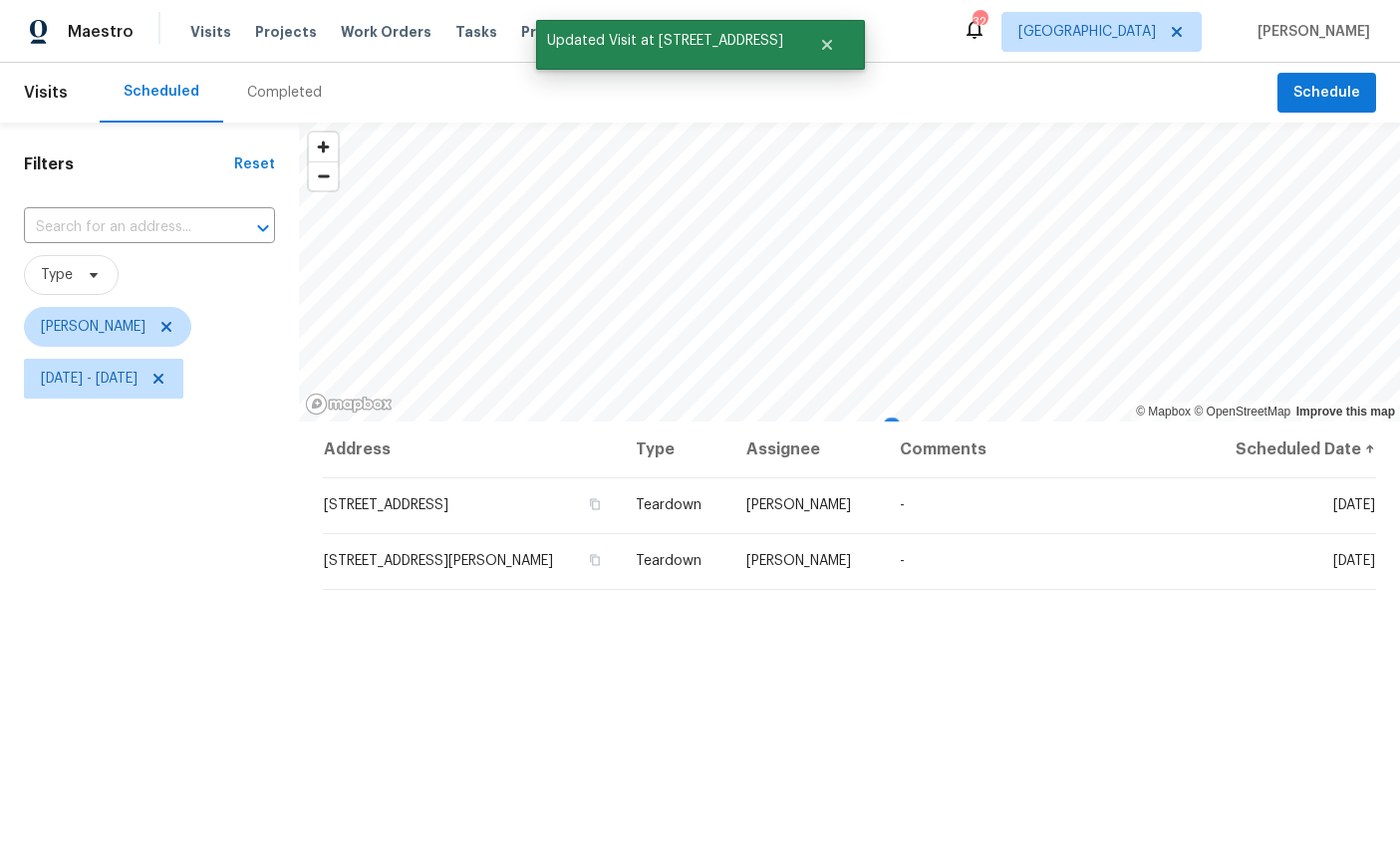 scroll, scrollTop: 0, scrollLeft: 0, axis: both 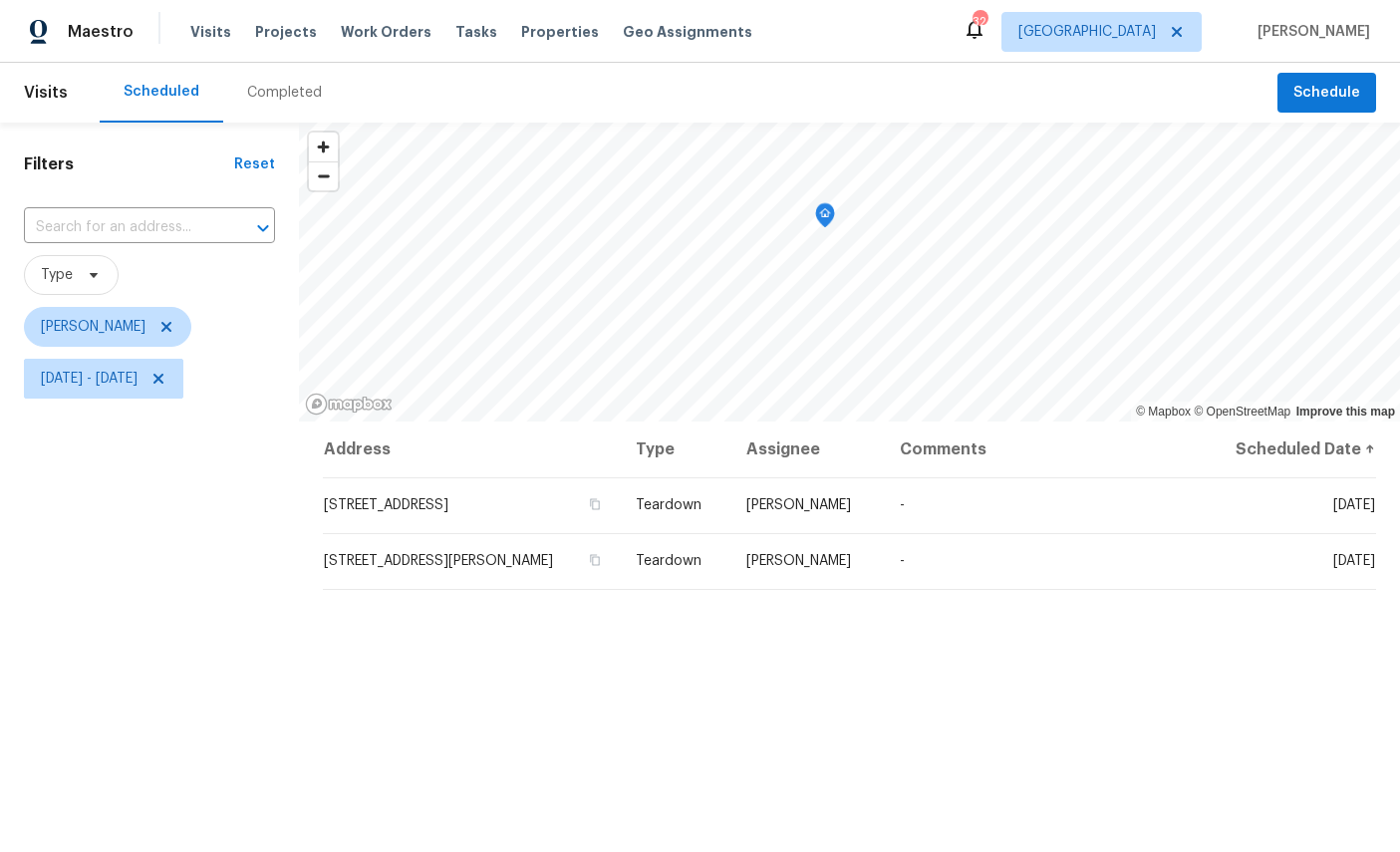 click 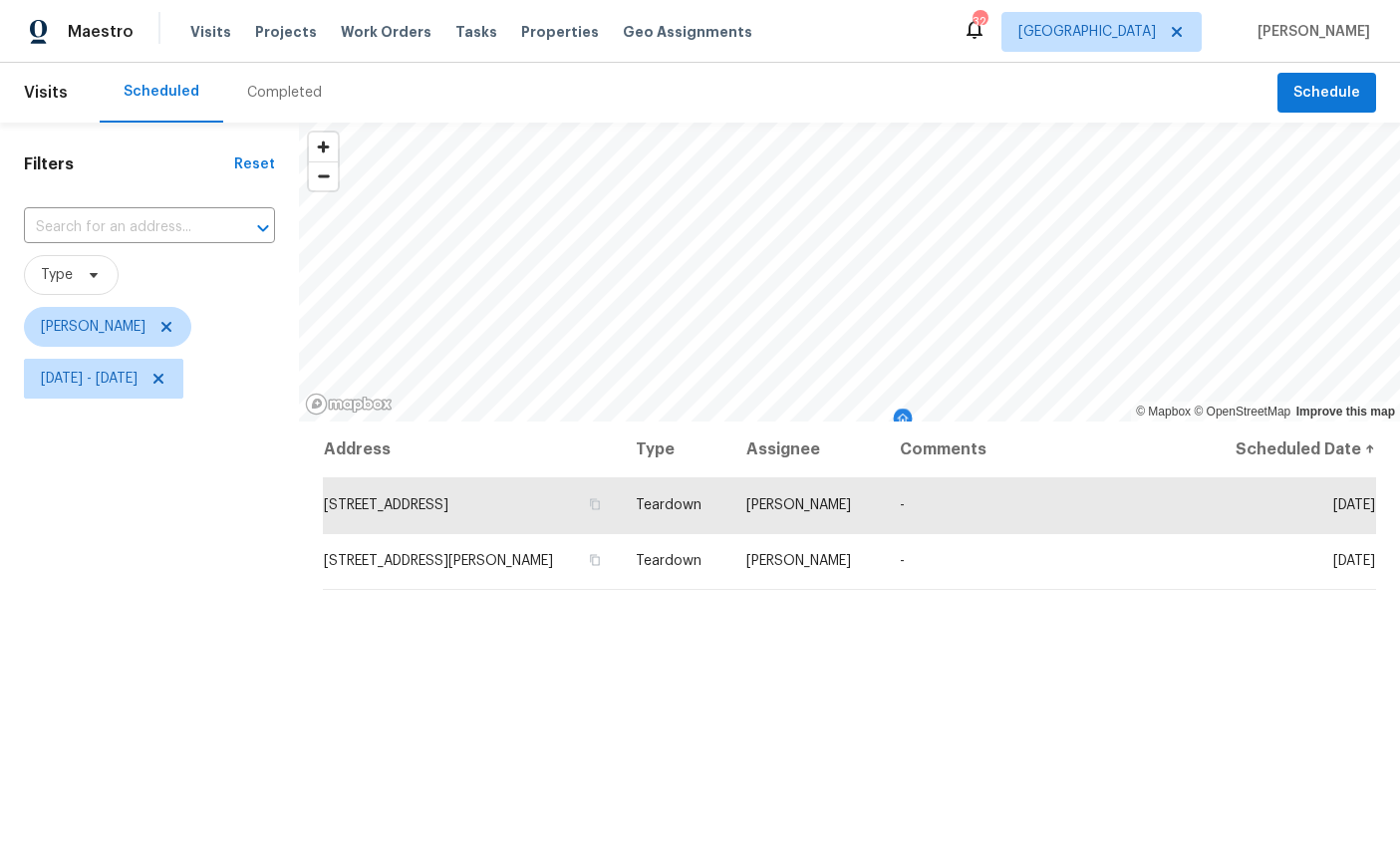 click 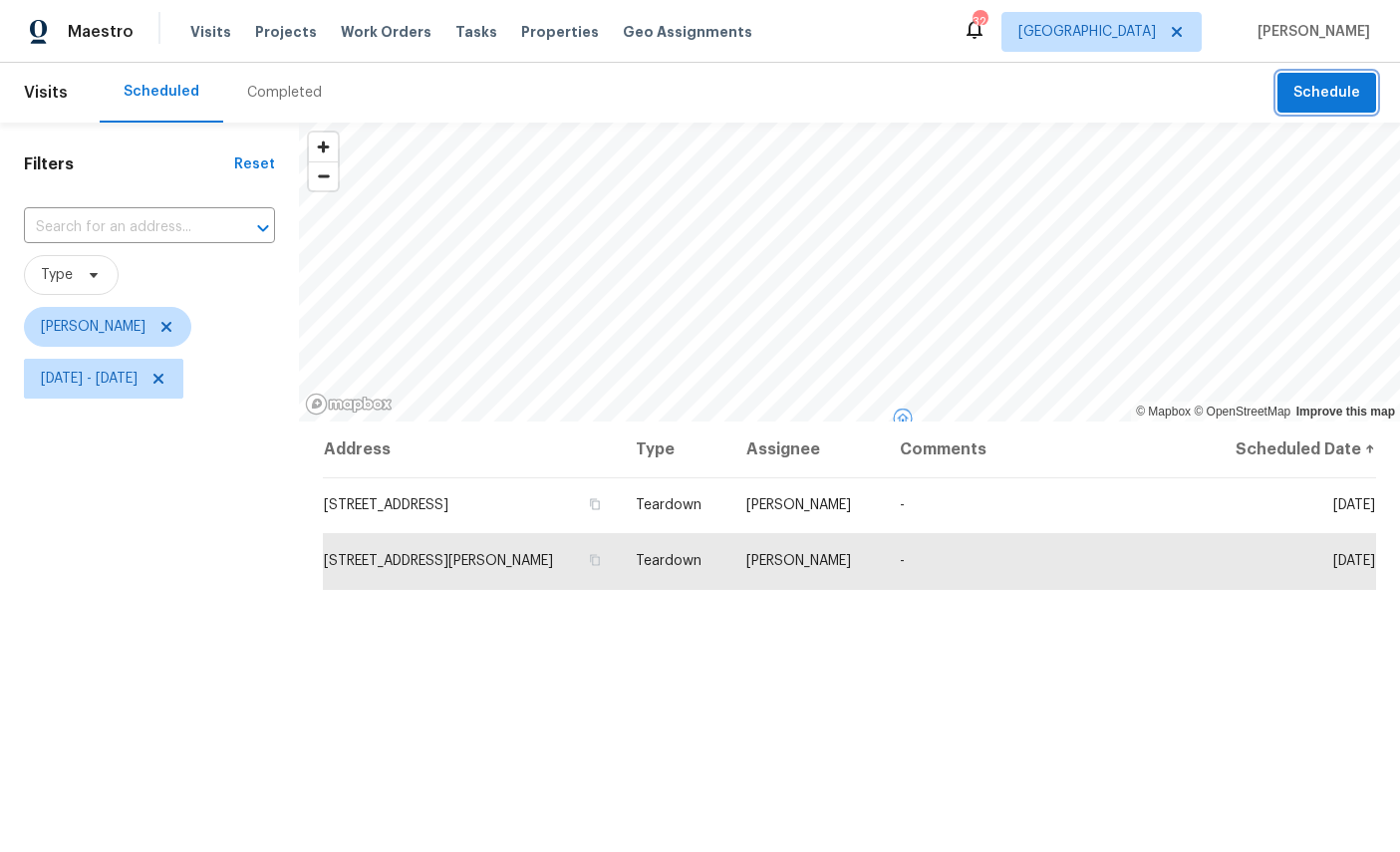 click on "Schedule" at bounding box center [1326, 93] 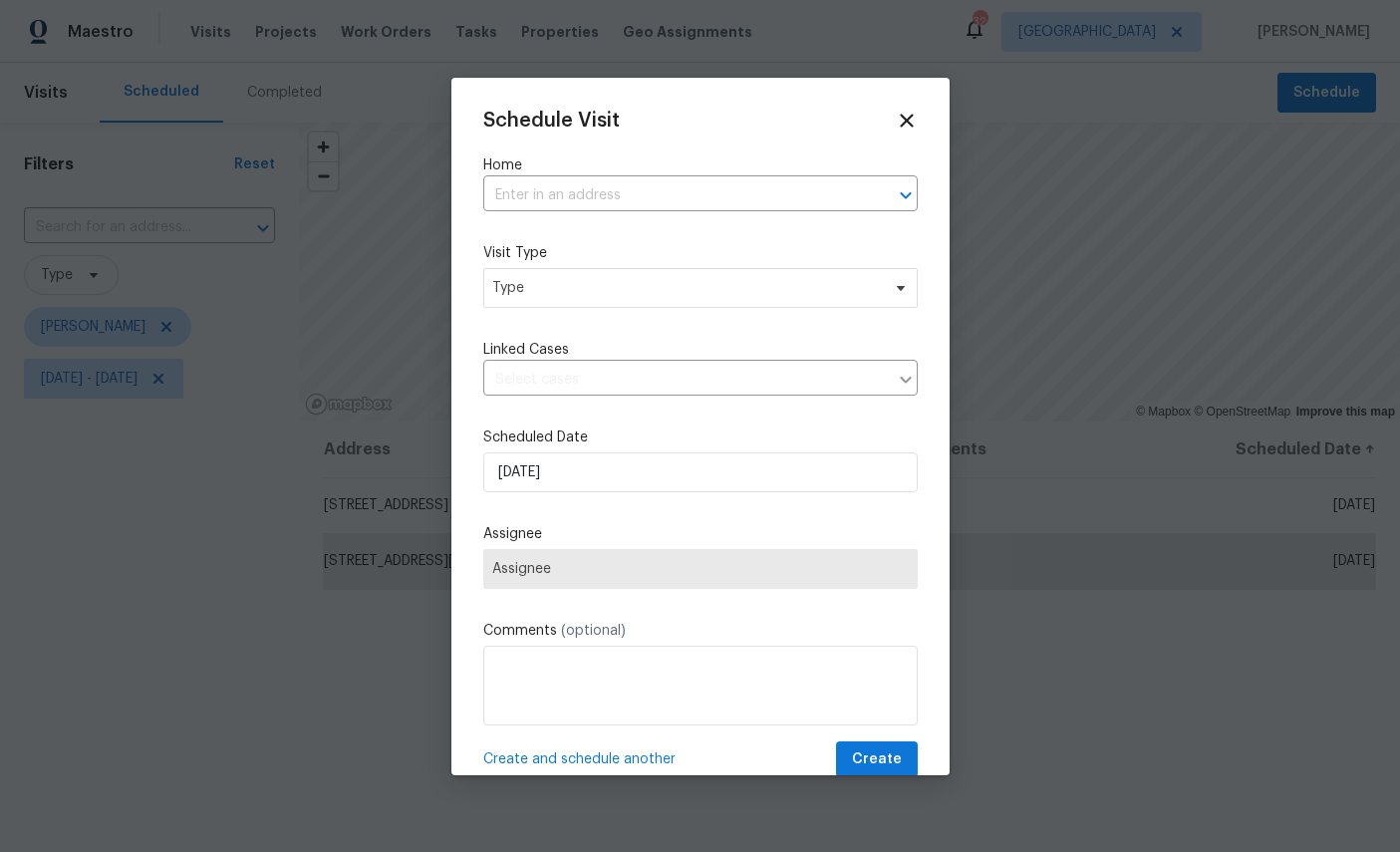 click at bounding box center (673, 195) 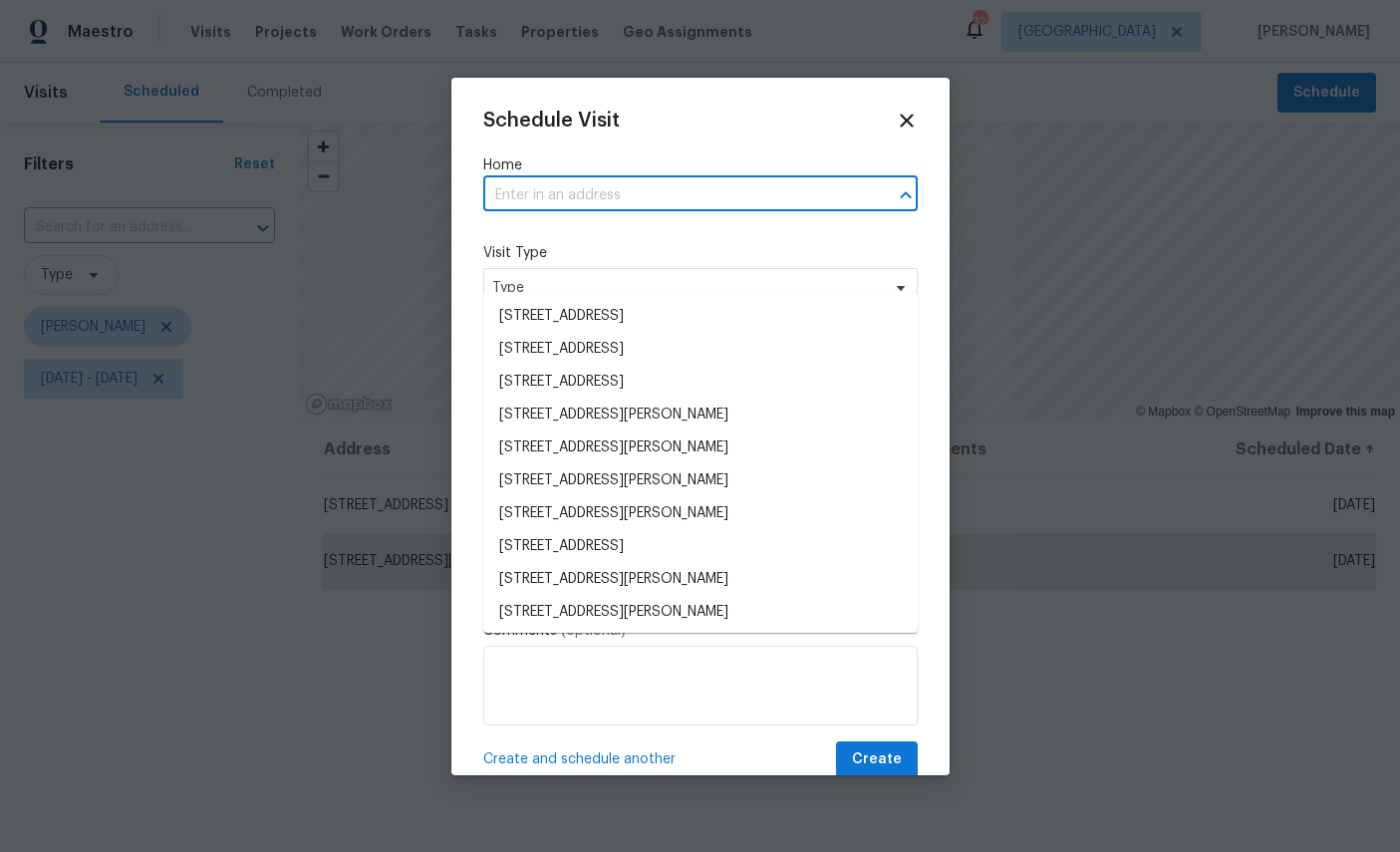 scroll, scrollTop: 75, scrollLeft: 0, axis: vertical 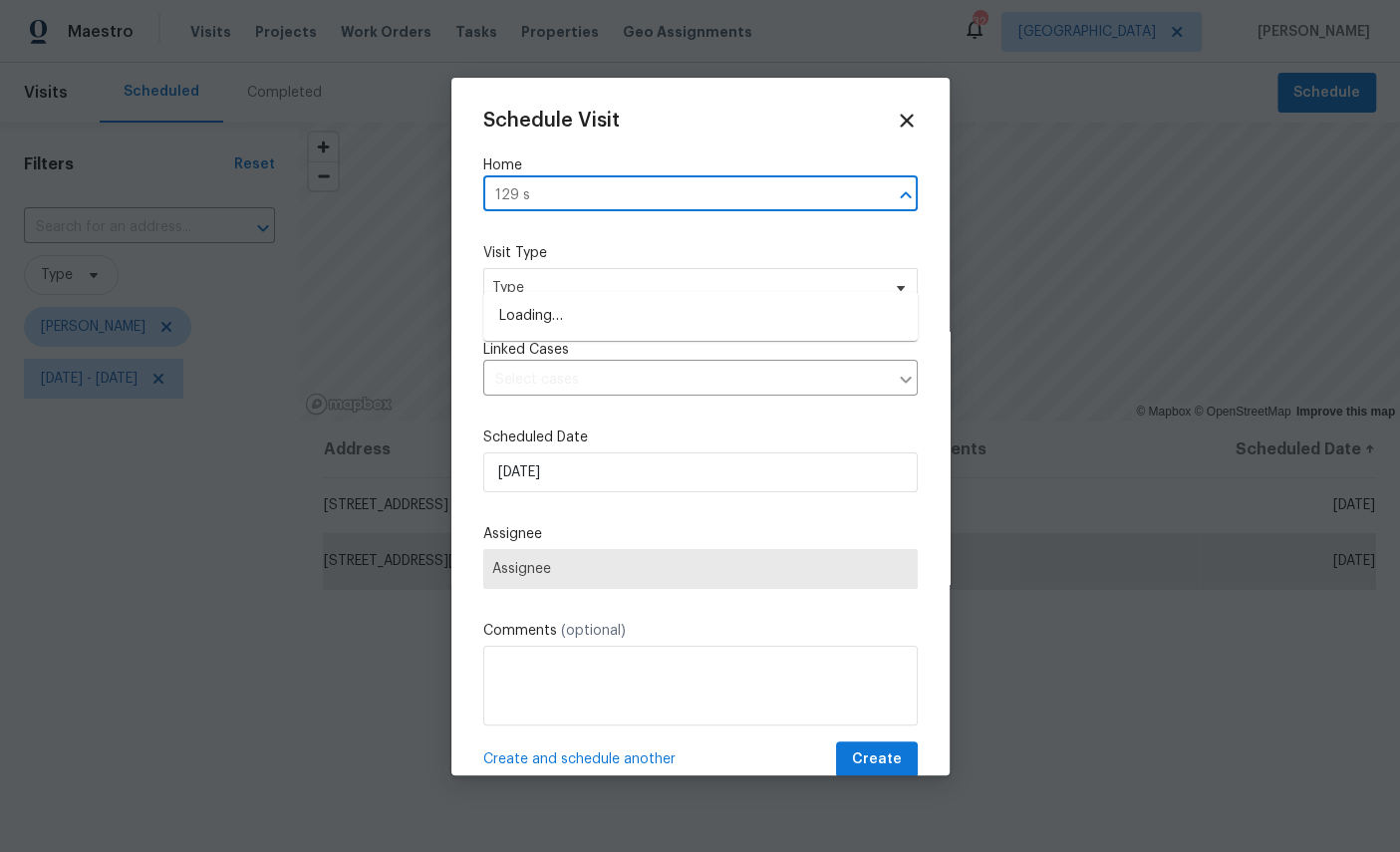 type on "129 st" 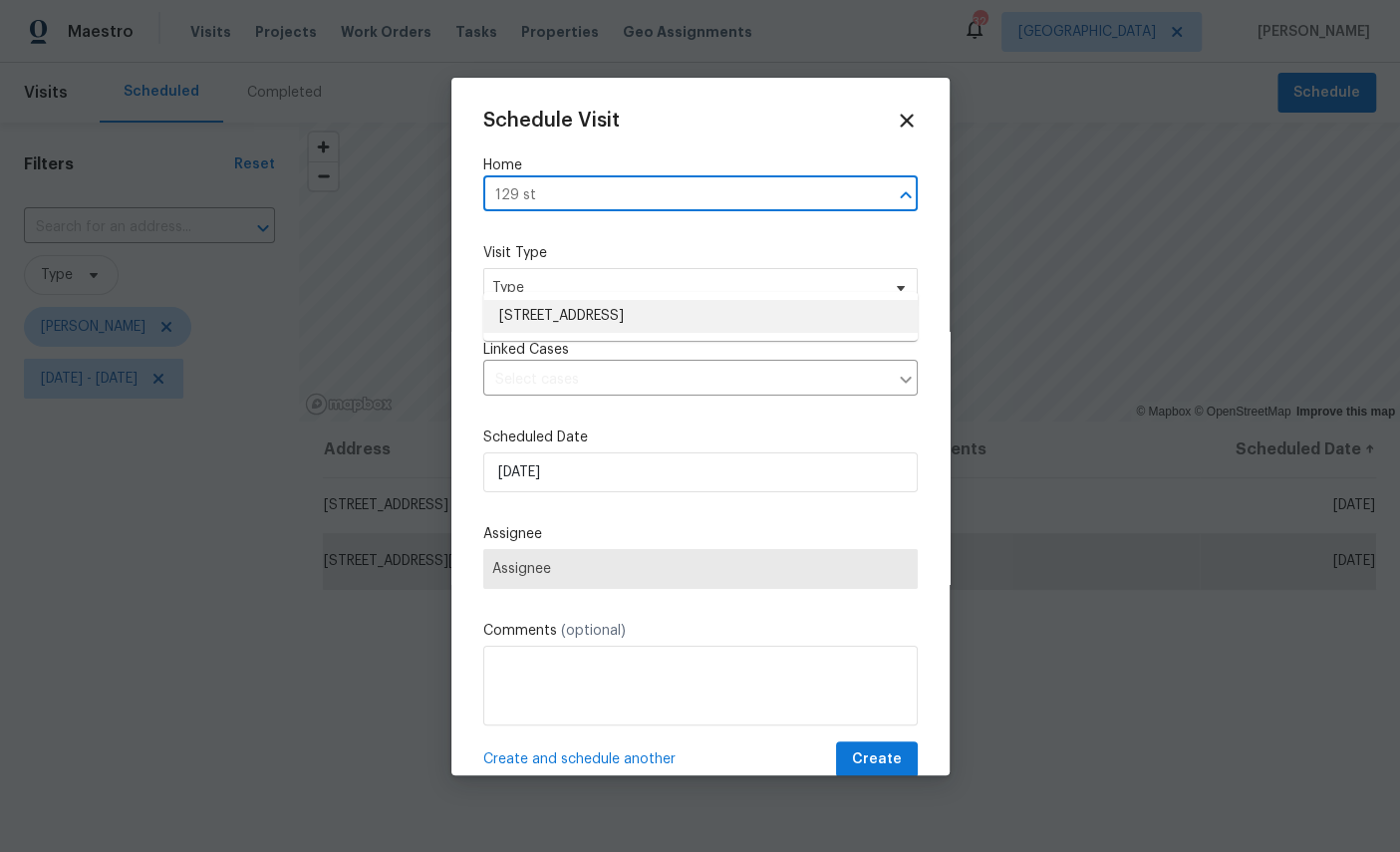 click on "129 St Croix Island Dr, Saint Augustine, FL 32092" at bounding box center (700, 316) 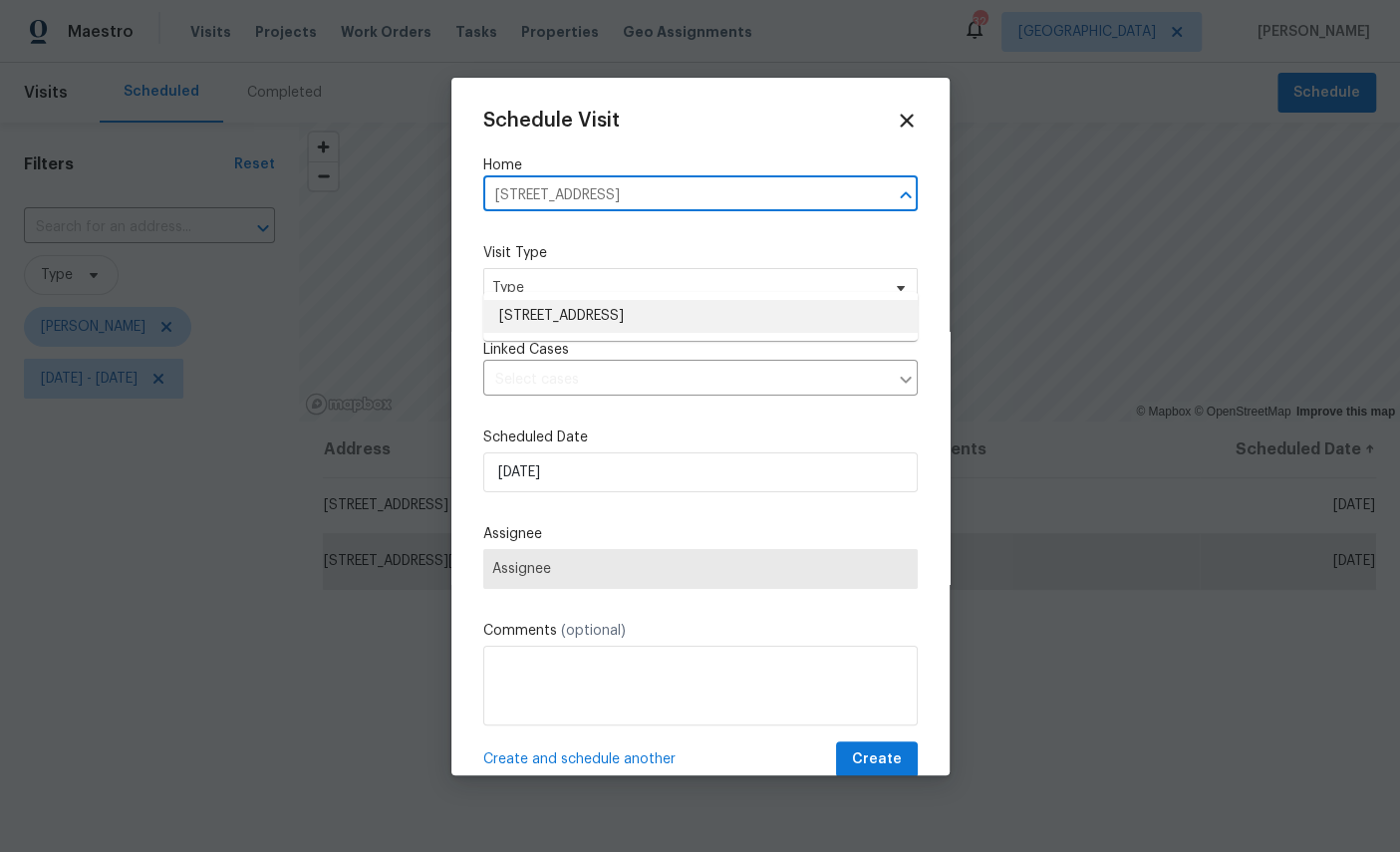 scroll, scrollTop: 75, scrollLeft: 0, axis: vertical 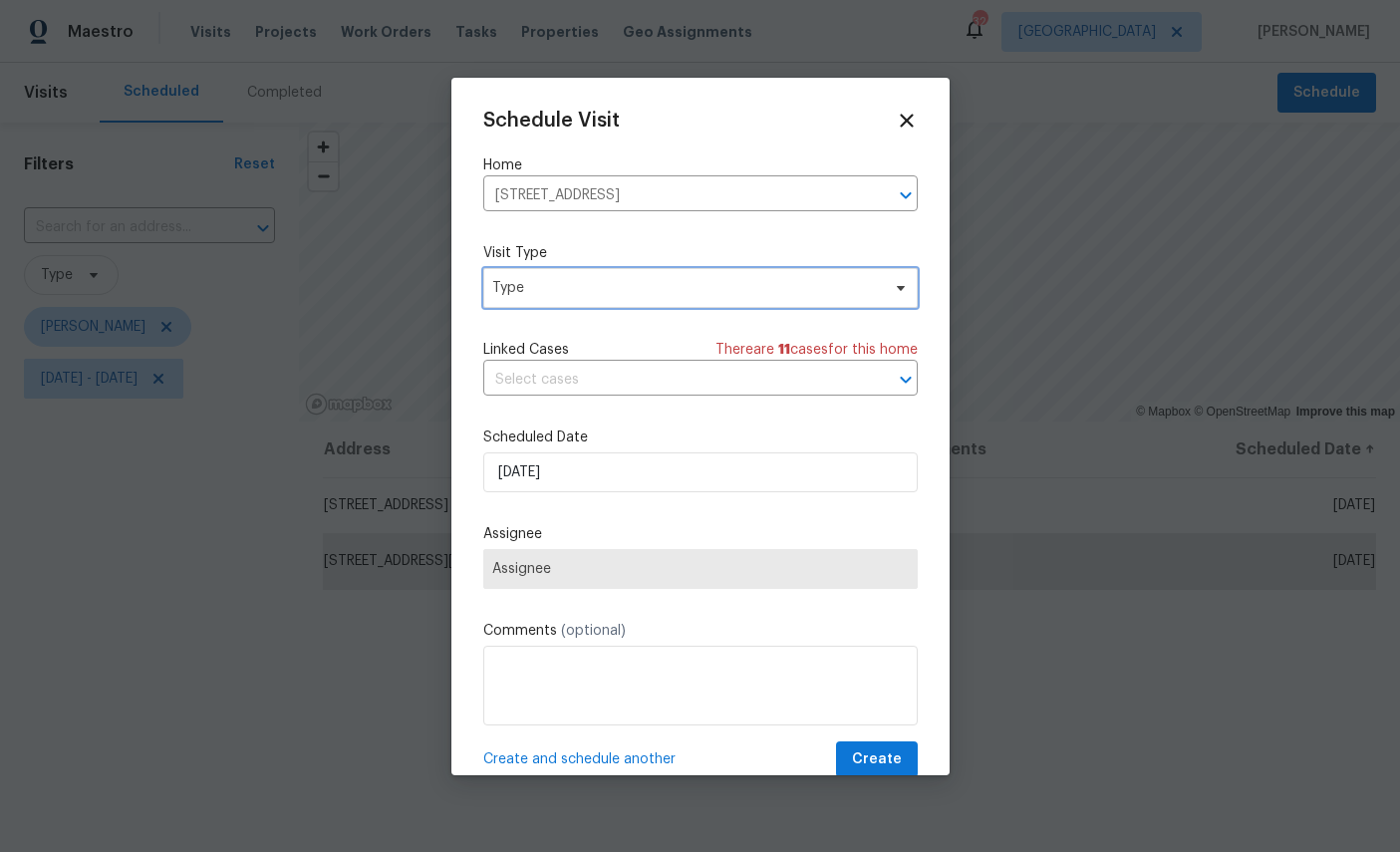 click on "Type" at bounding box center (686, 288) 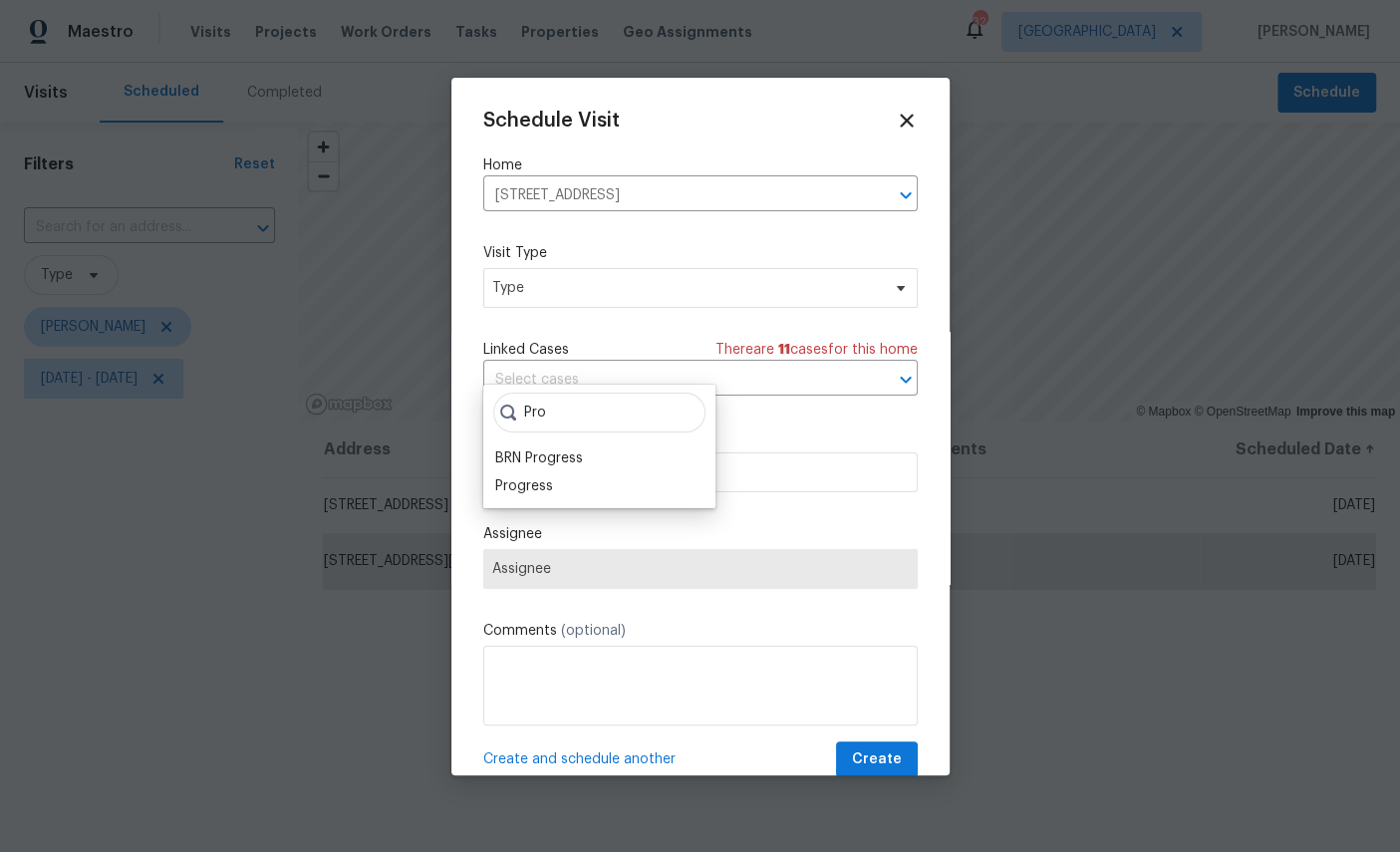 scroll, scrollTop: 75, scrollLeft: 0, axis: vertical 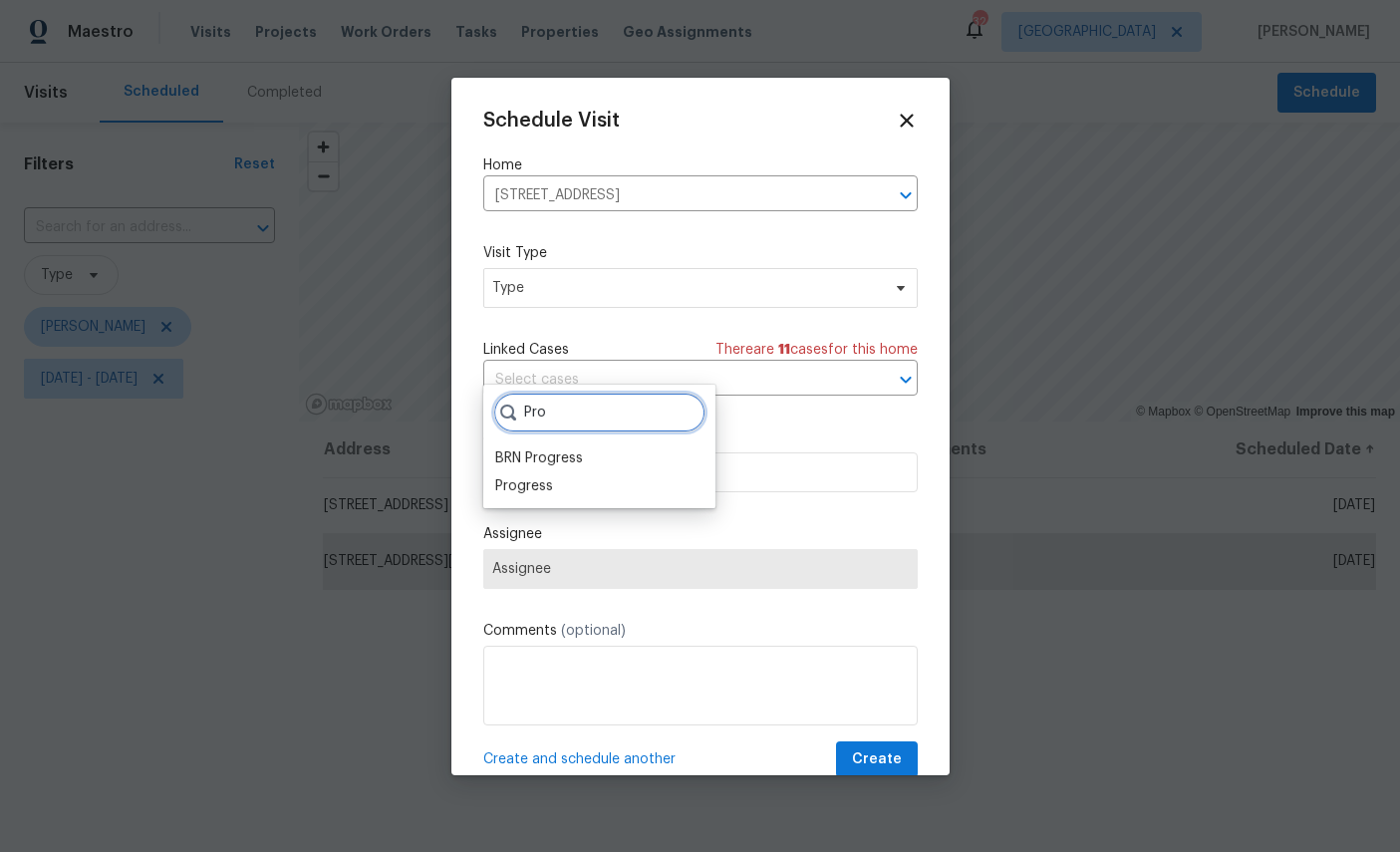 type on "Pro" 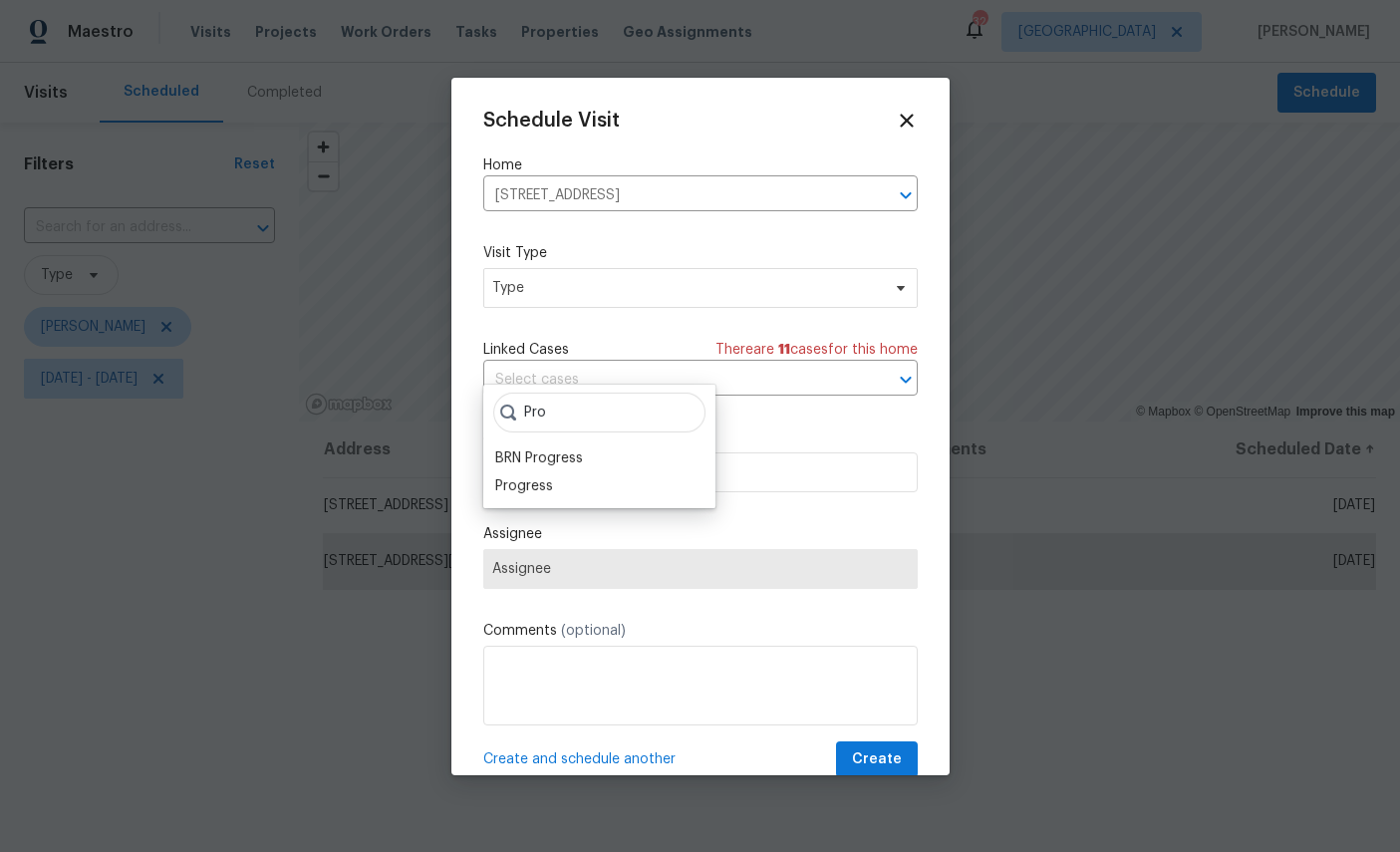 click on "Progress" at bounding box center (524, 486) 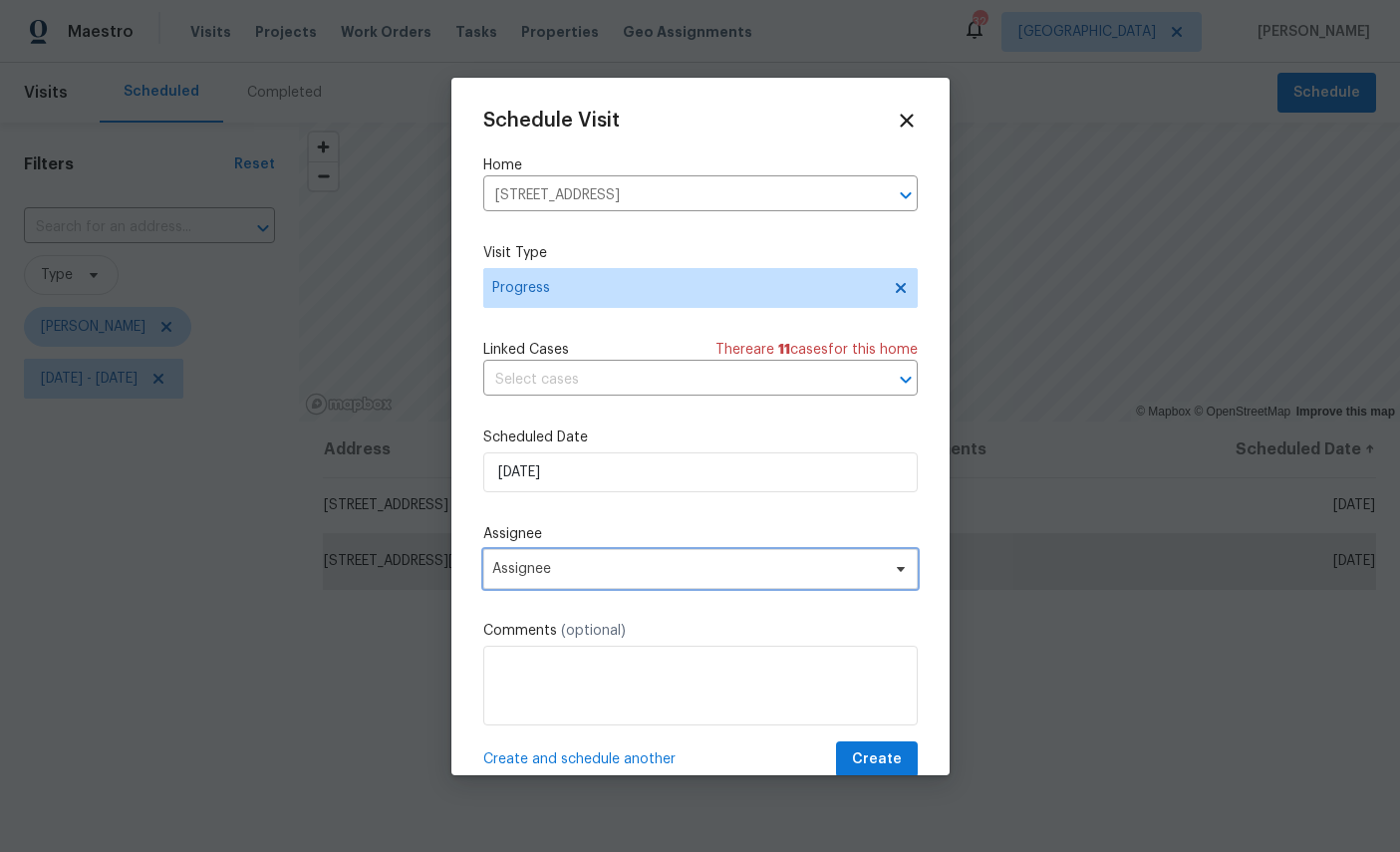 click on "Assignee" at bounding box center (688, 569) 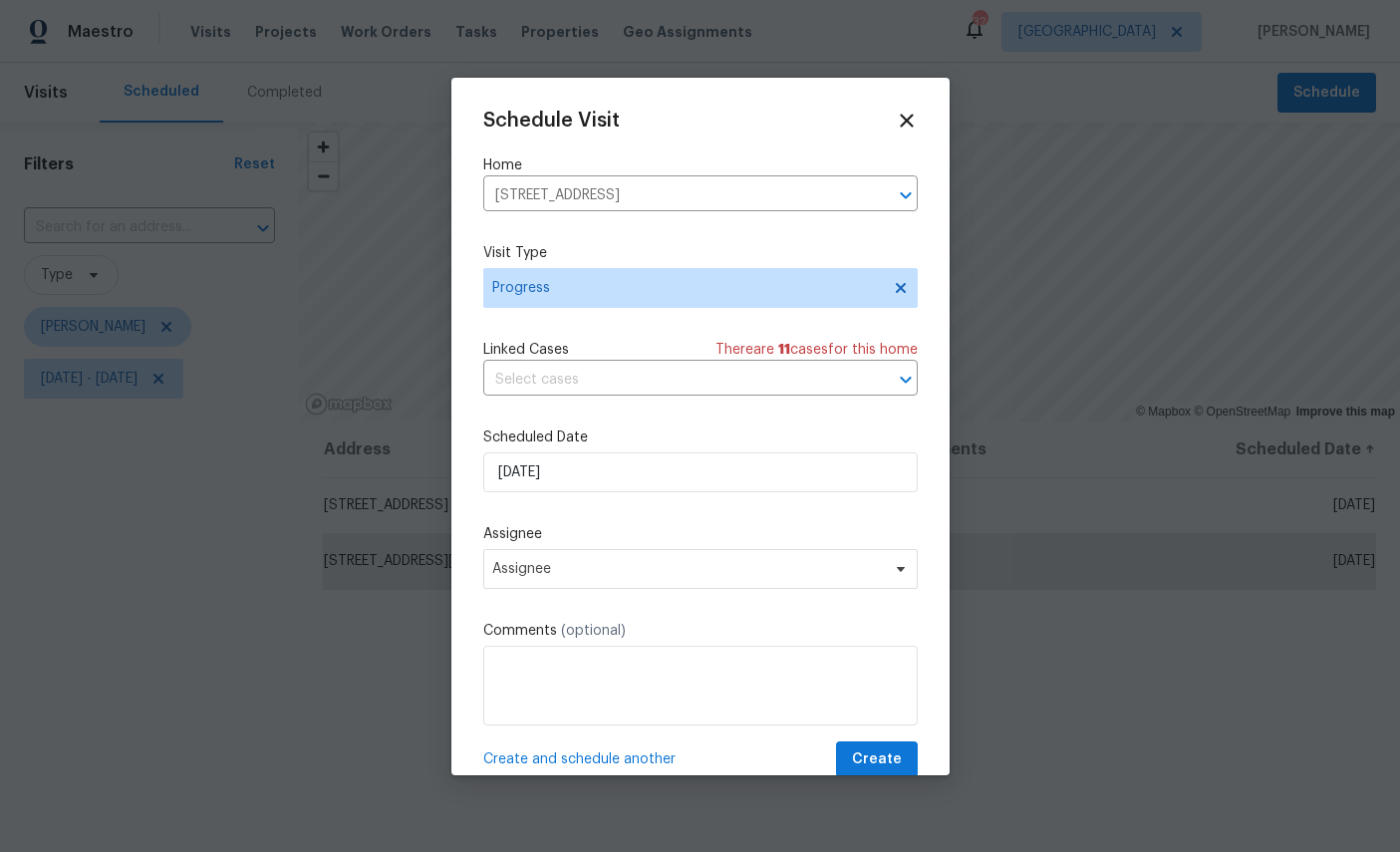 scroll, scrollTop: 75, scrollLeft: 0, axis: vertical 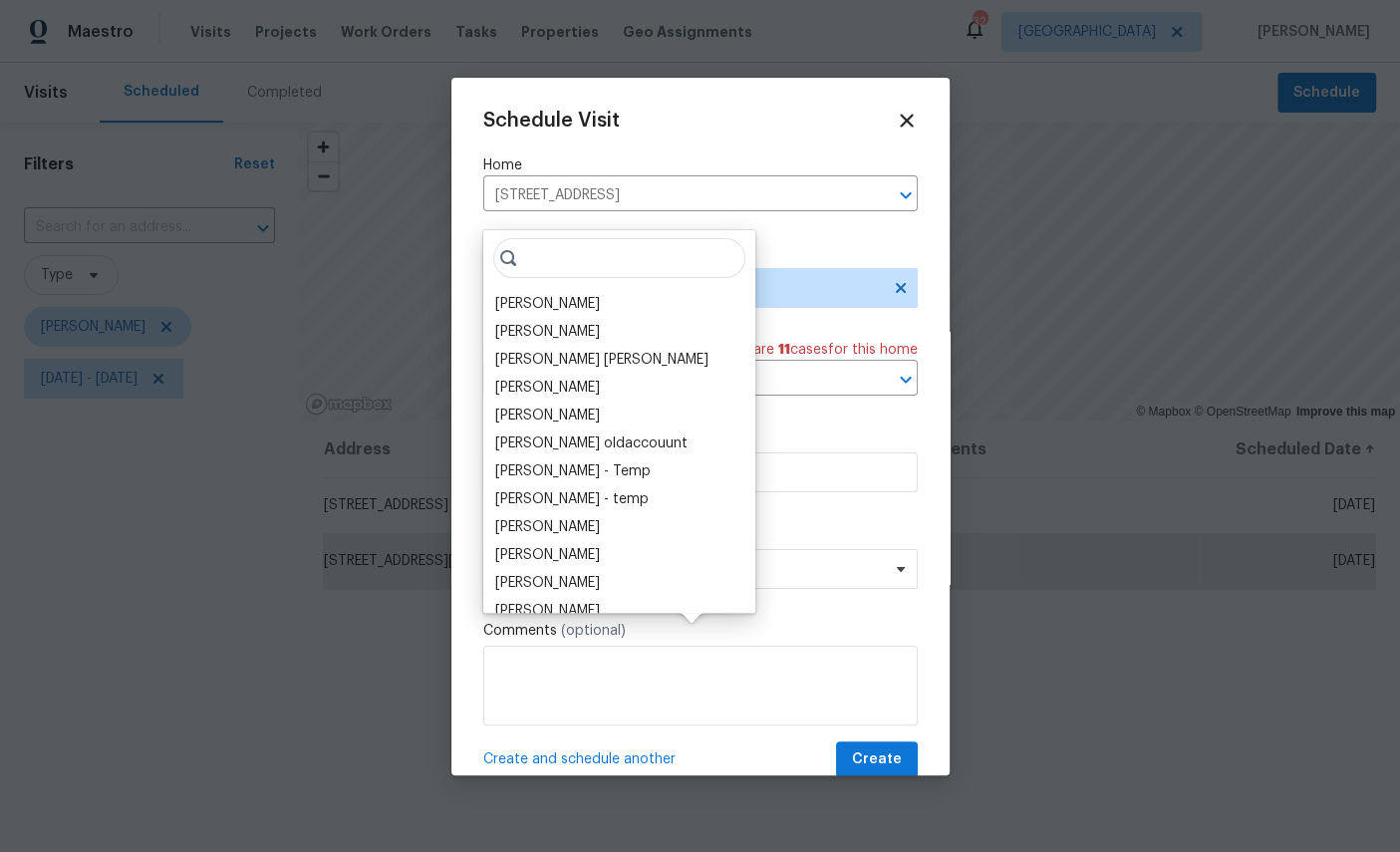 click on "[PERSON_NAME]" at bounding box center (547, 304) 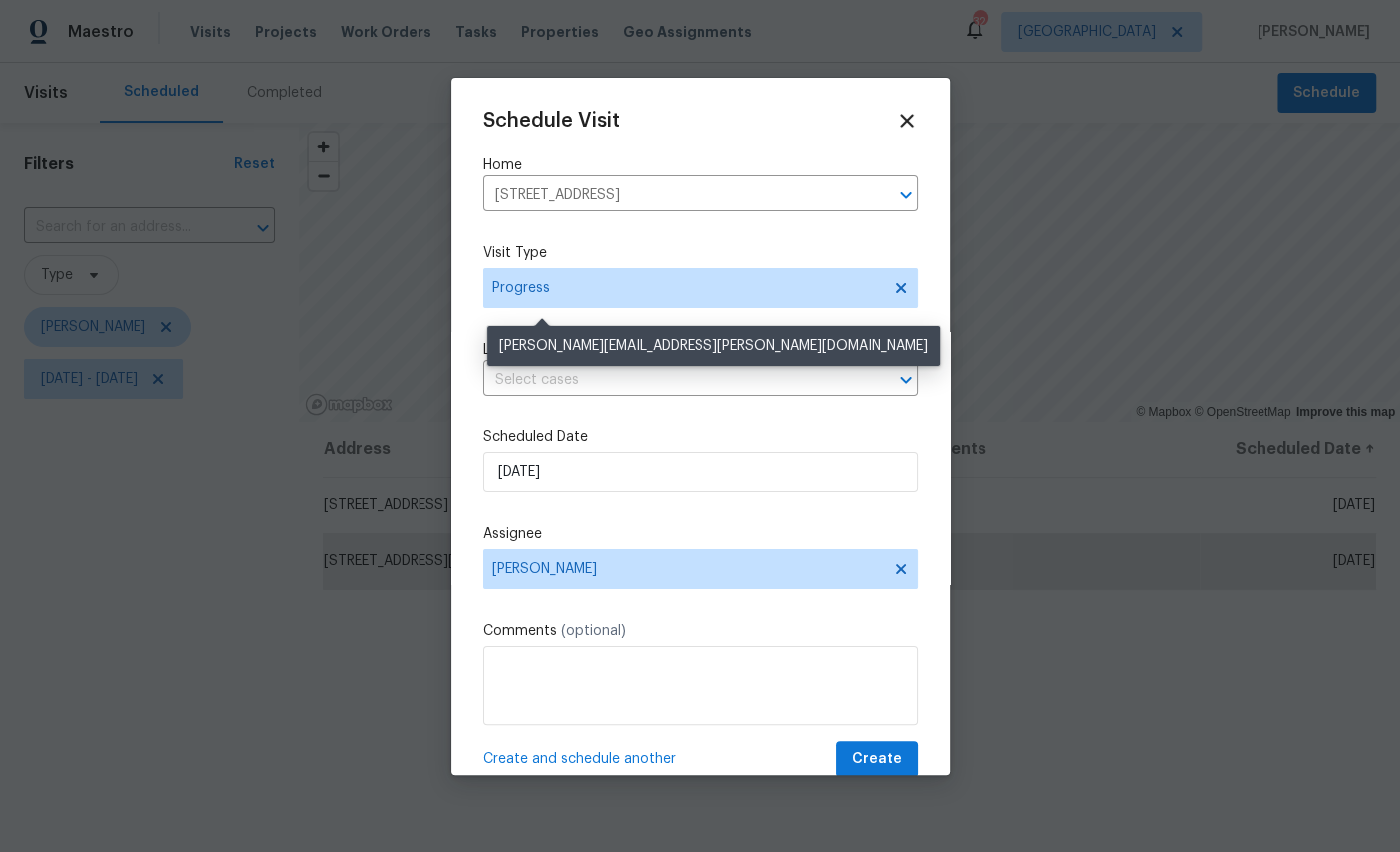 scroll, scrollTop: 75, scrollLeft: 0, axis: vertical 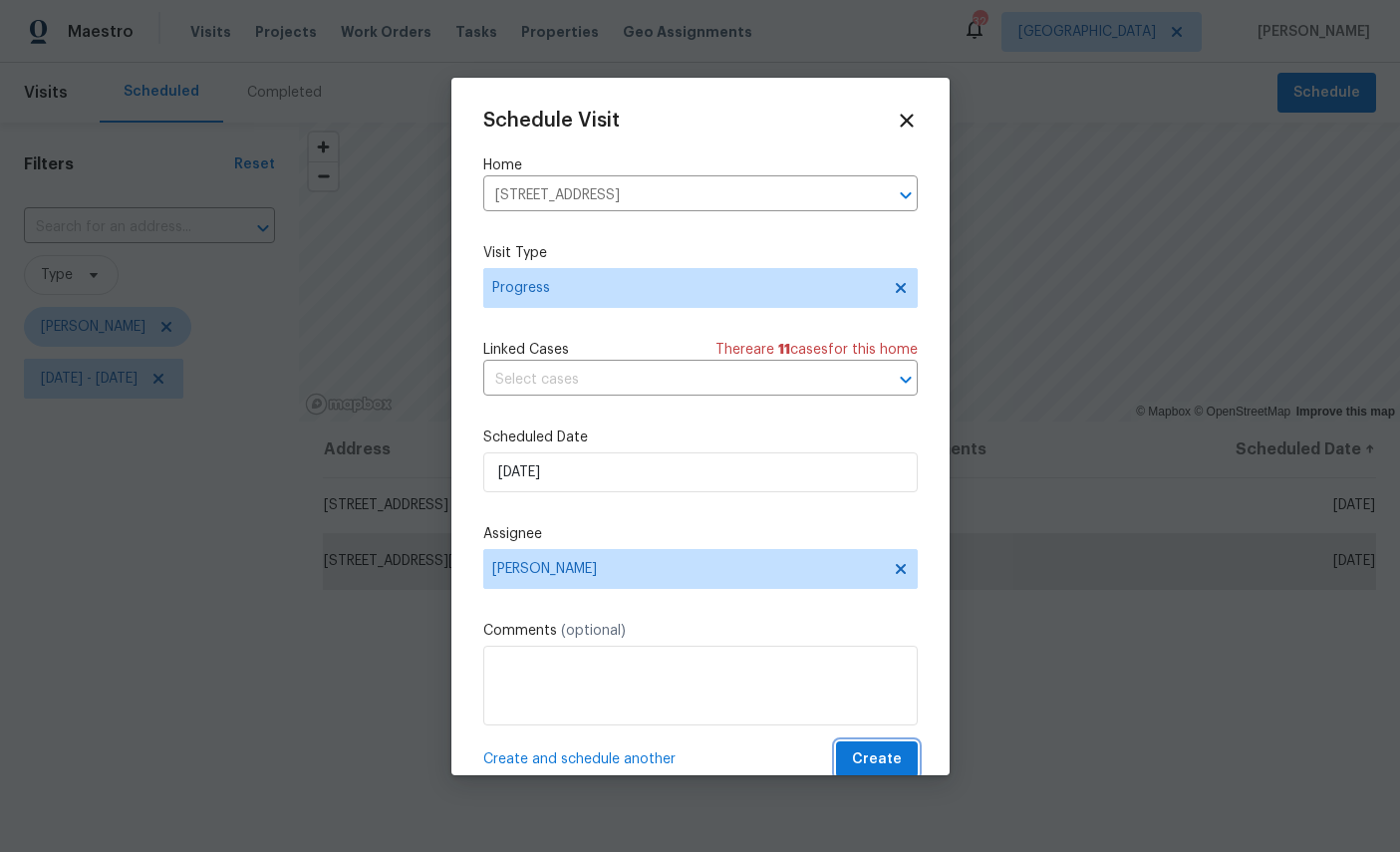 click on "Create" at bounding box center [877, 759] 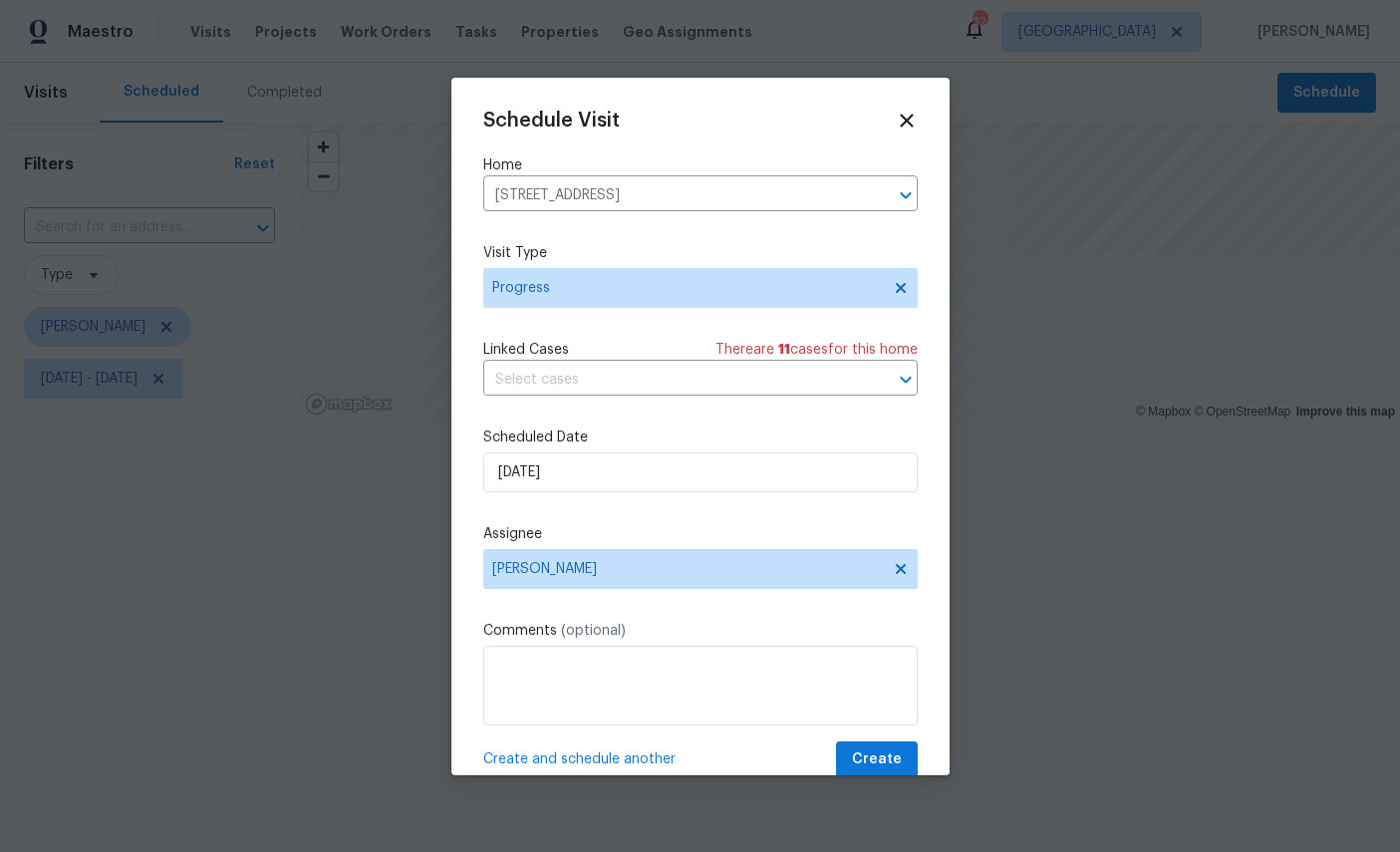 scroll, scrollTop: 0, scrollLeft: 0, axis: both 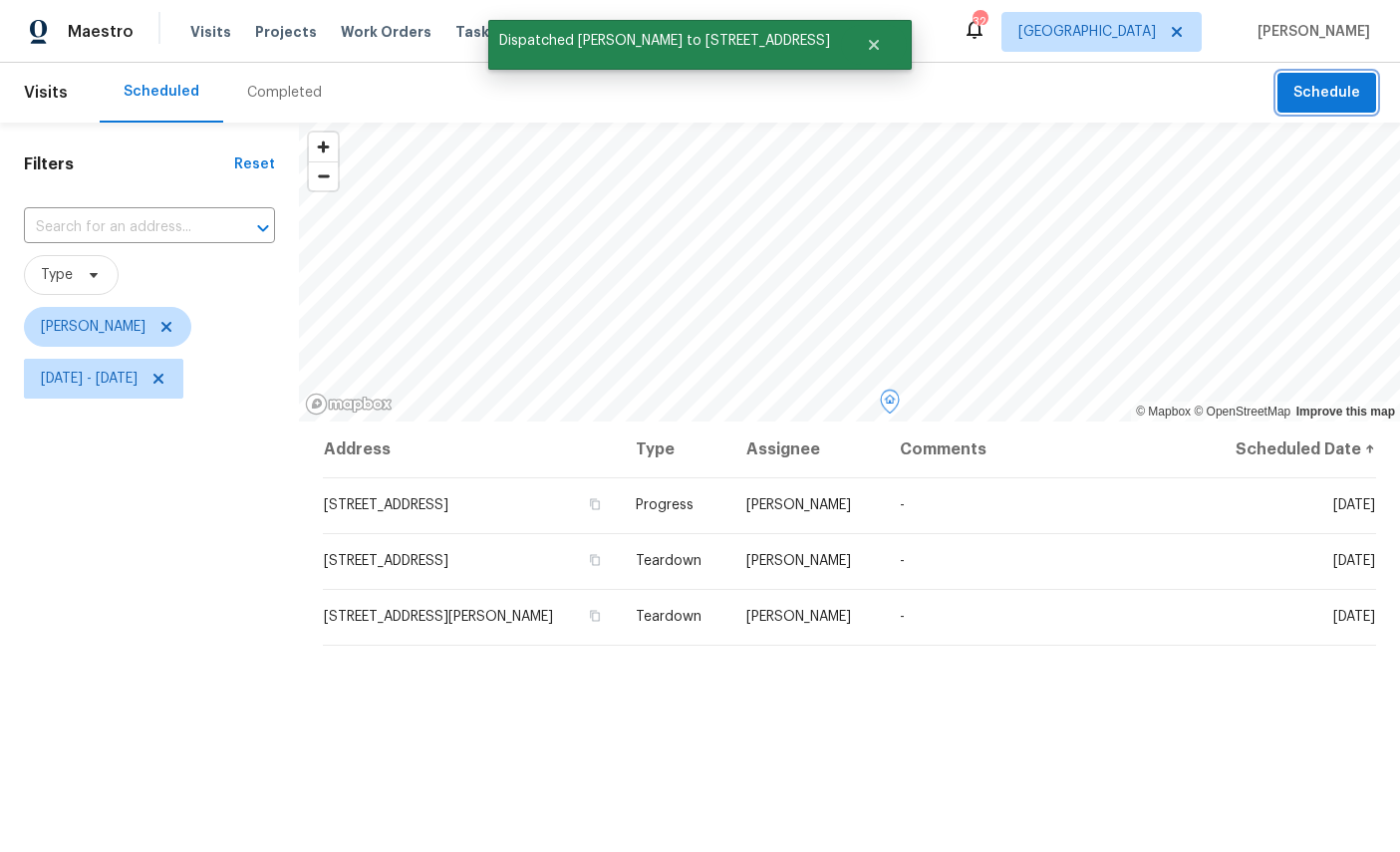 click on "Schedule" at bounding box center (1326, 93) 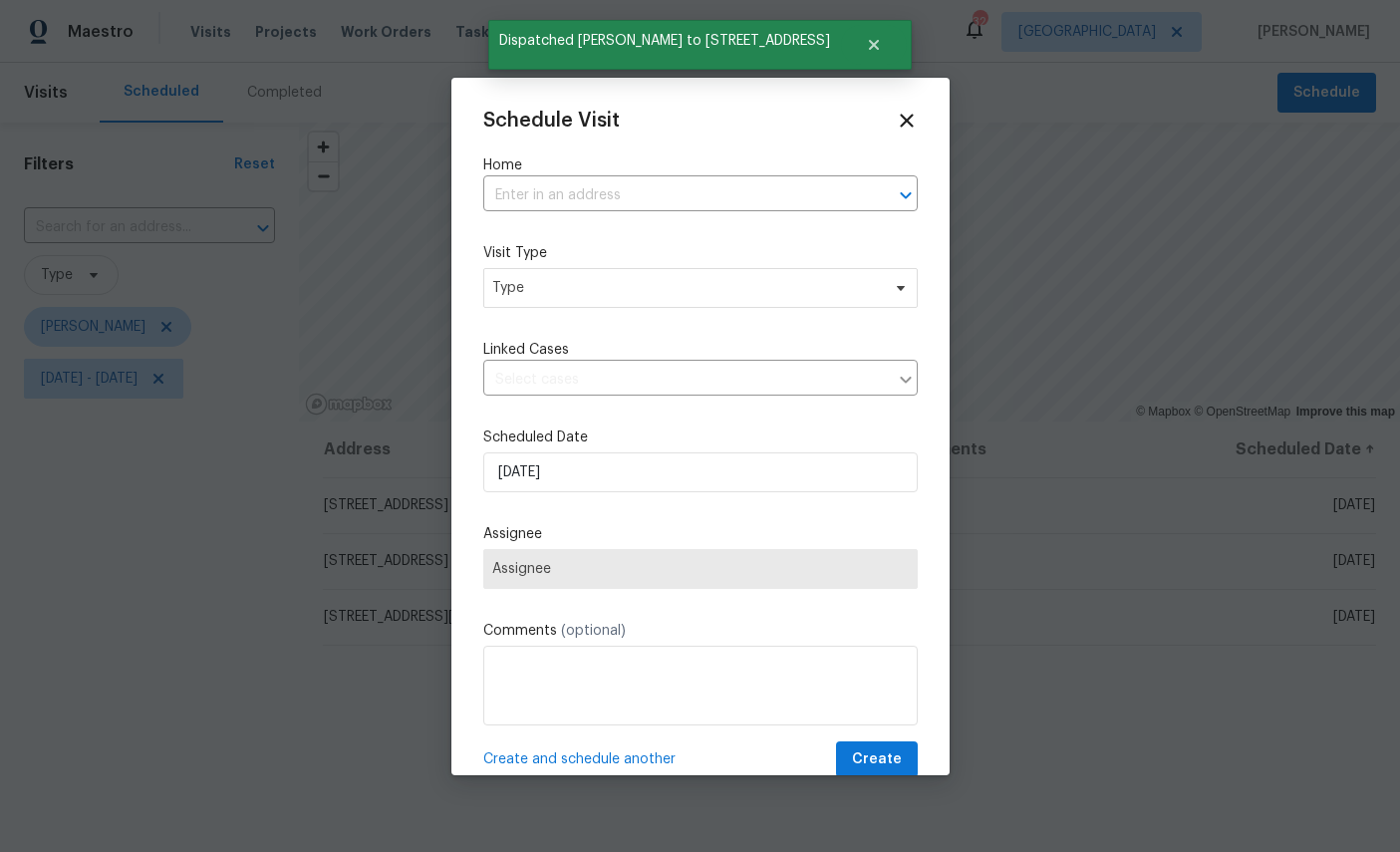 click at bounding box center (673, 195) 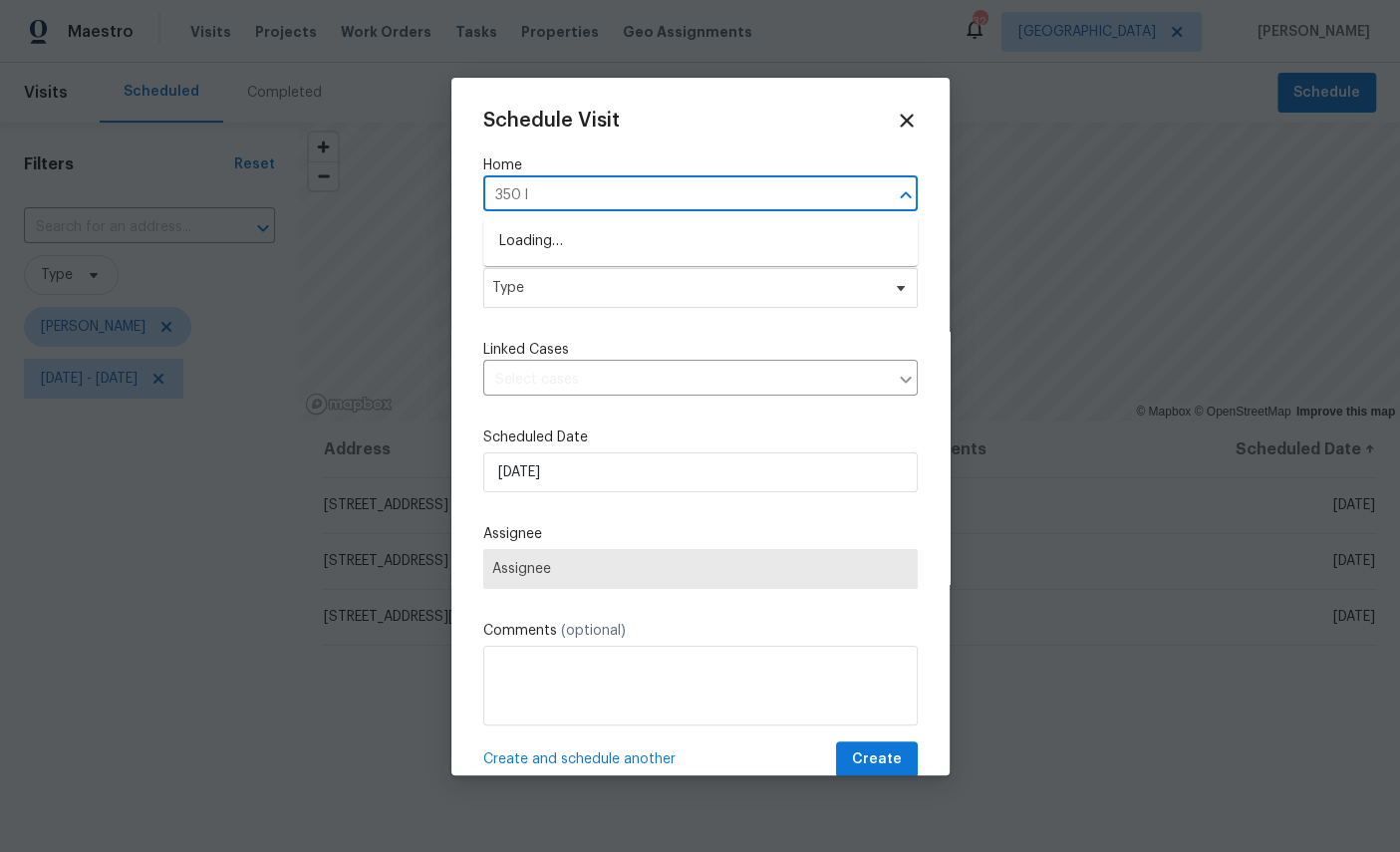 type on "350 la" 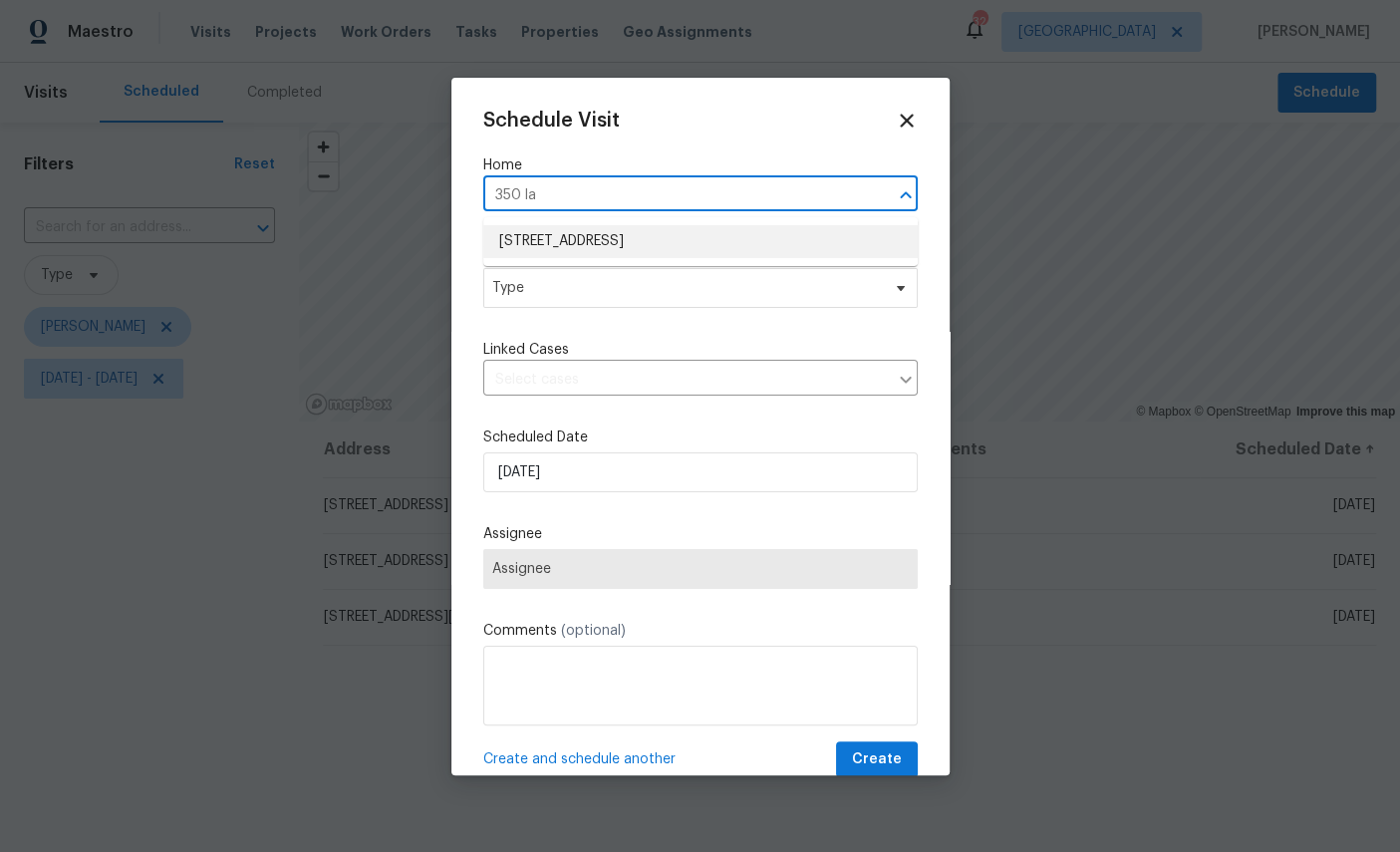 click on "350 Latrobe Ave, Saint Augustine, FL 32095" at bounding box center [700, 241] 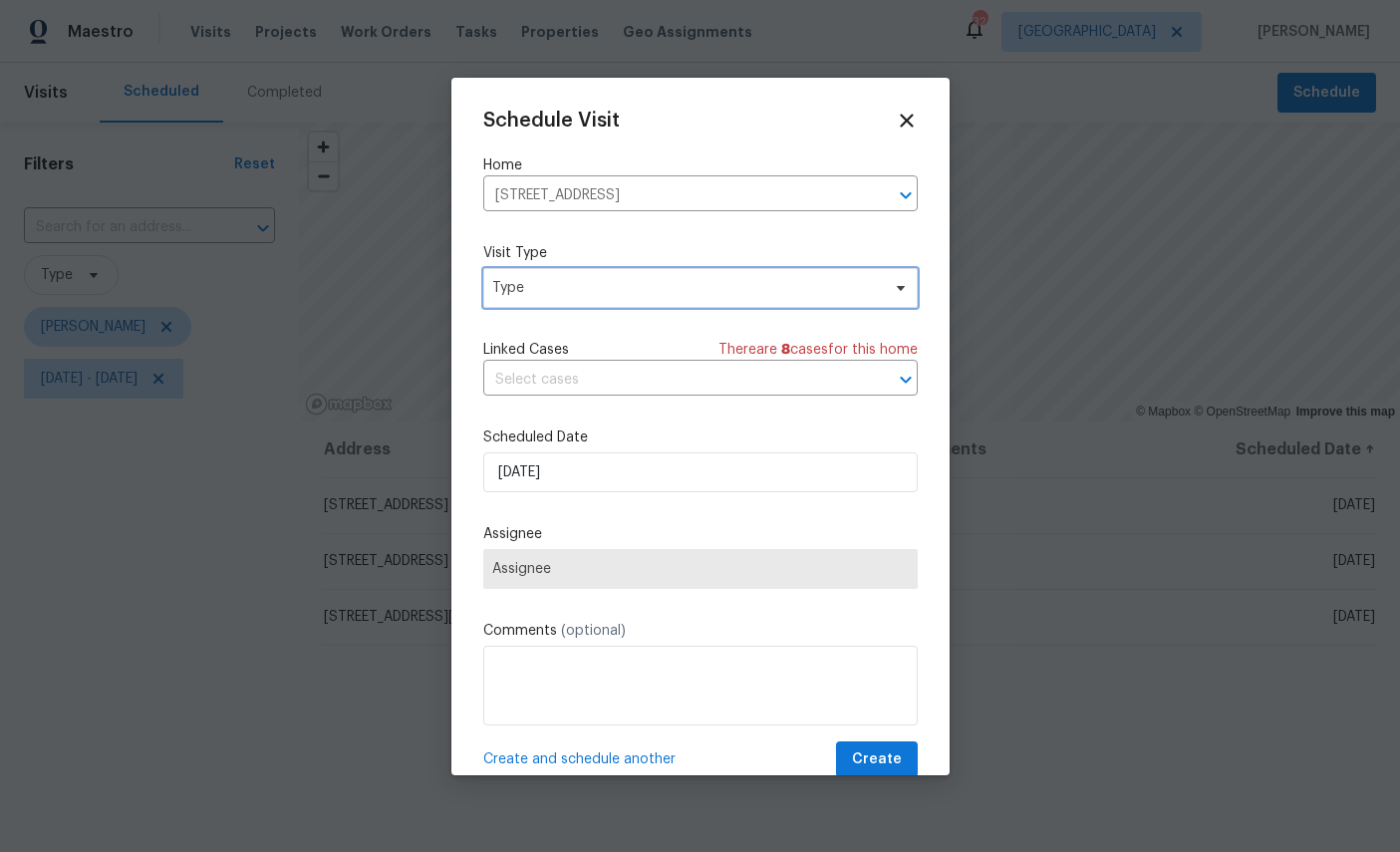 click on "Type" at bounding box center (700, 288) 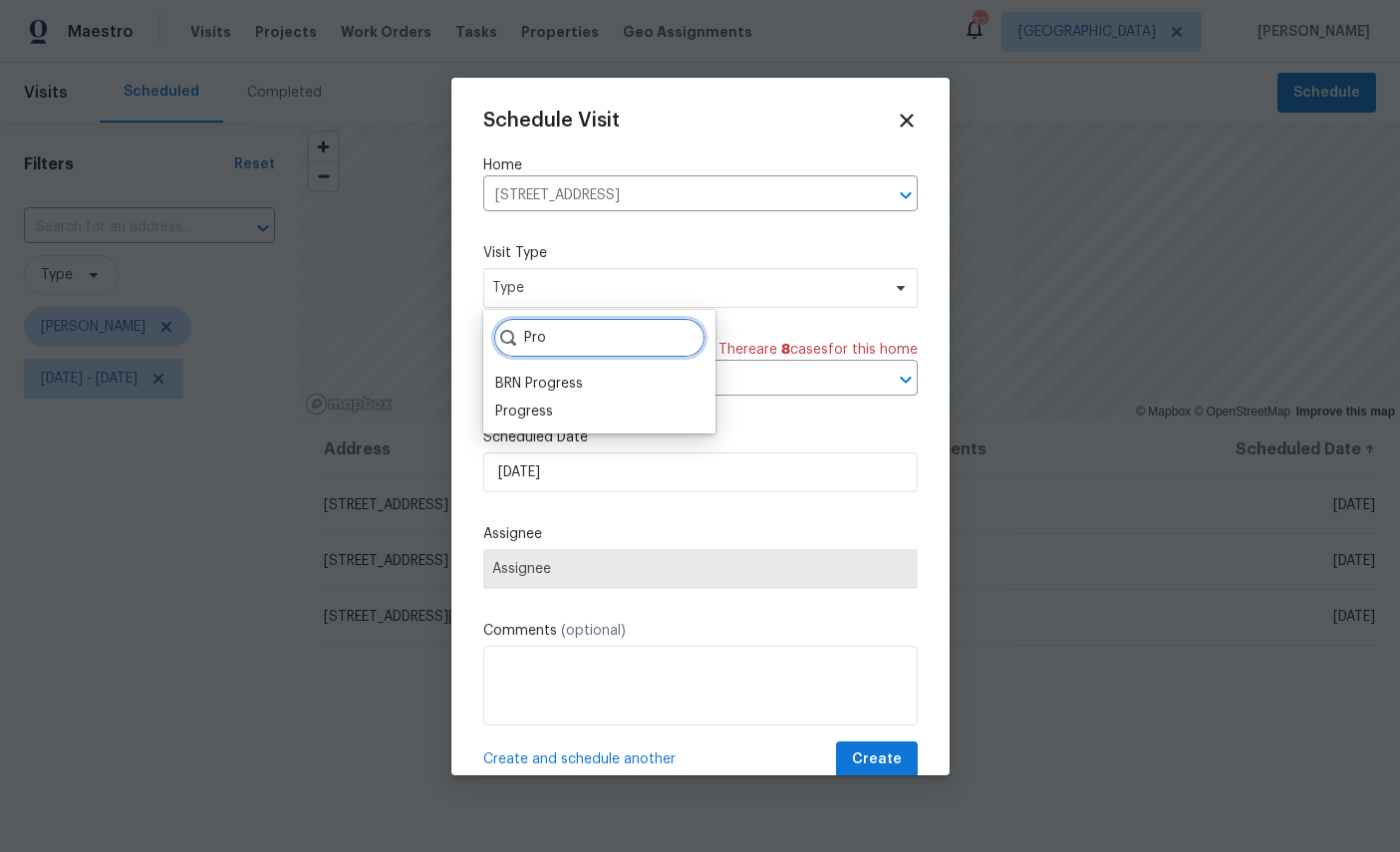 type on "Pro" 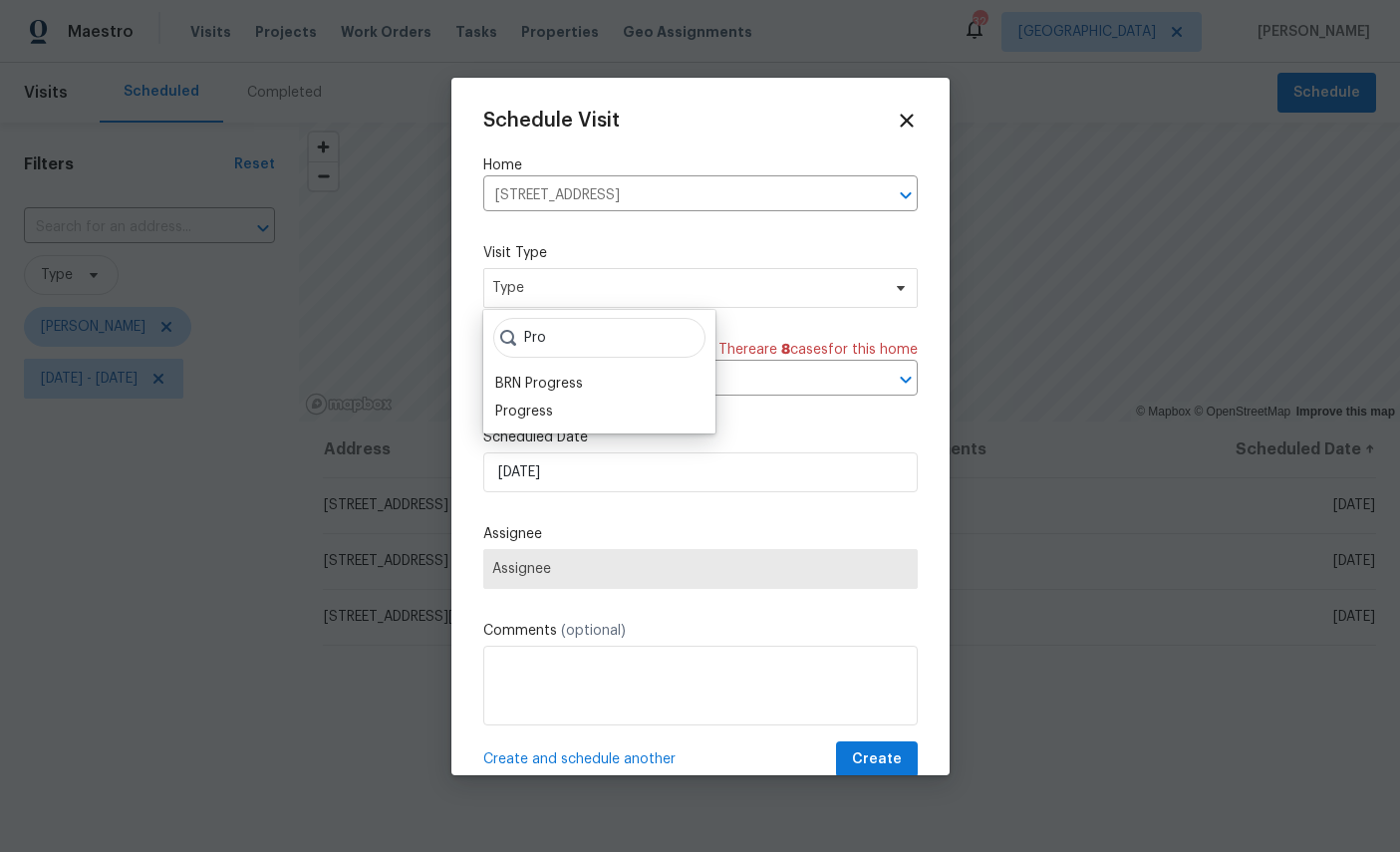 click on "Progress" at bounding box center (524, 412) 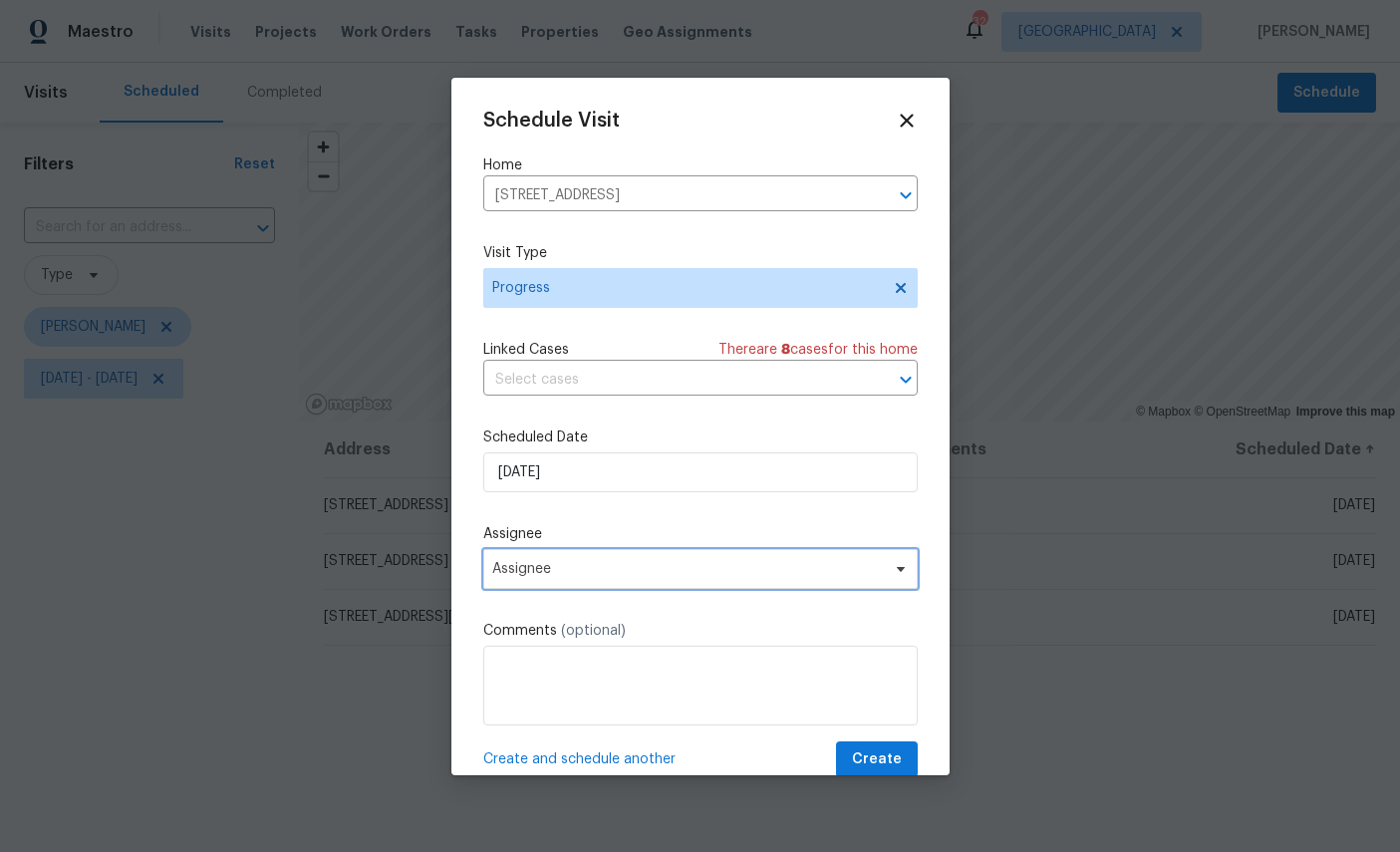click on "Assignee" at bounding box center [688, 569] 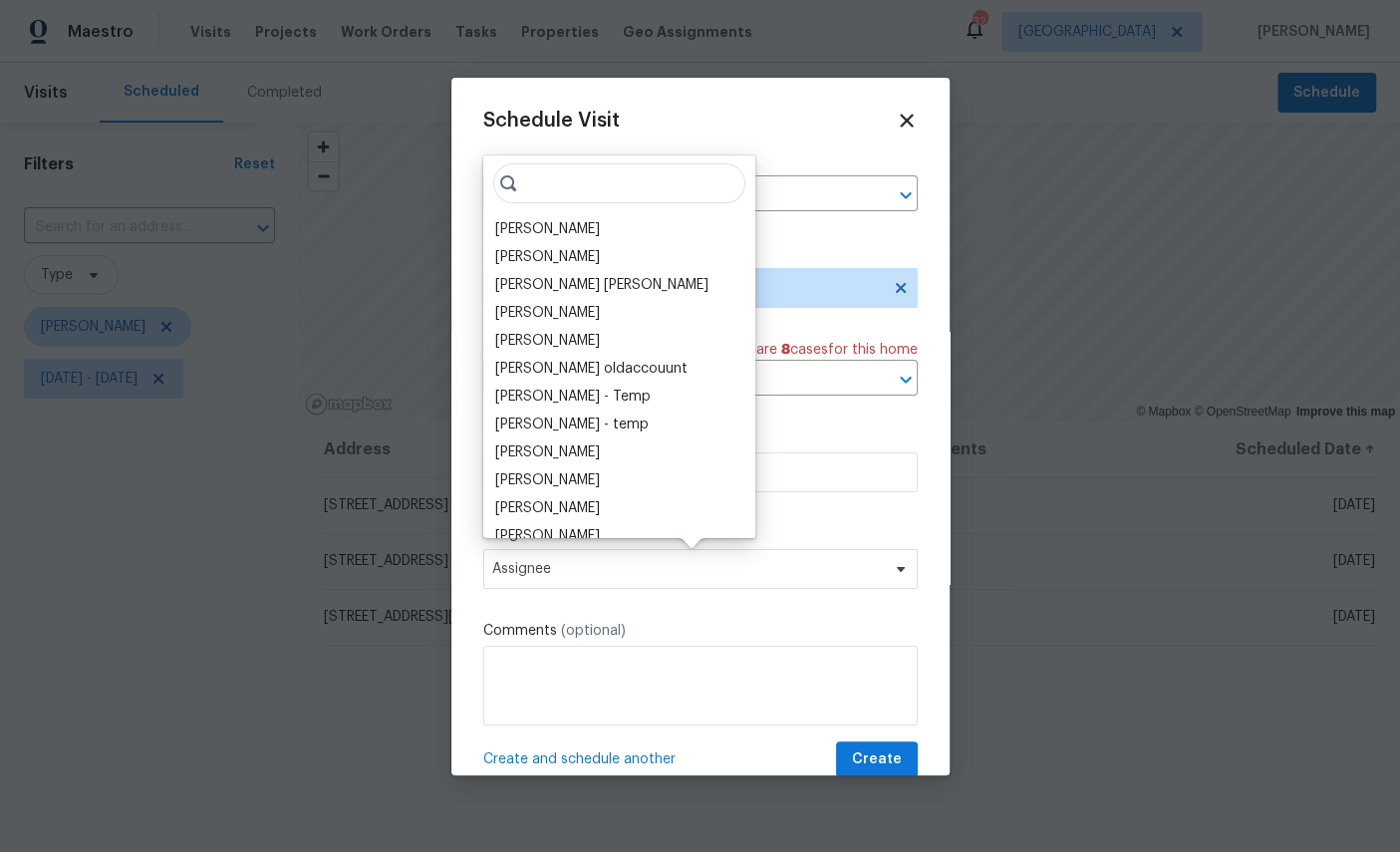 click at bounding box center (619, 183) 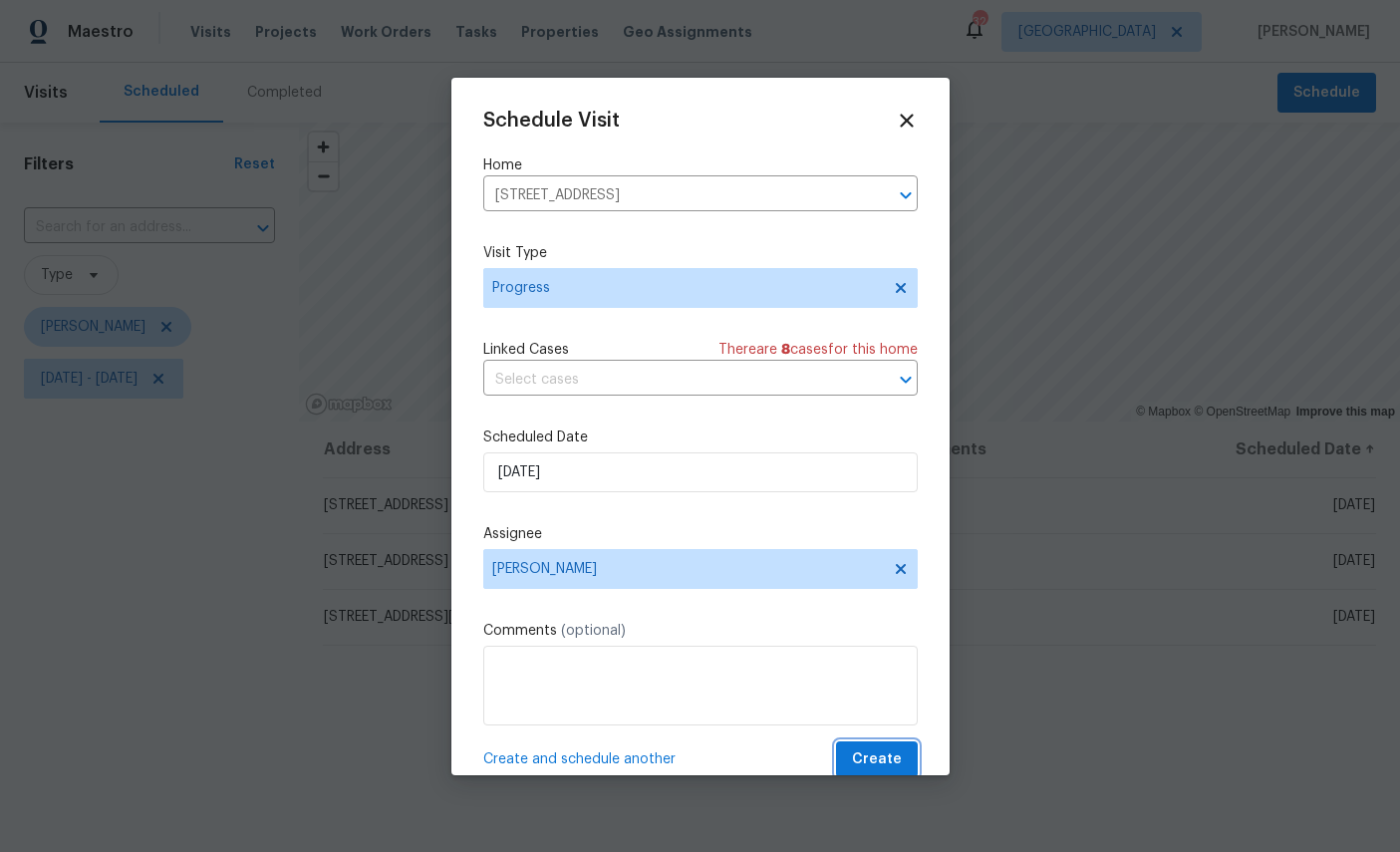 click on "Create" at bounding box center [877, 759] 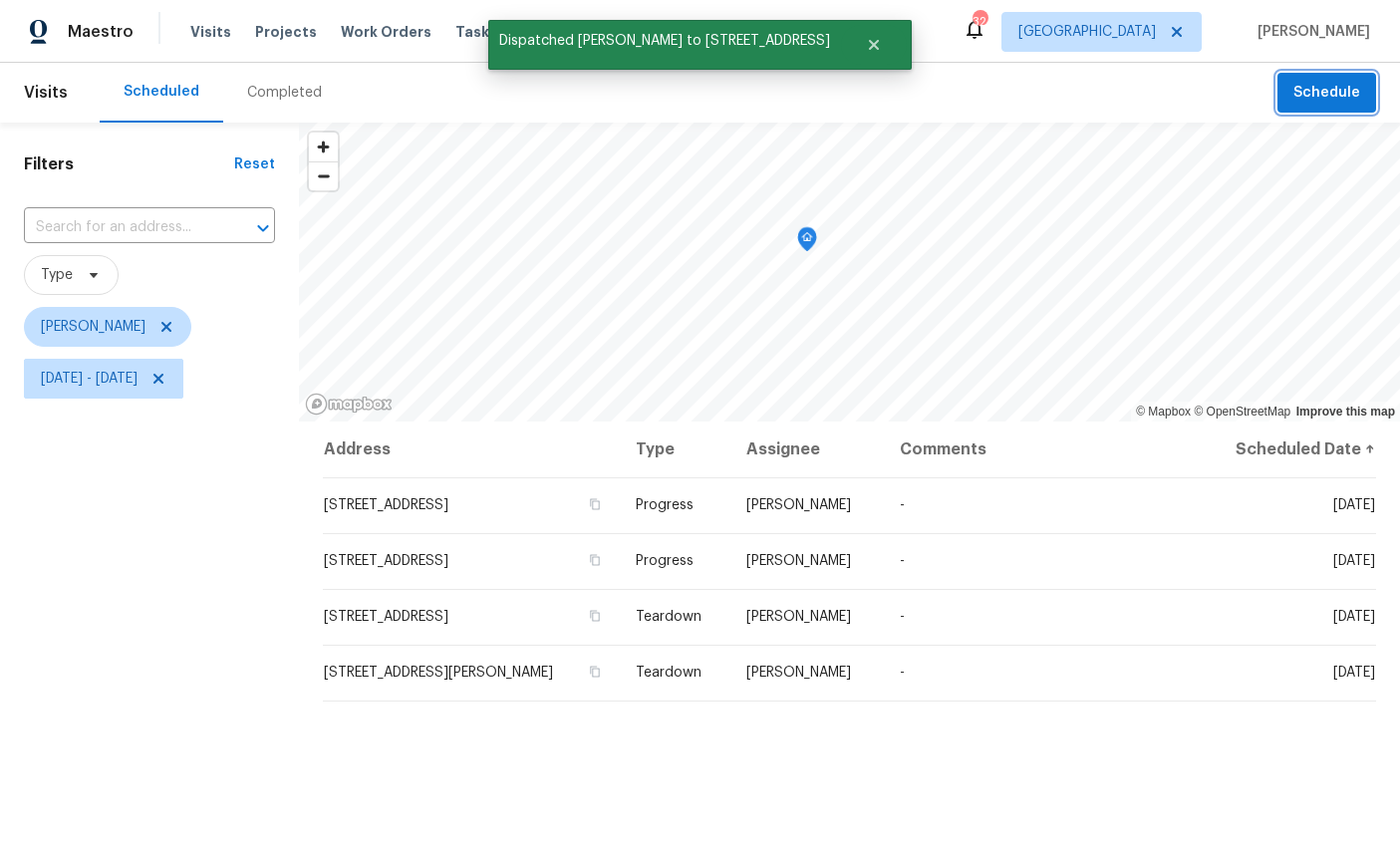click 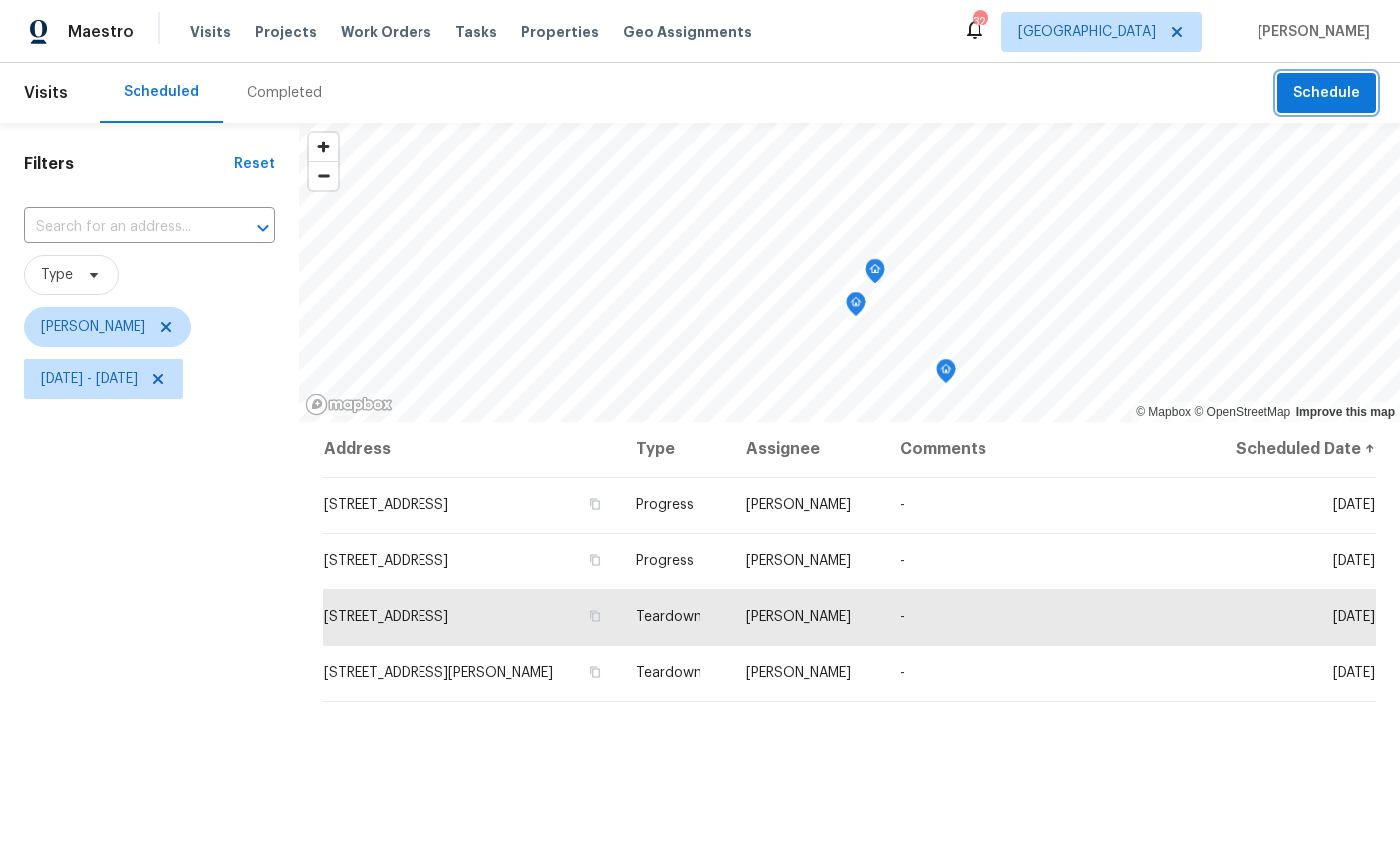 click 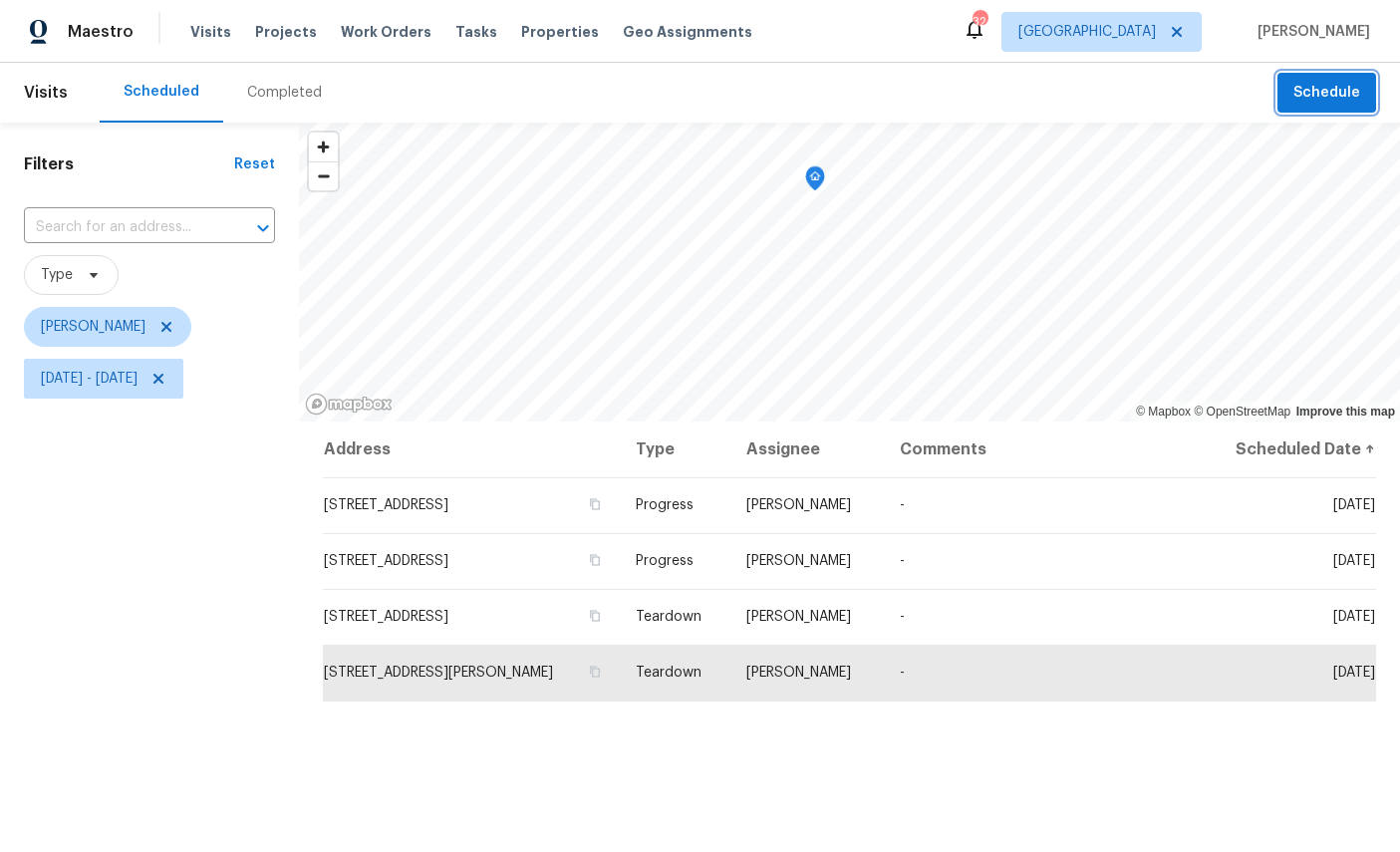 click 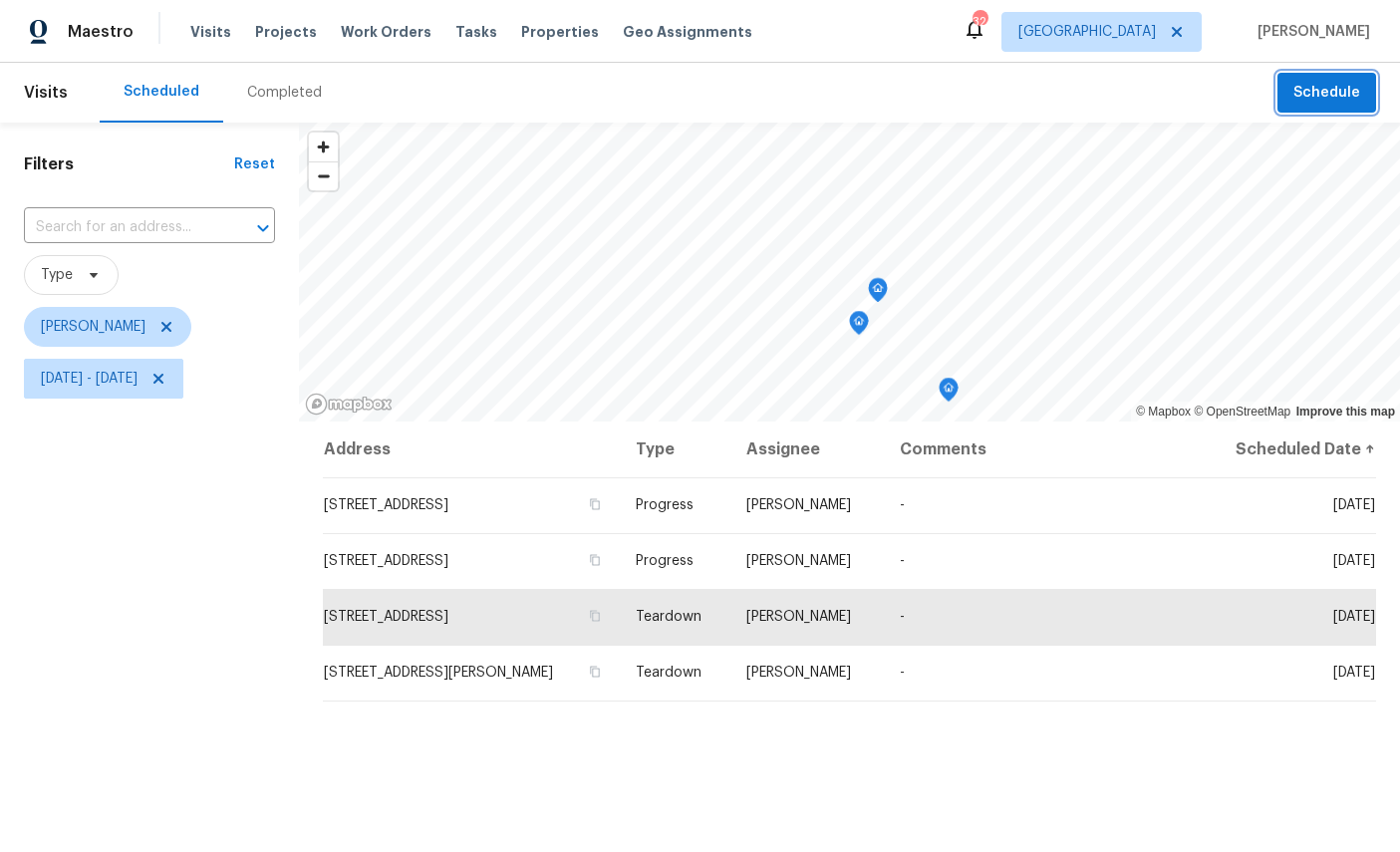 click 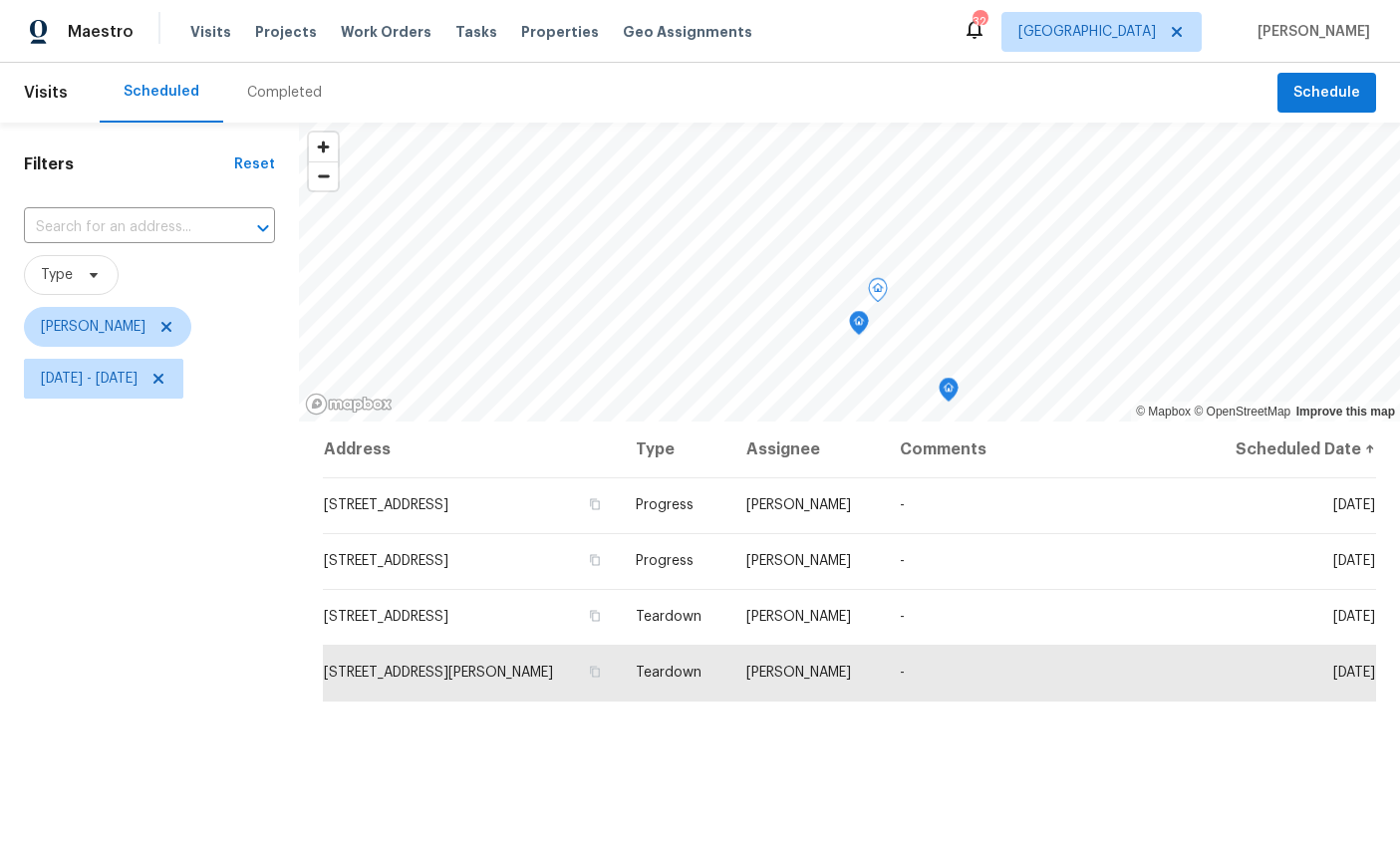 click 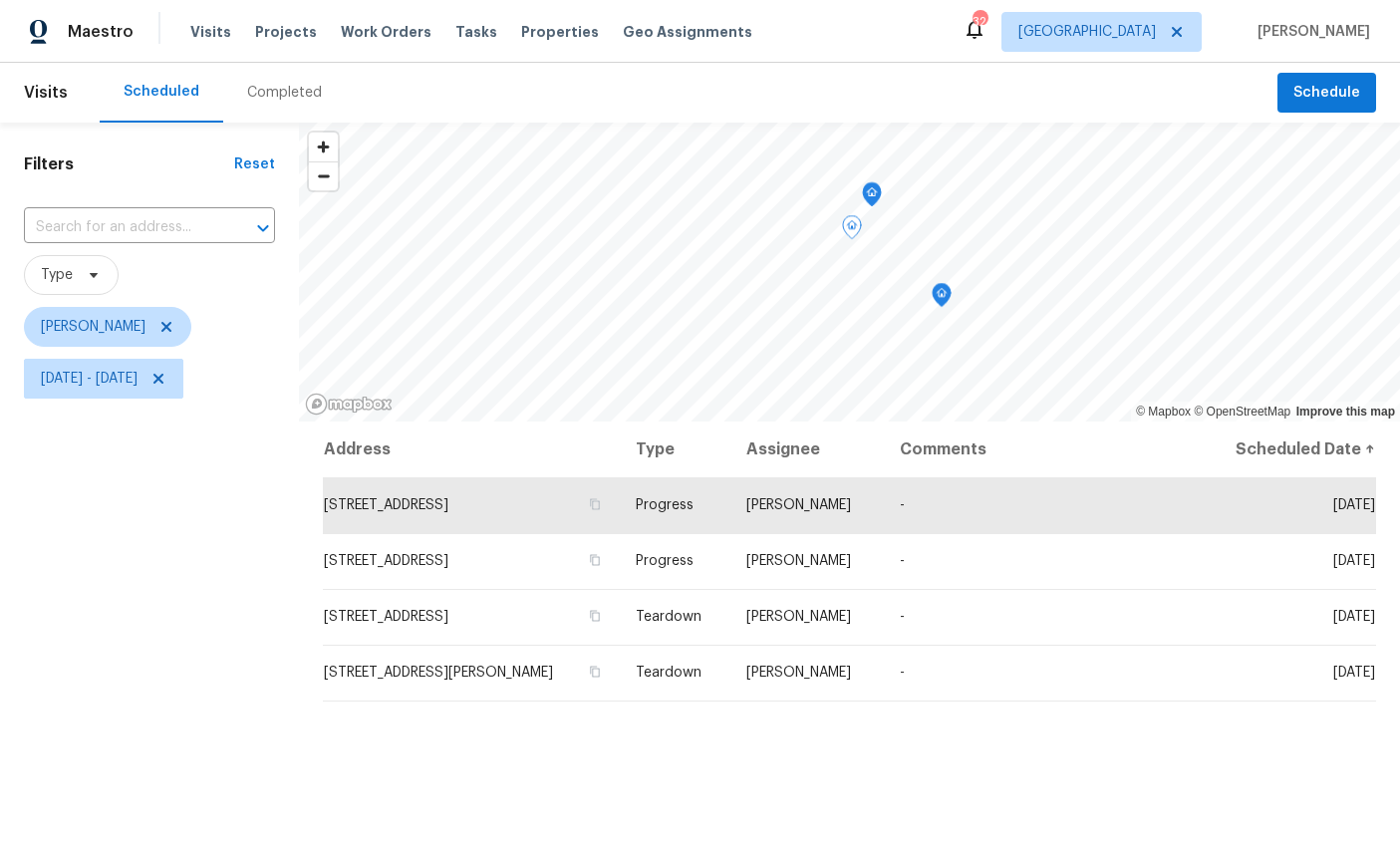 click 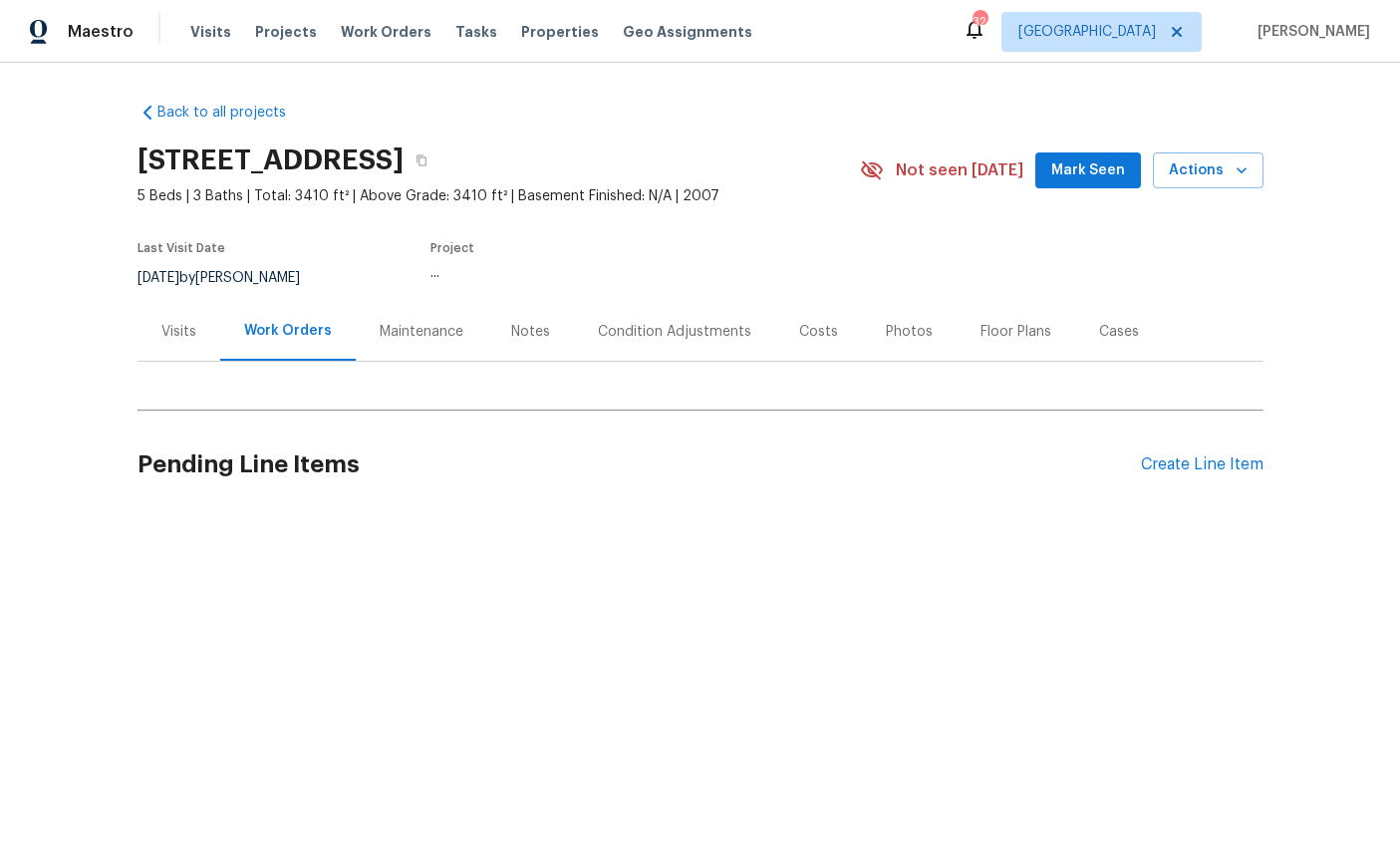 scroll, scrollTop: 0, scrollLeft: 0, axis: both 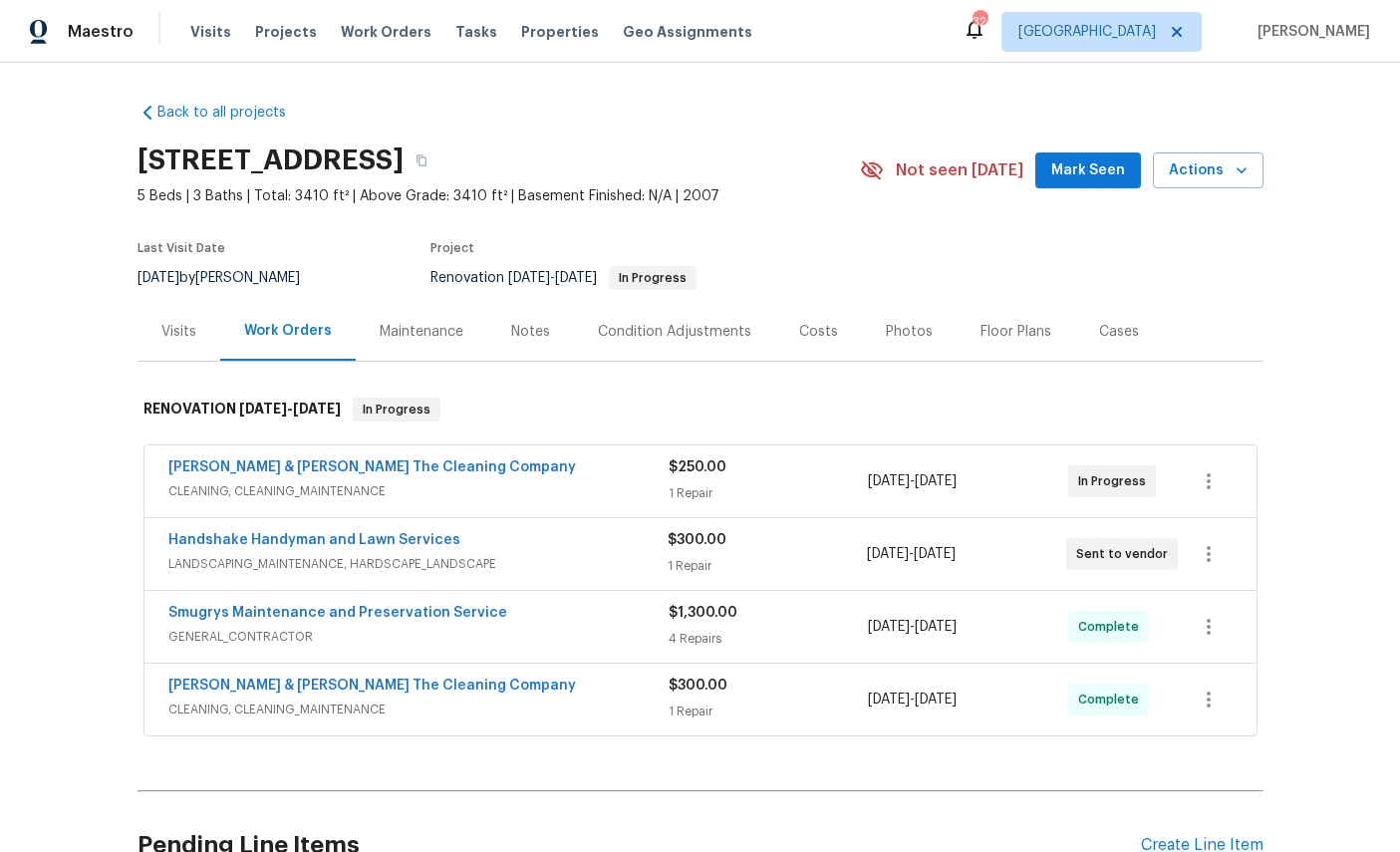 click on "Actions" at bounding box center (1208, 170) 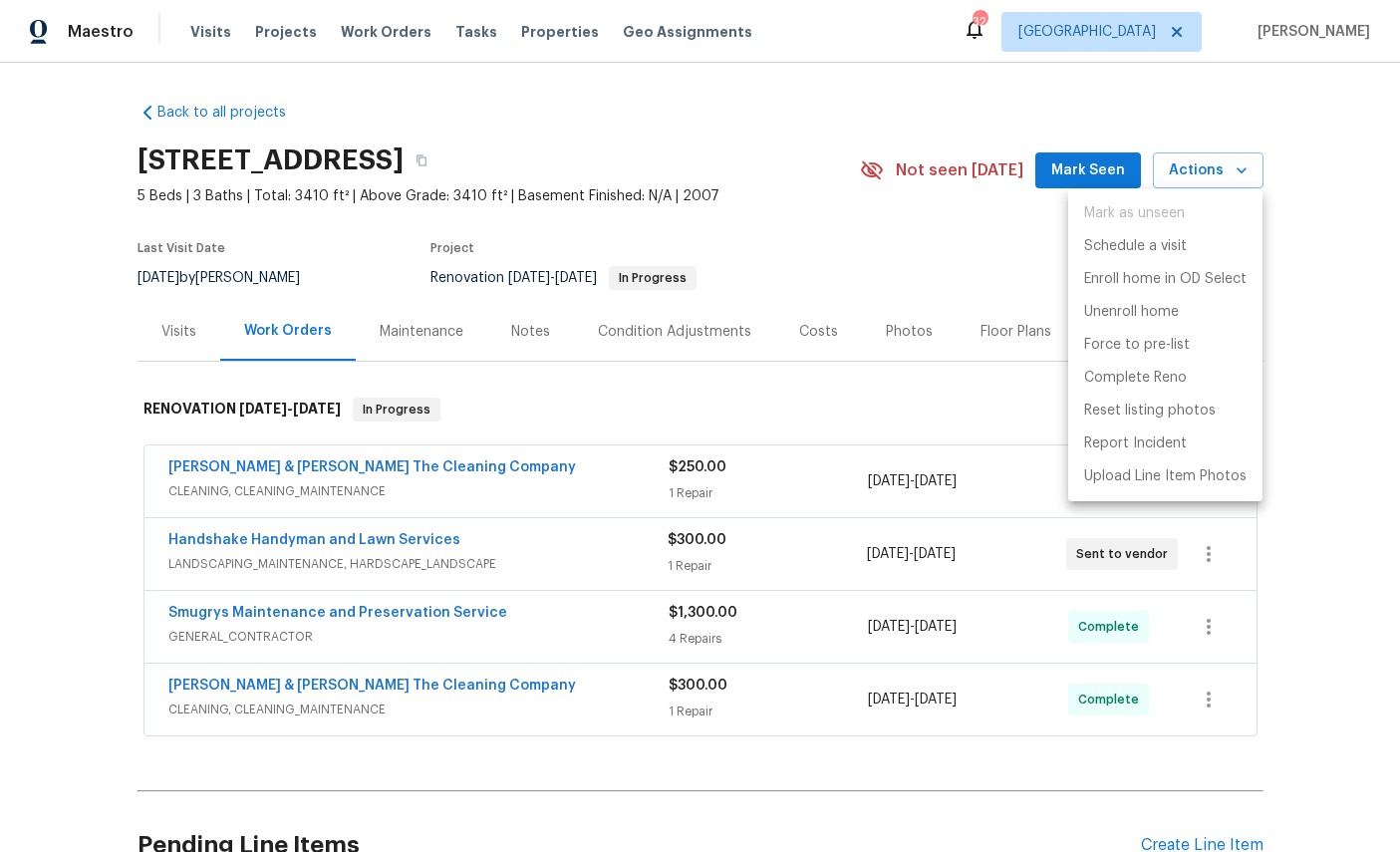 click at bounding box center [700, 426] 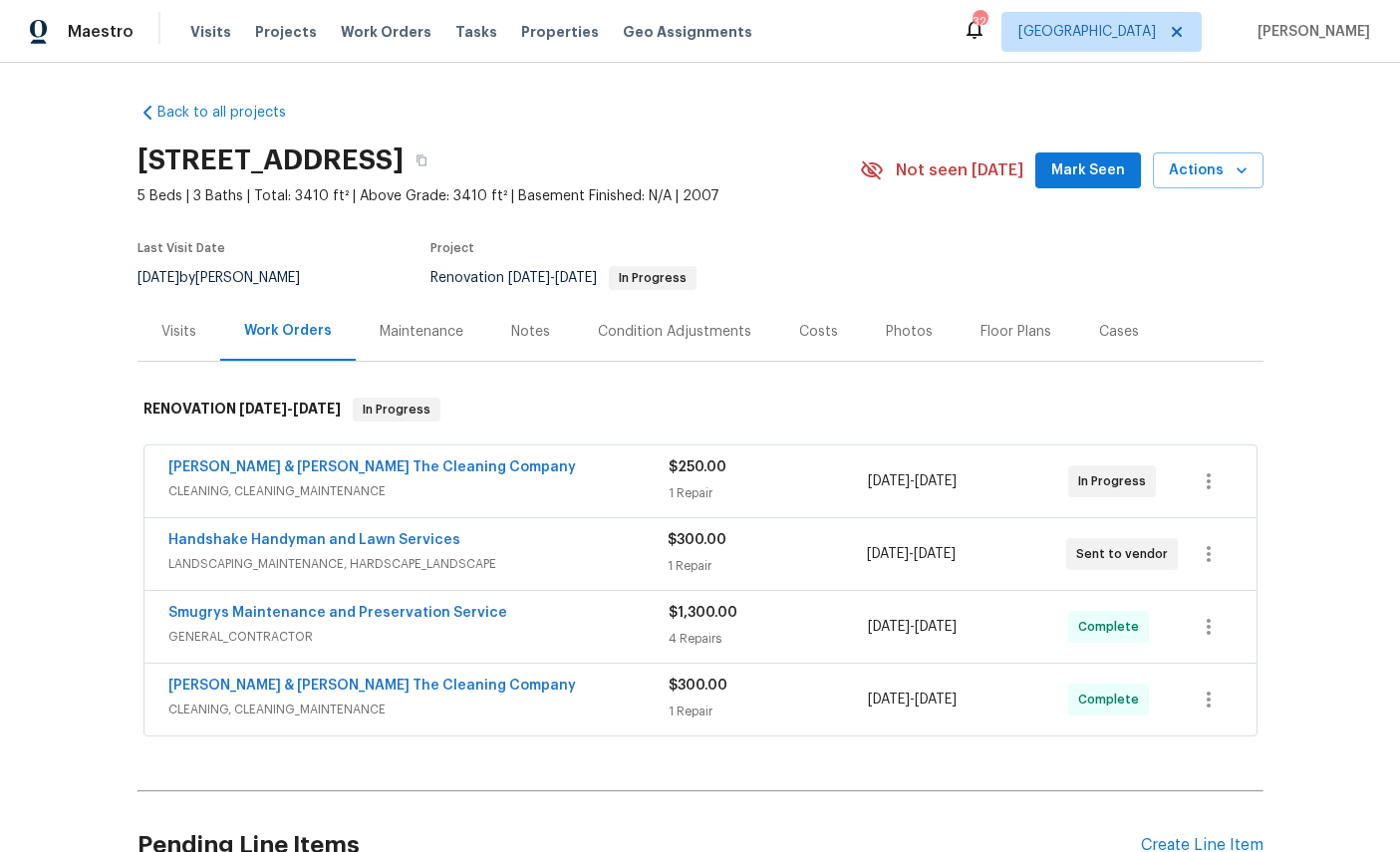 click on "Visits" at bounding box center (178, 332) 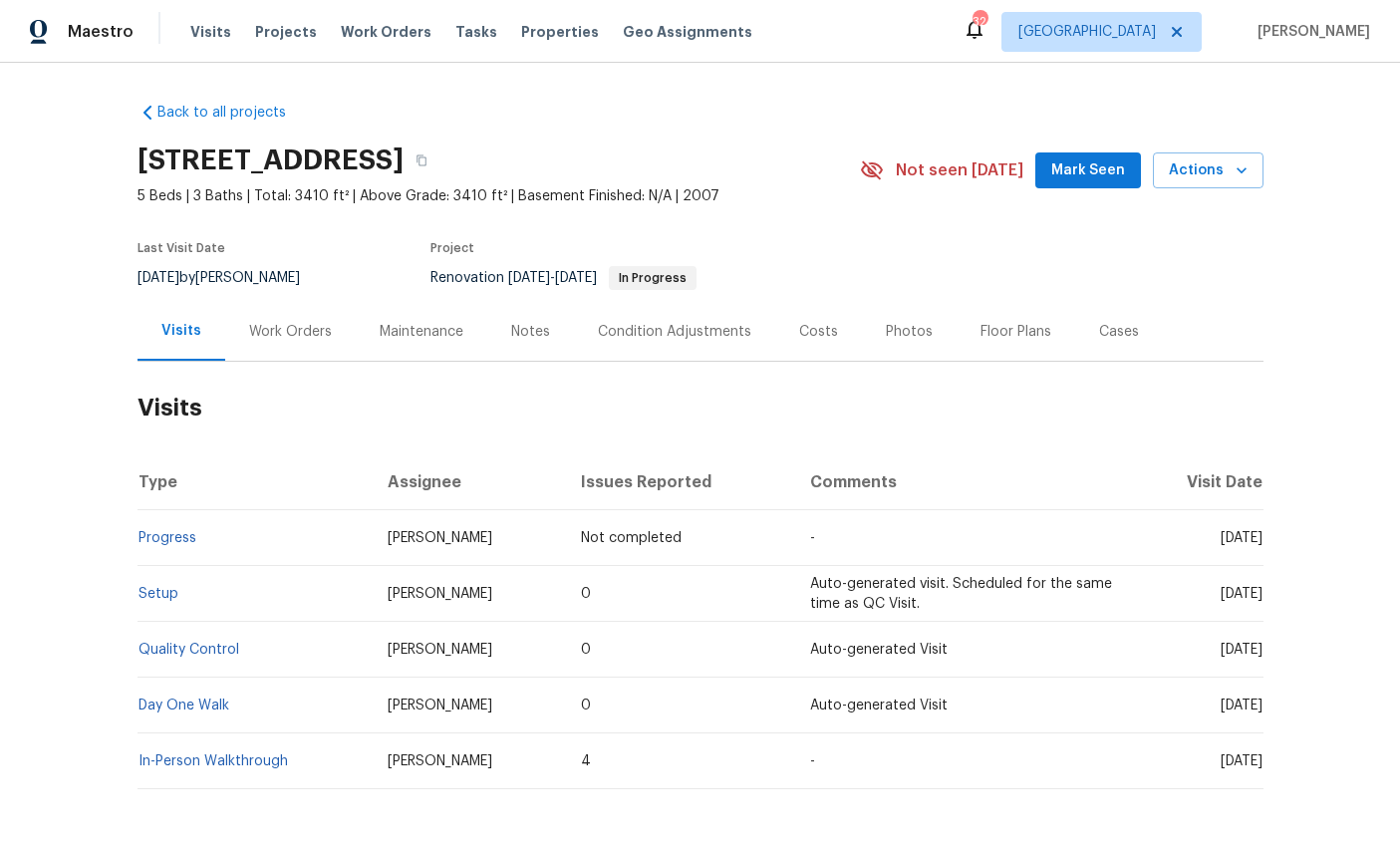 click on "Actions" at bounding box center (1208, 170) 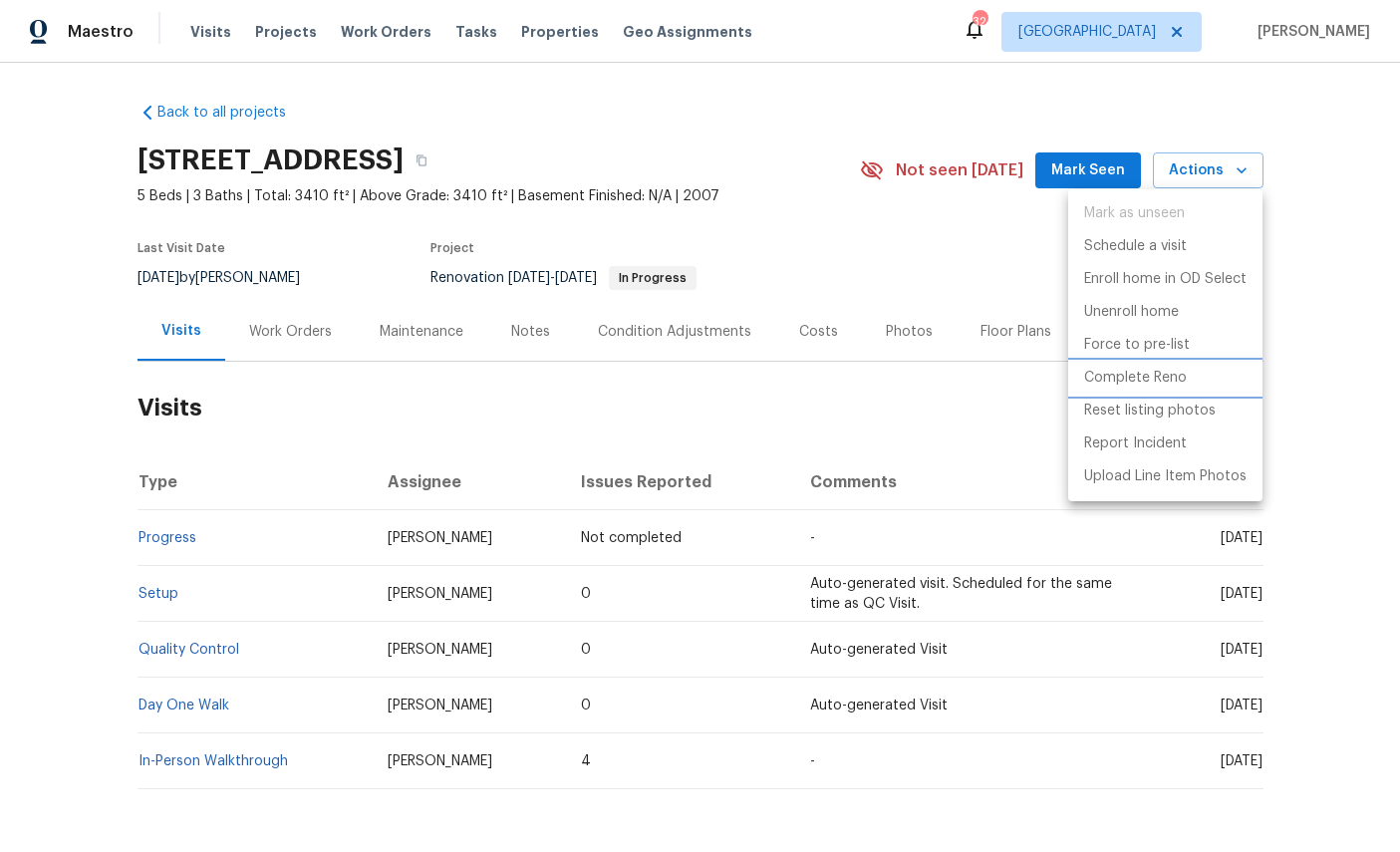 click on "Complete Reno" at bounding box center [1135, 378] 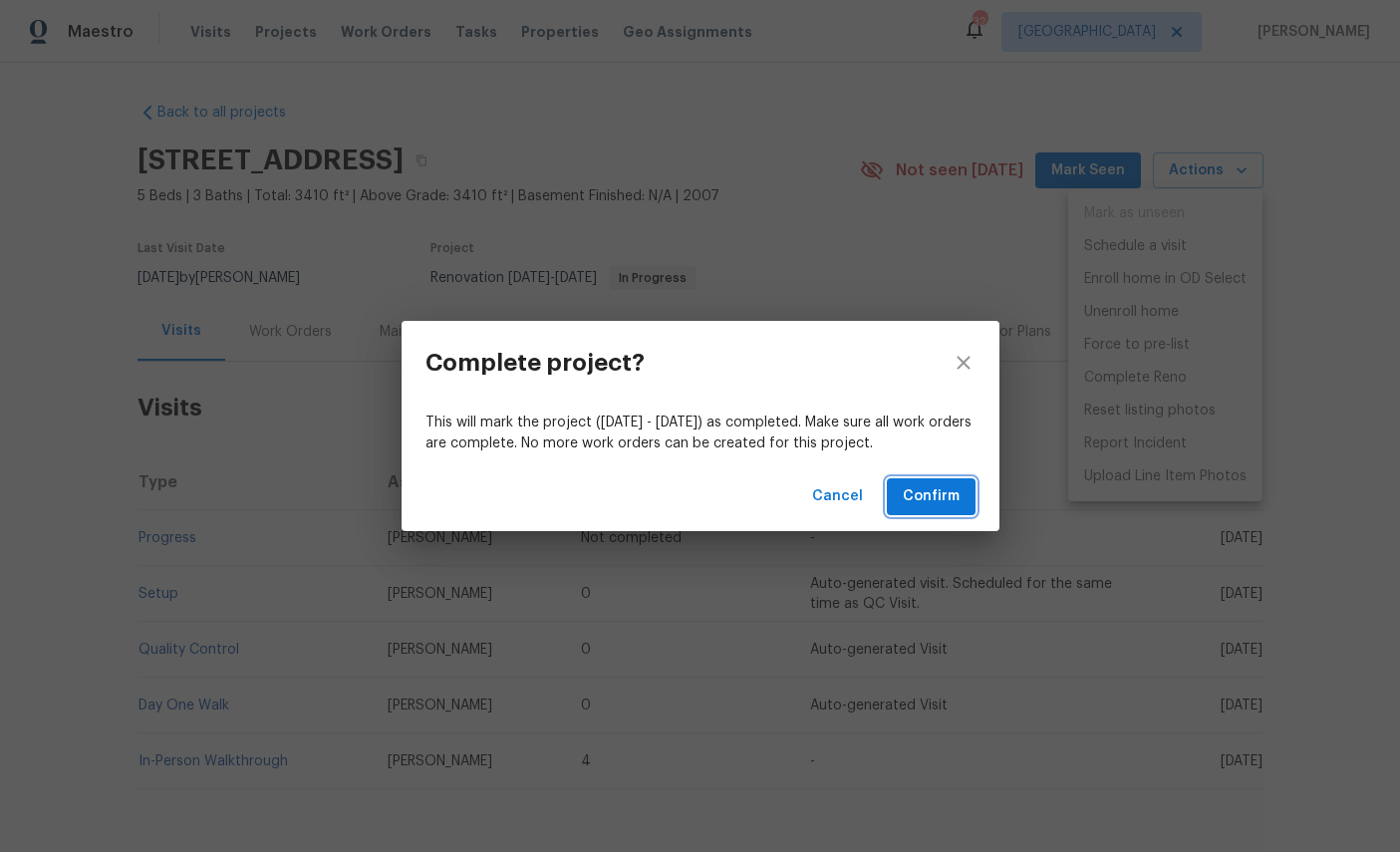 click on "Confirm" at bounding box center [931, 496] 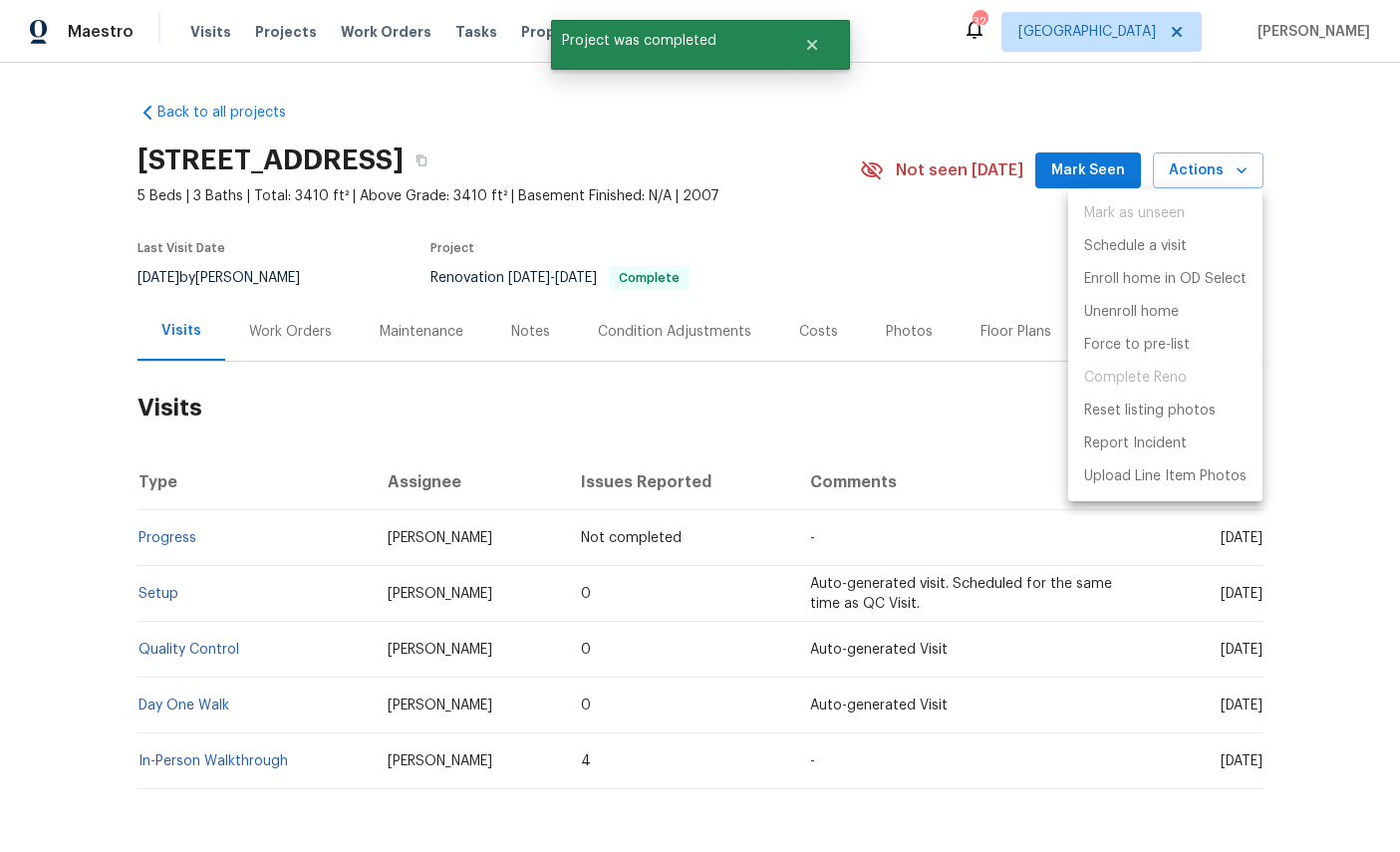 click at bounding box center (700, 426) 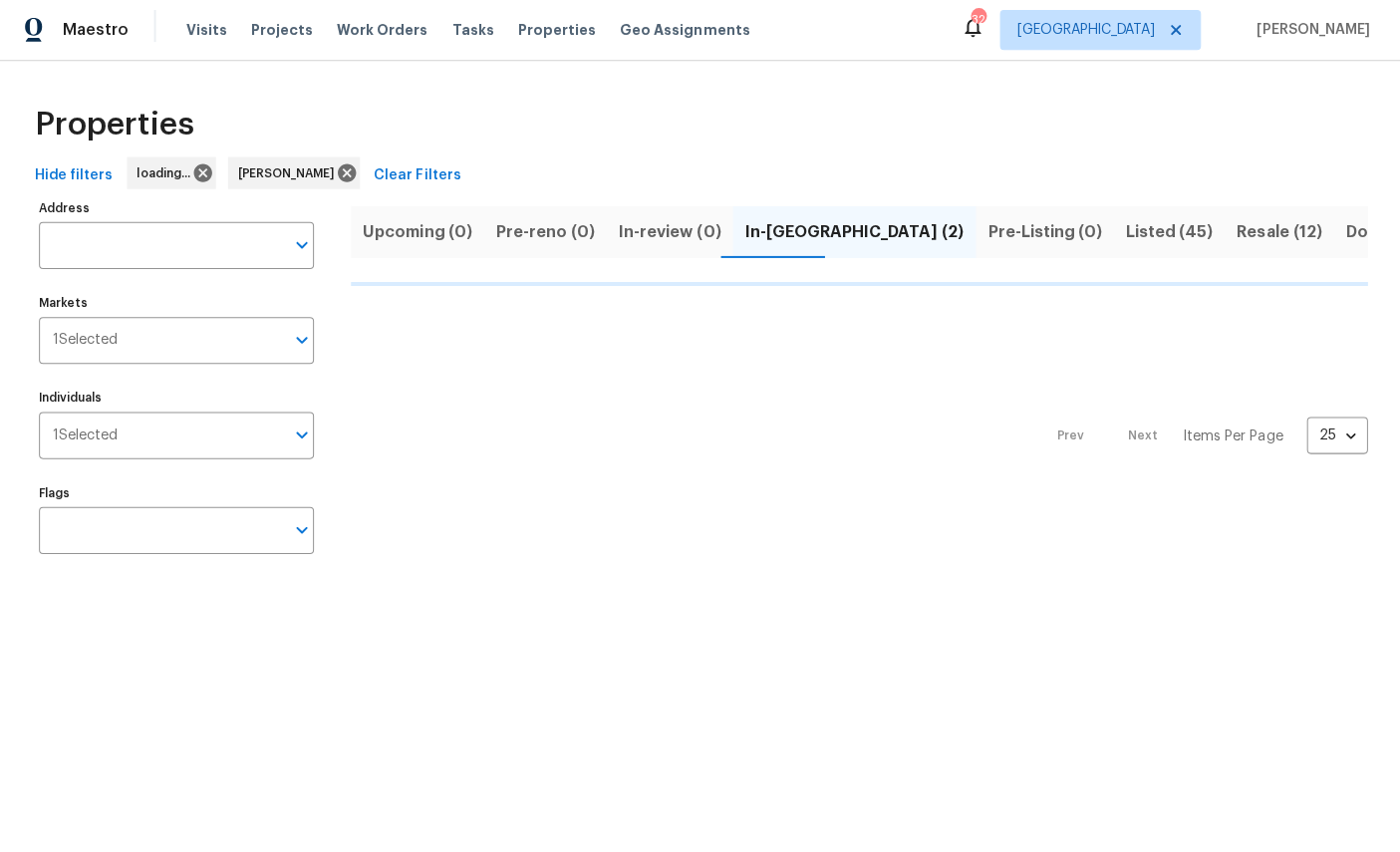 scroll, scrollTop: 2, scrollLeft: 5, axis: both 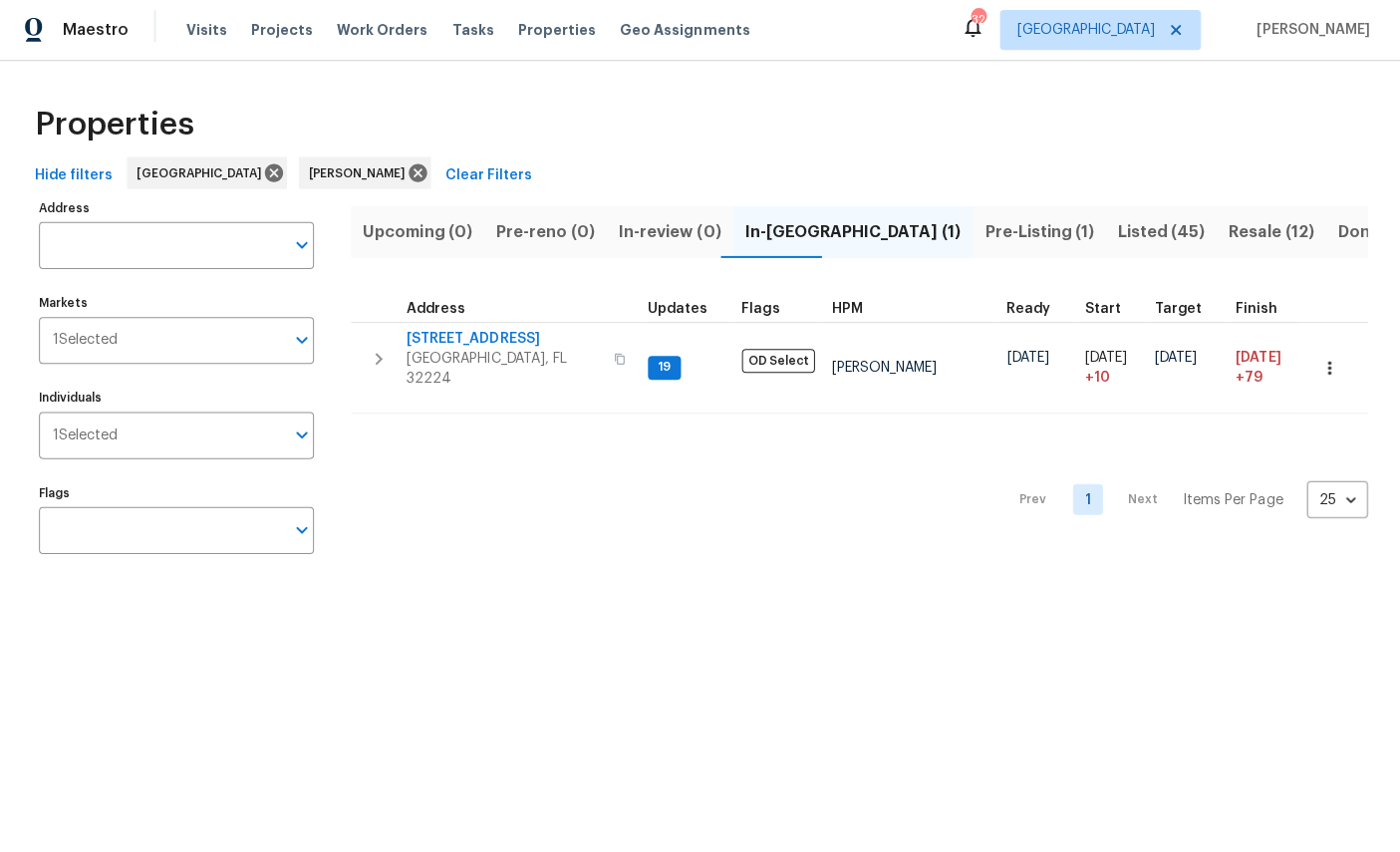 click on "Individuals" at bounding box center [205, 435] 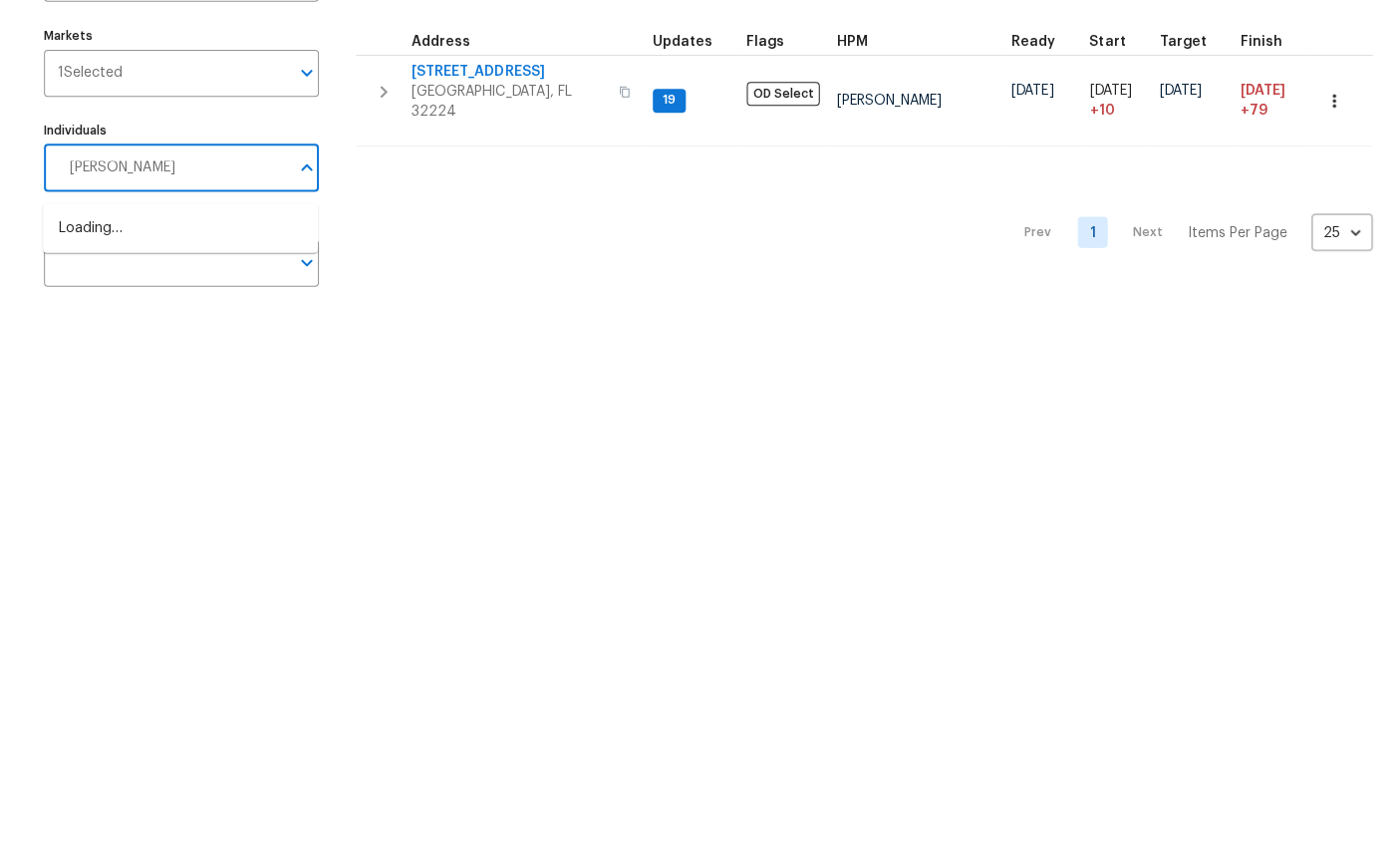 type on "[PERSON_NAME]" 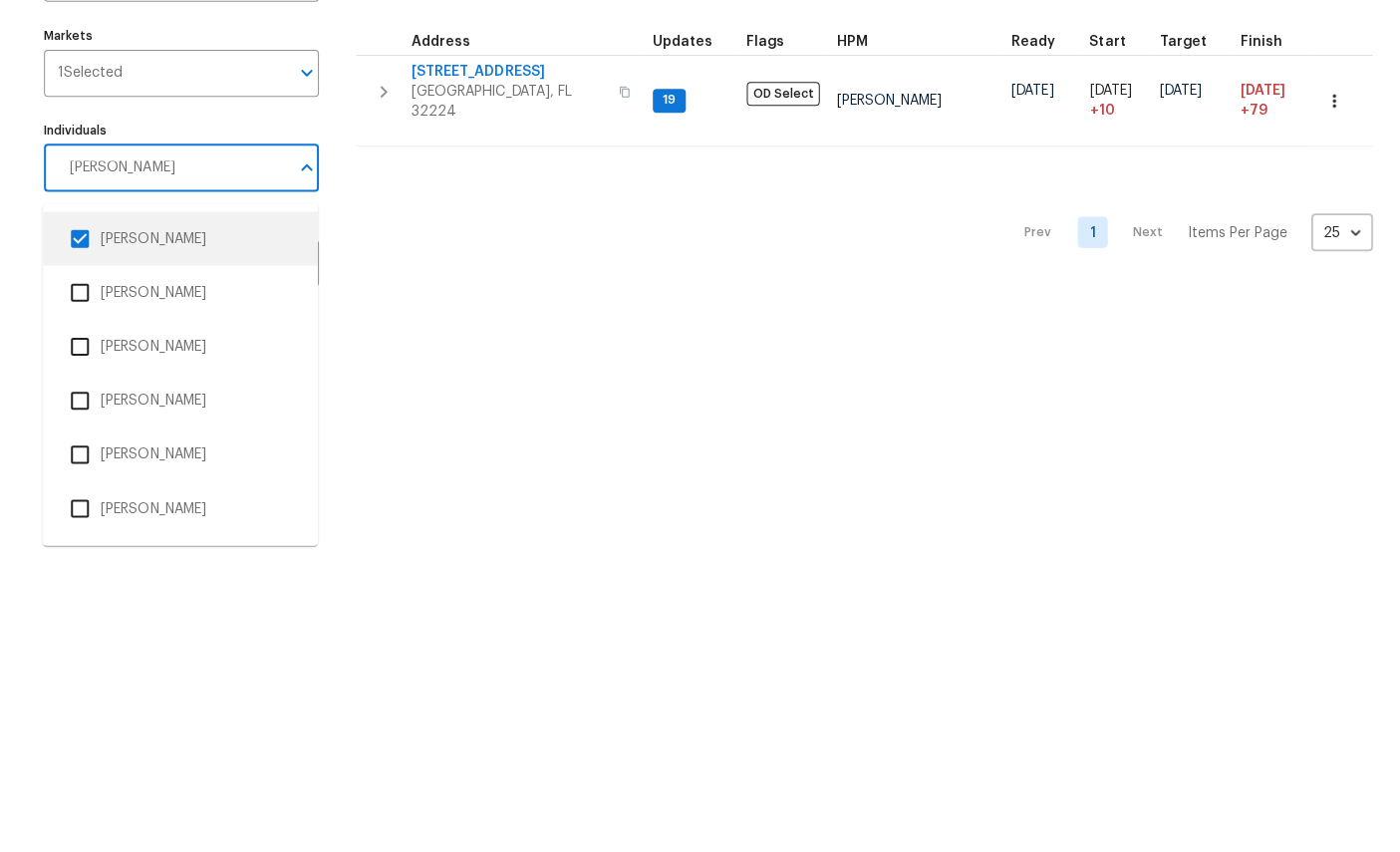 click on "[PERSON_NAME]" at bounding box center (179, 506) 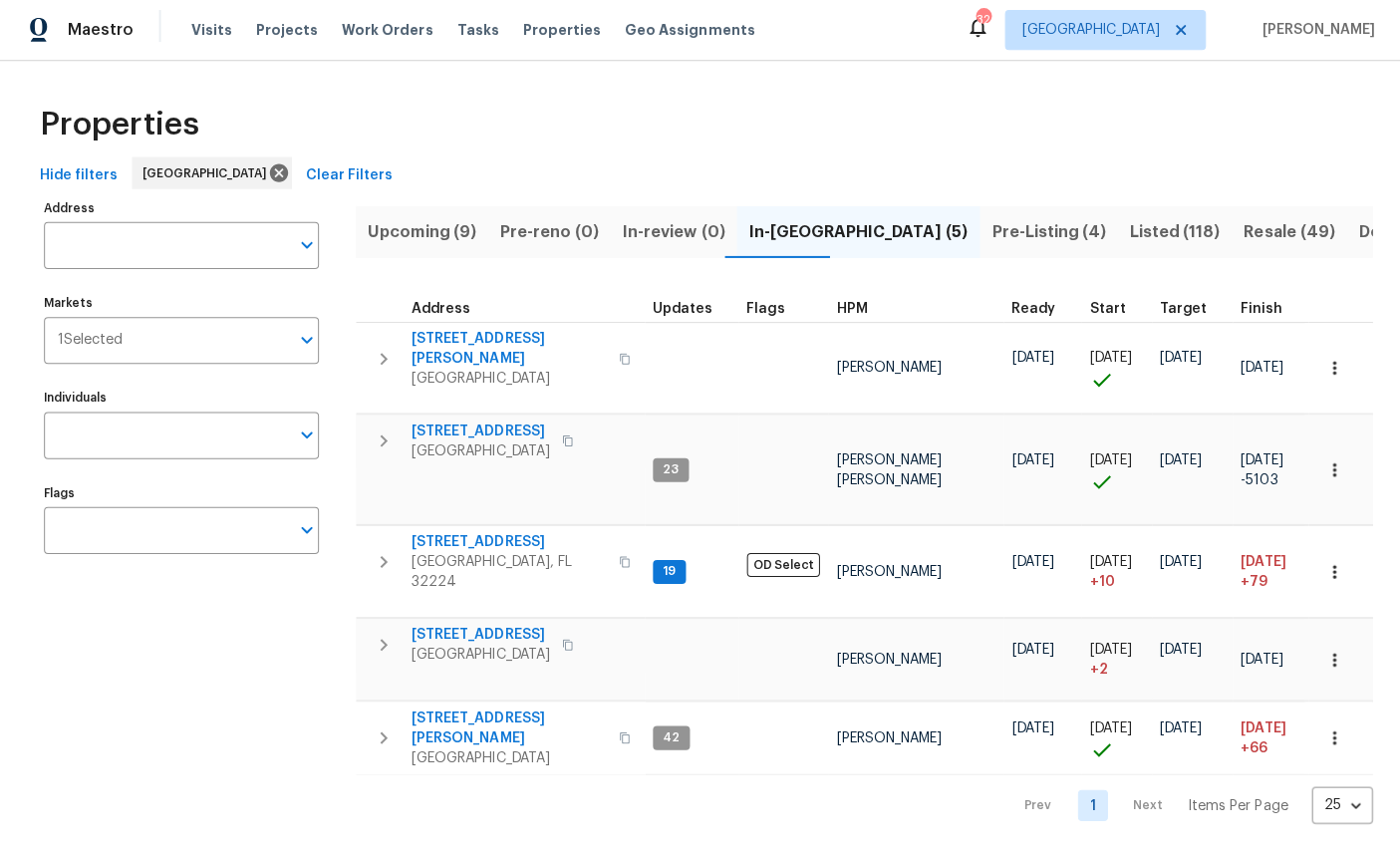 click on "Upcoming (9)" at bounding box center [420, 233] 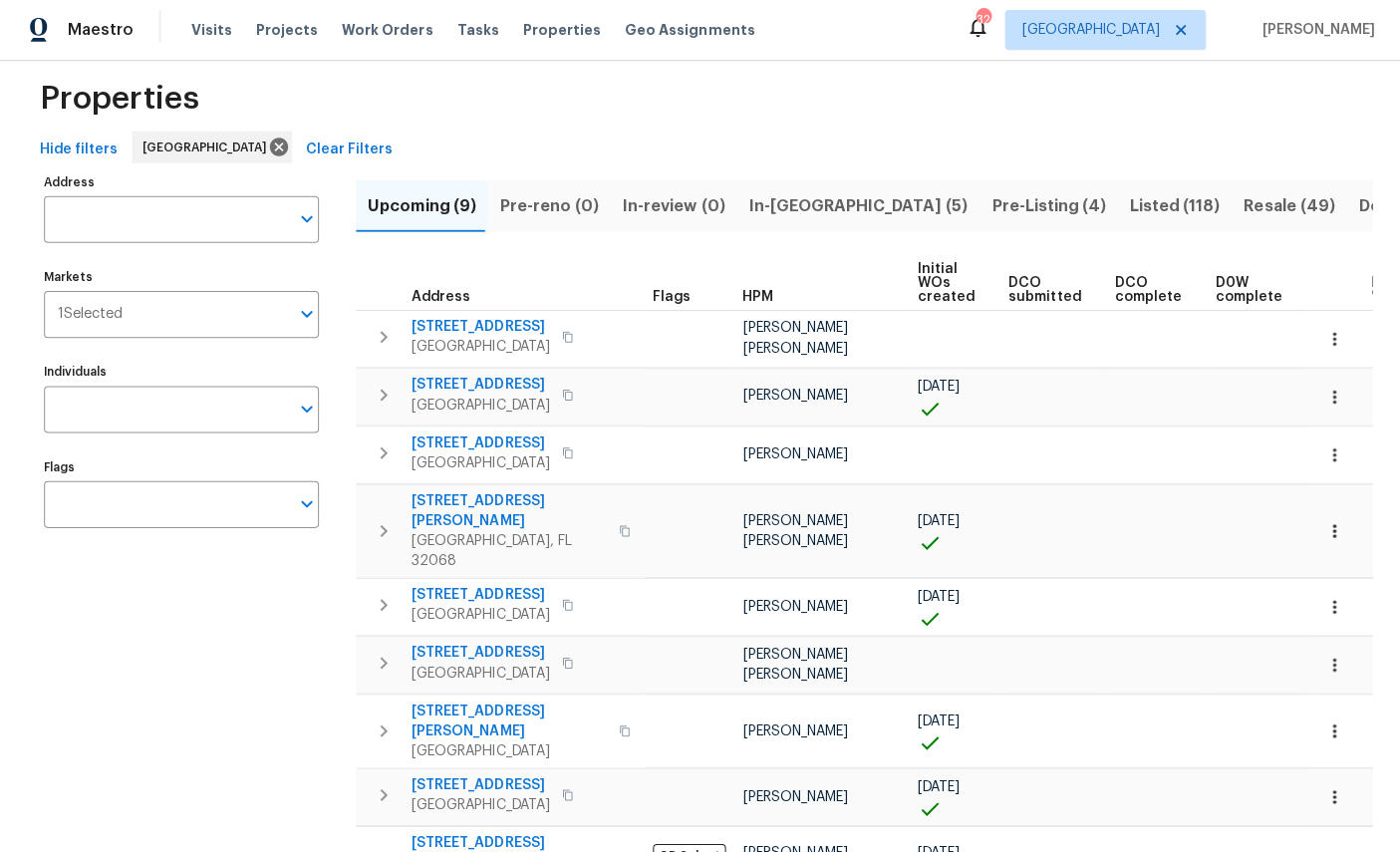 scroll, scrollTop: 25, scrollLeft: 0, axis: vertical 